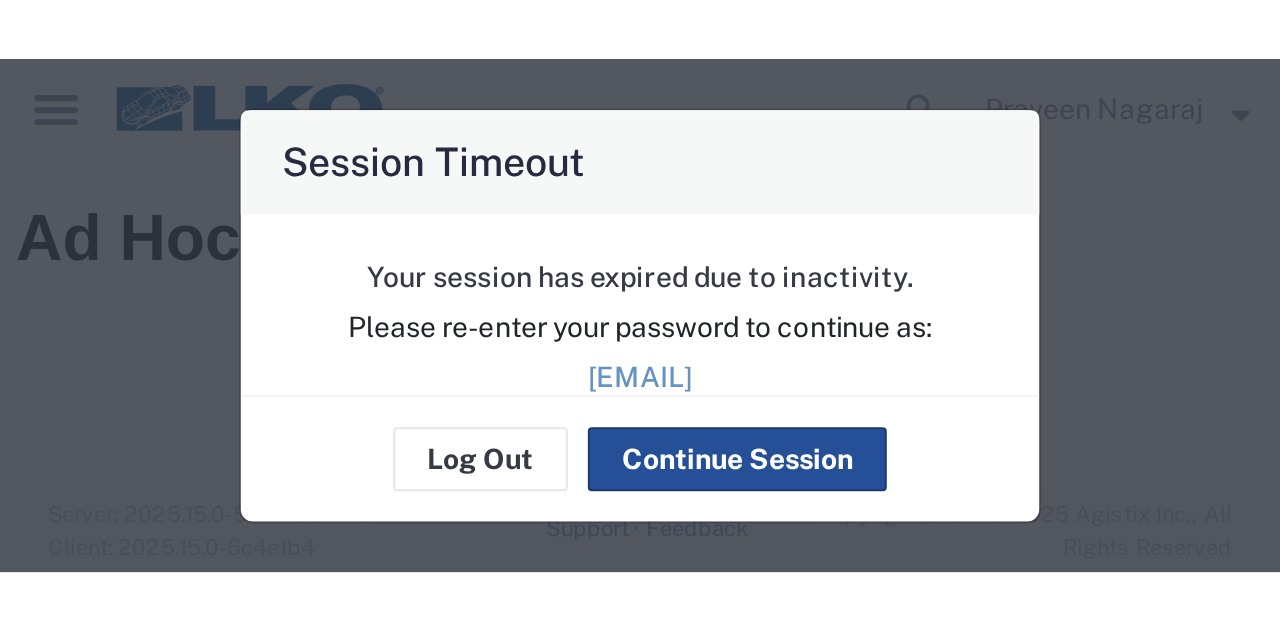 scroll, scrollTop: 0, scrollLeft: 0, axis: both 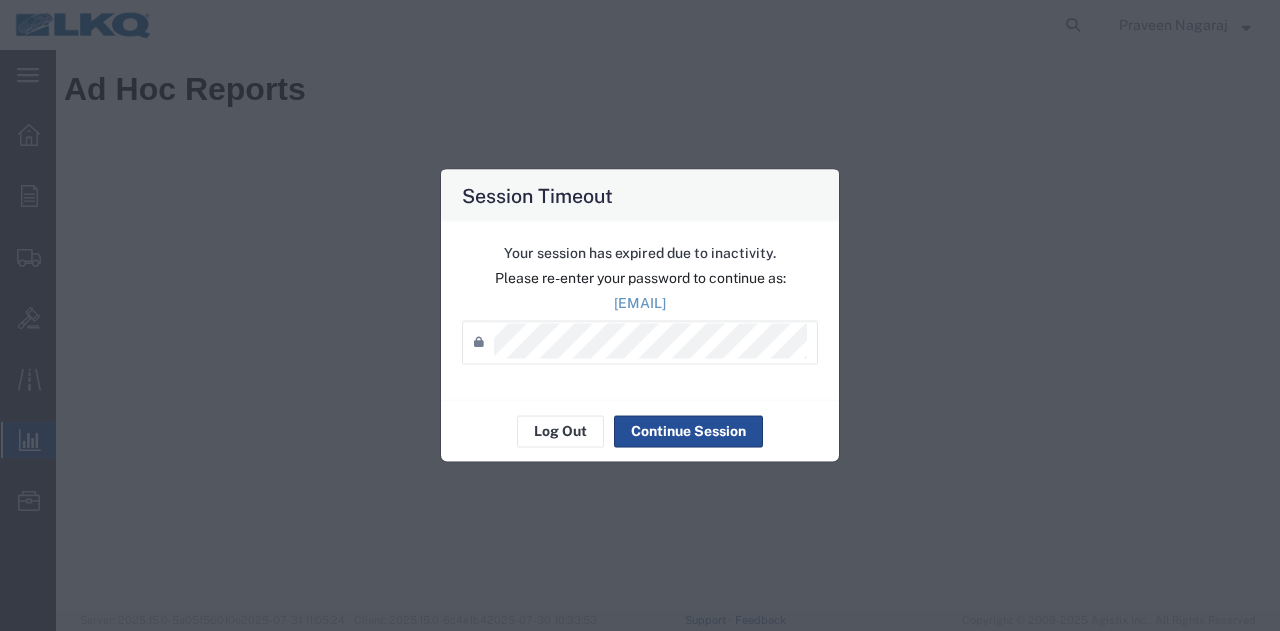 click on "Password  *" 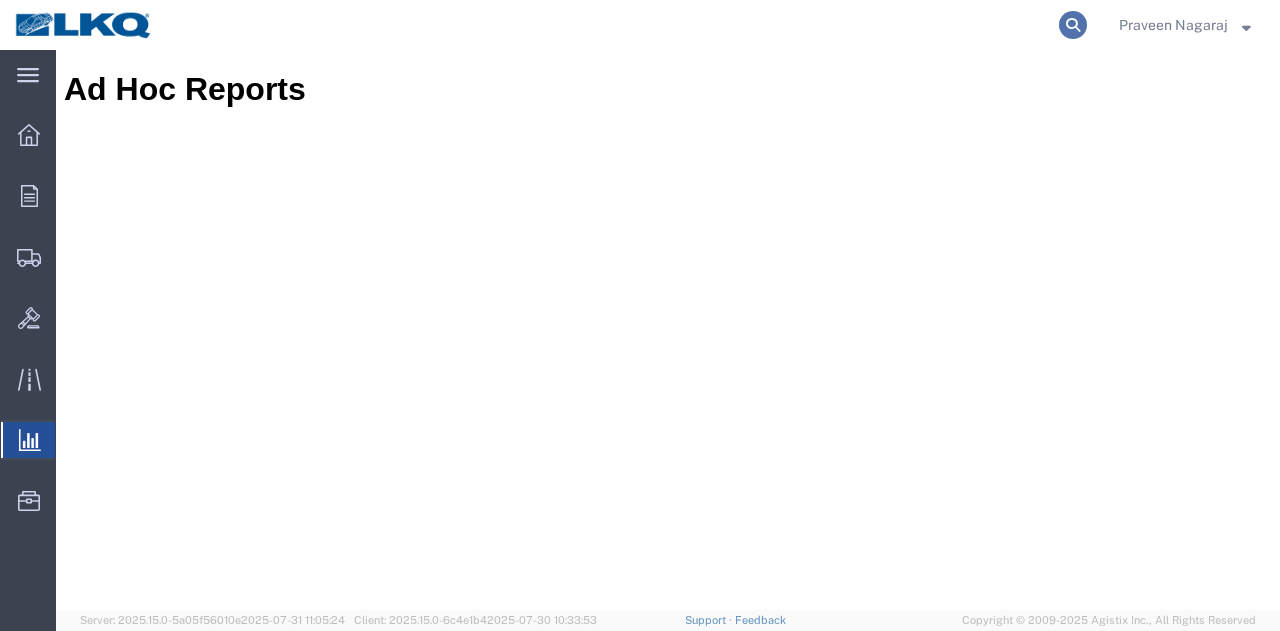 click 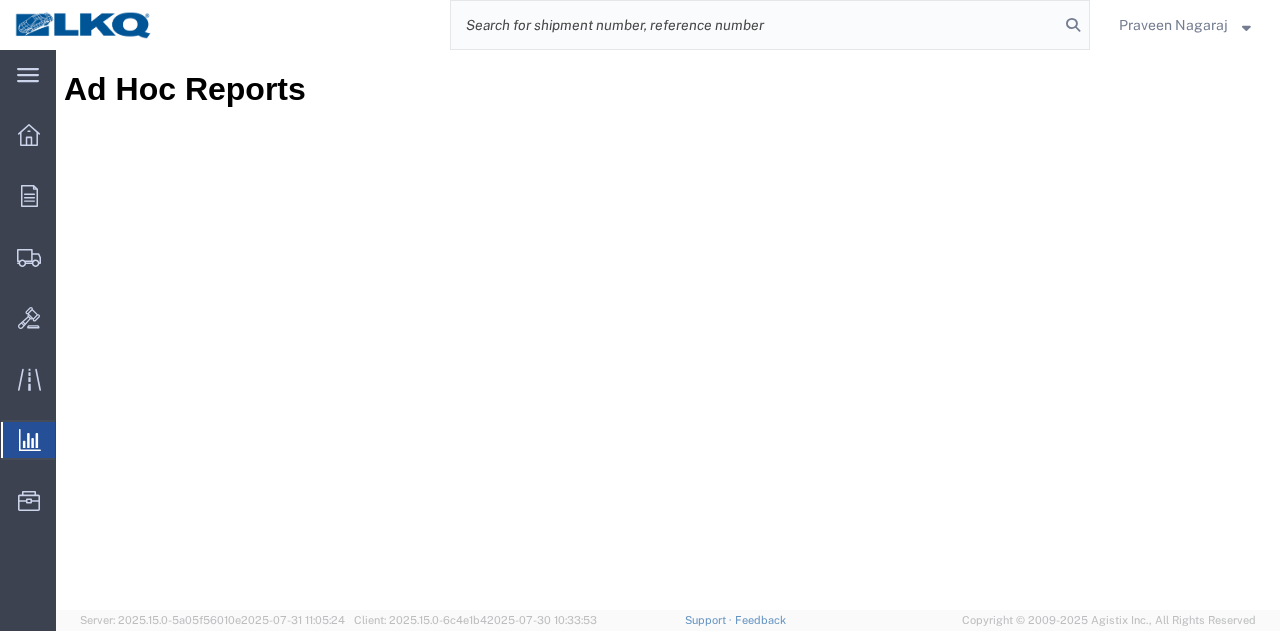 click 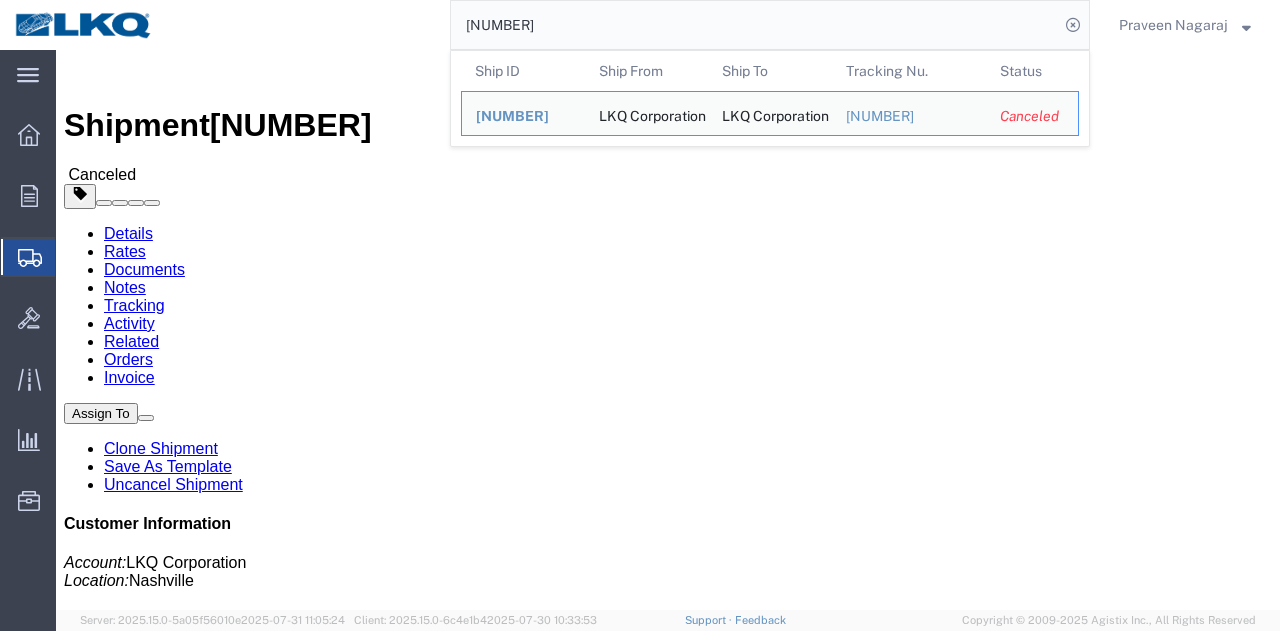 drag, startPoint x: 631, startPoint y: 18, endPoint x: 297, endPoint y: 29, distance: 334.1811 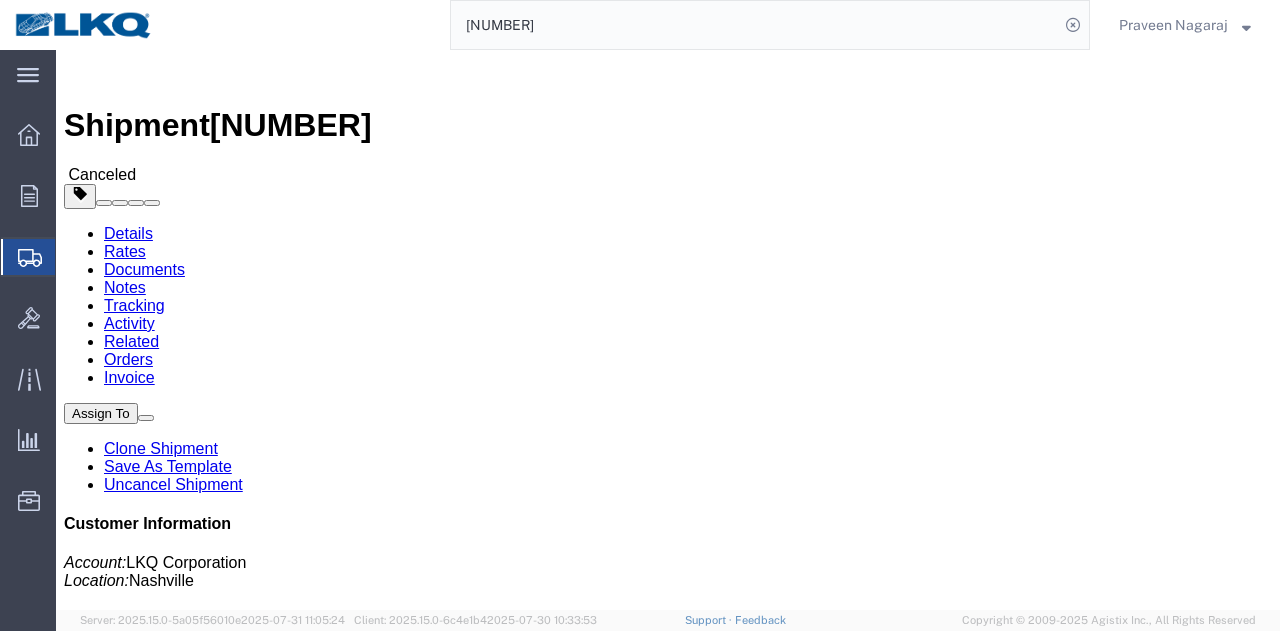 paste on "[NUMBER]" 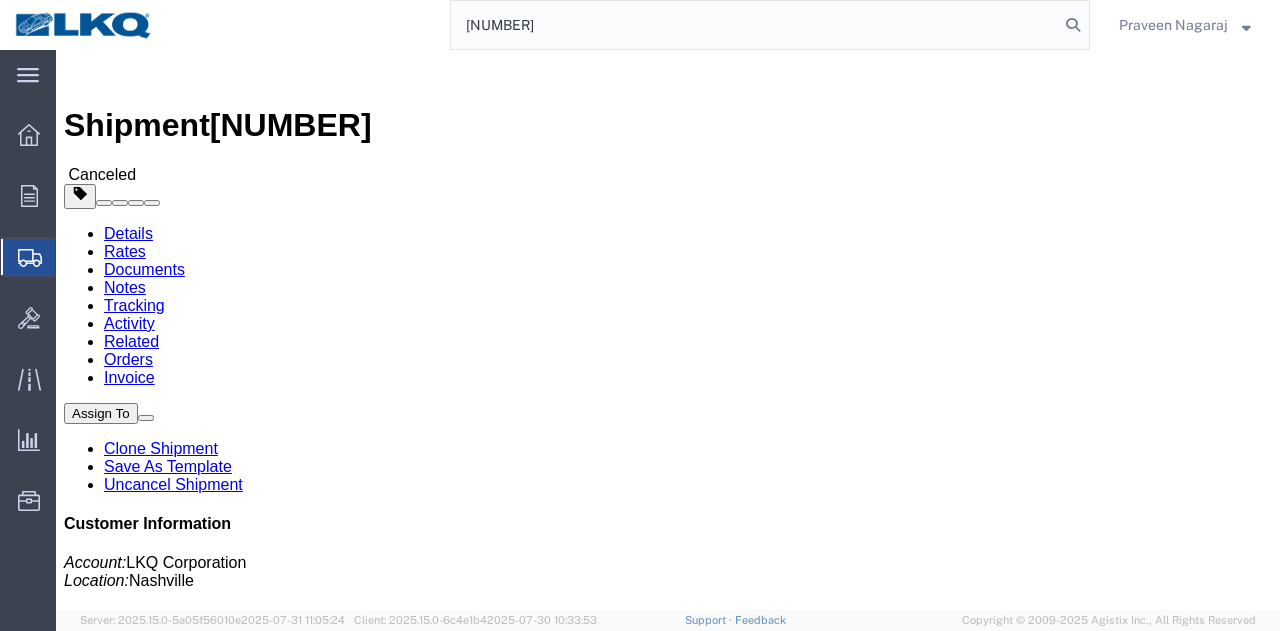 type on "[NUMBER]" 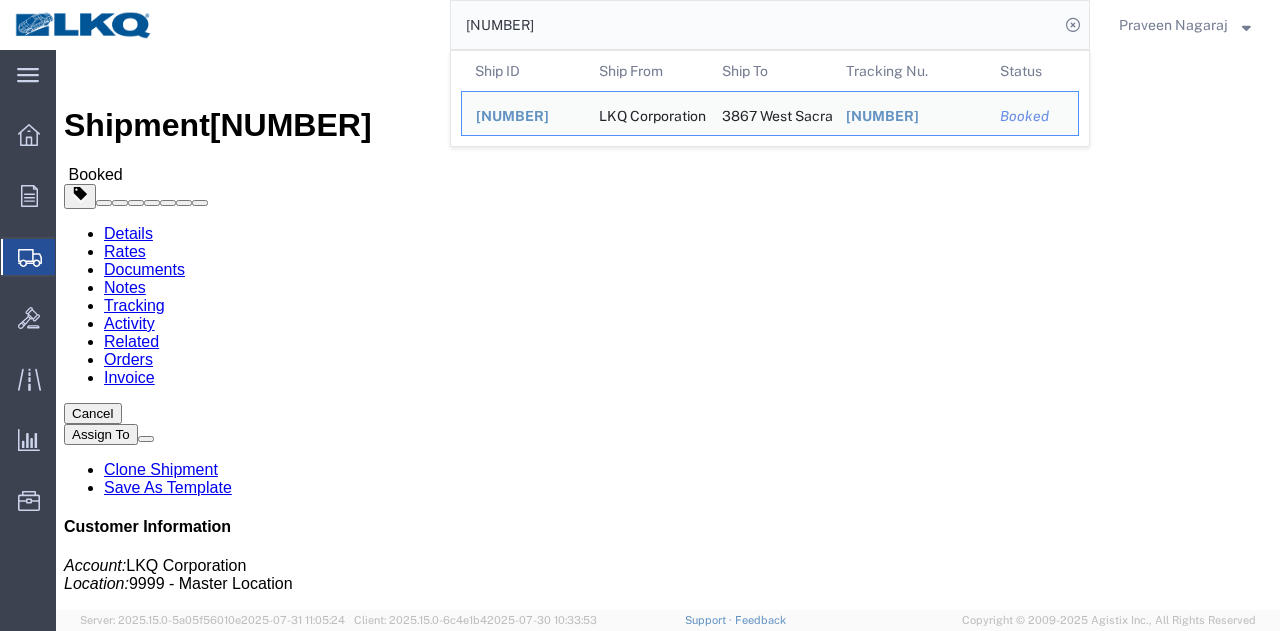 click on "Tracking" 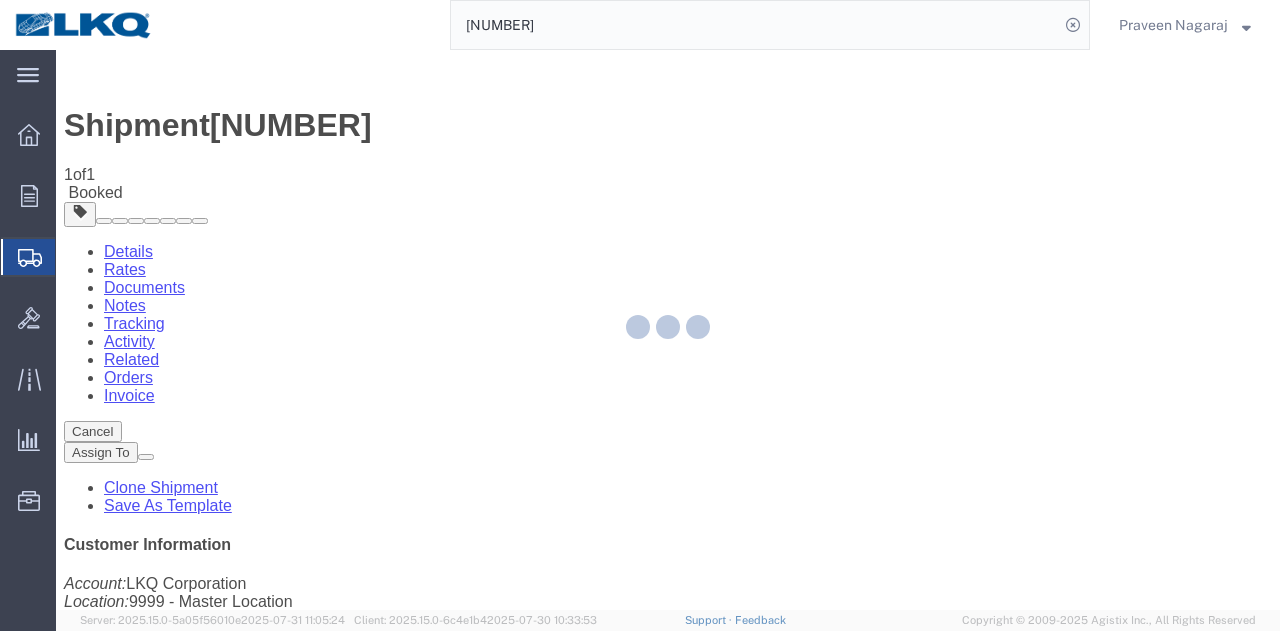 click 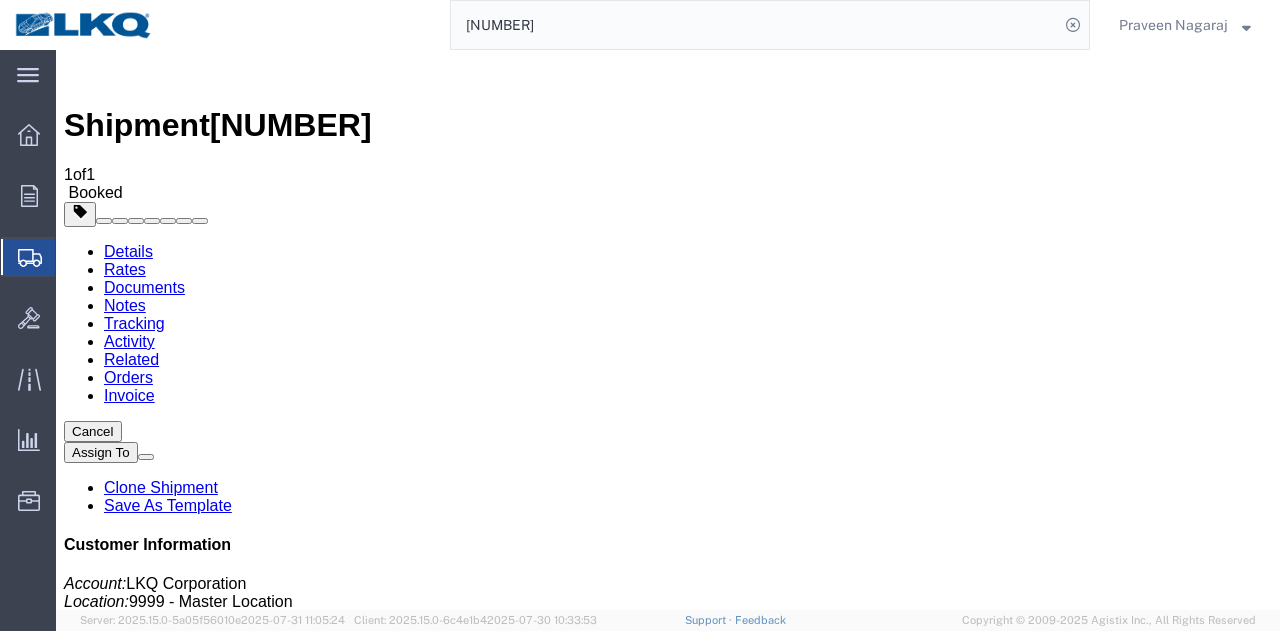 click on "Add New Tracking" at bounding box center (229, 1156) 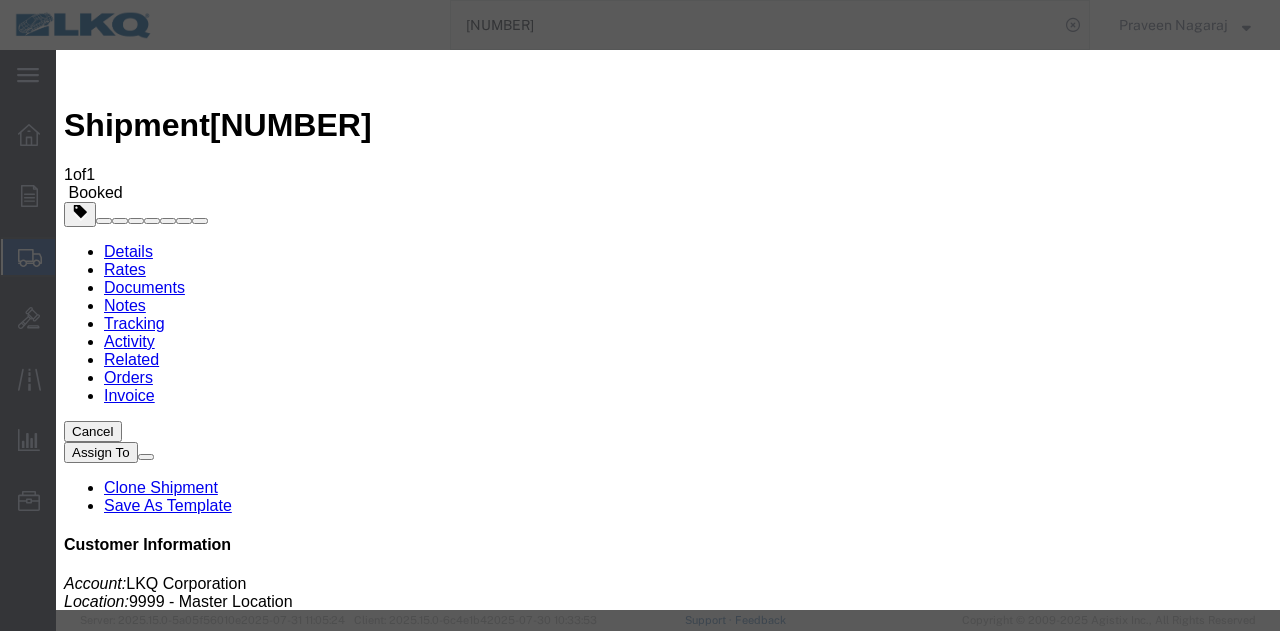 type on "08/01/2025" 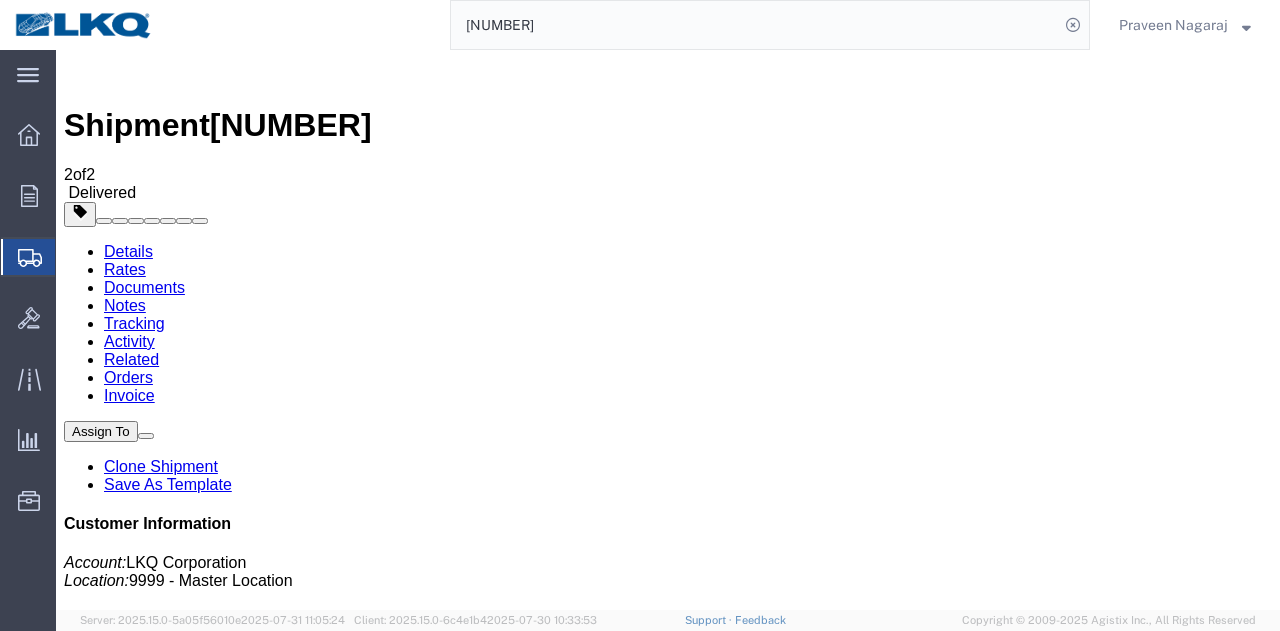 click on "[NUMBER]" 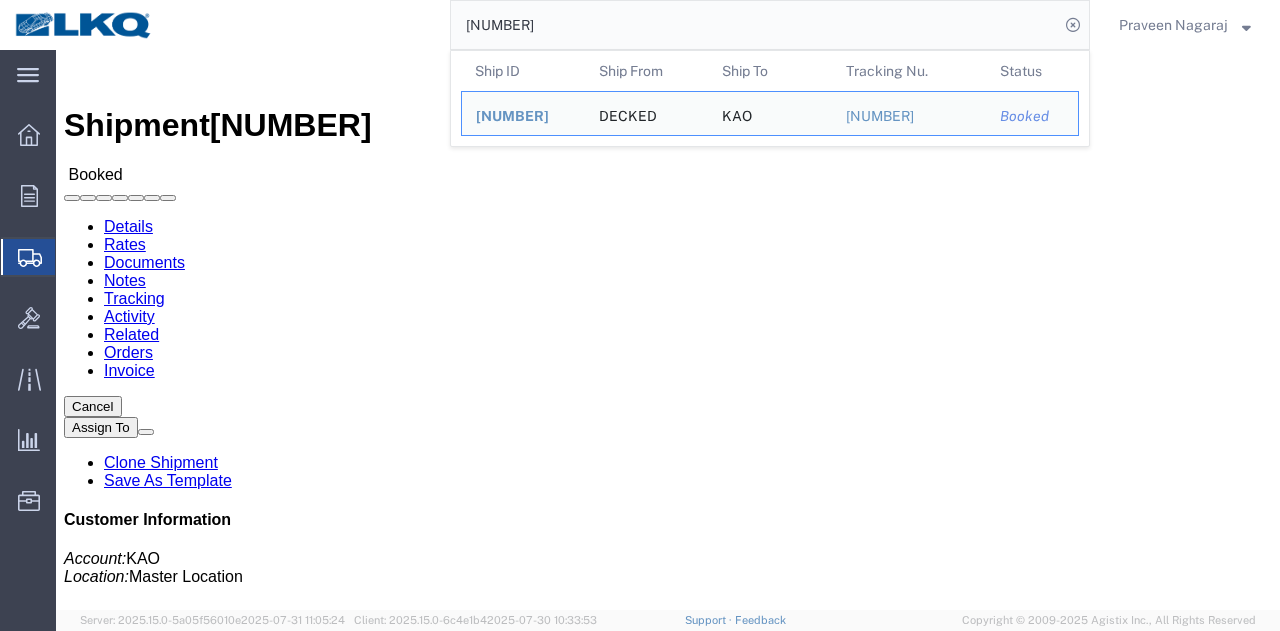click on "Notes" 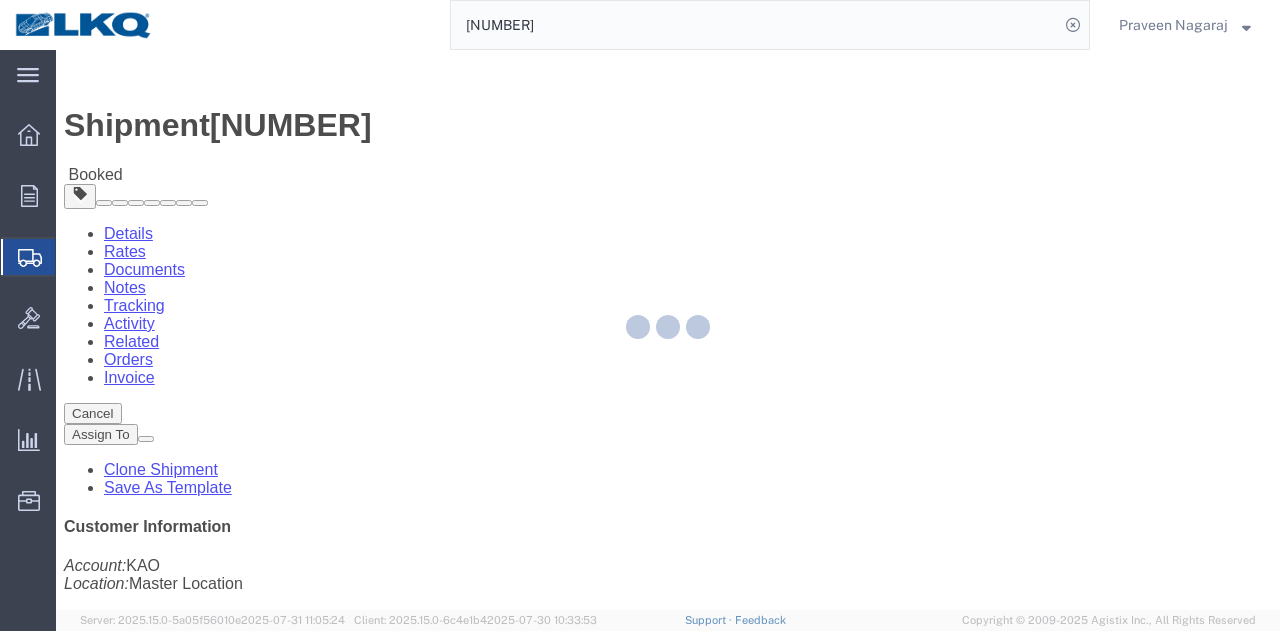 click 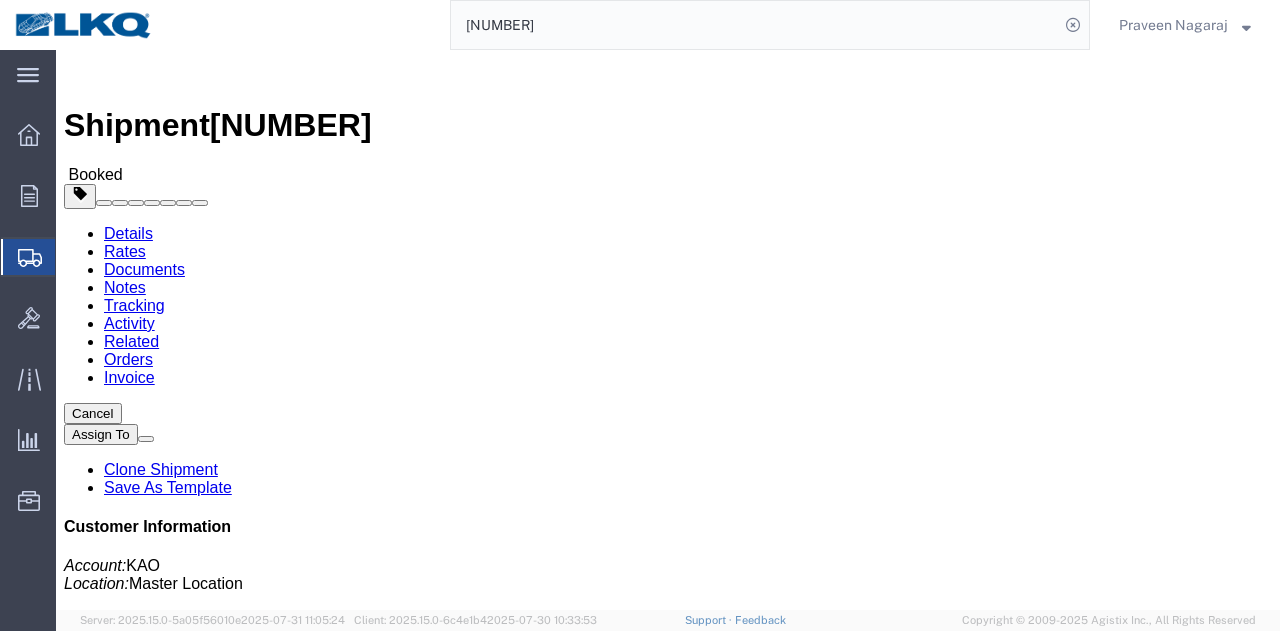 click on "Tracking" 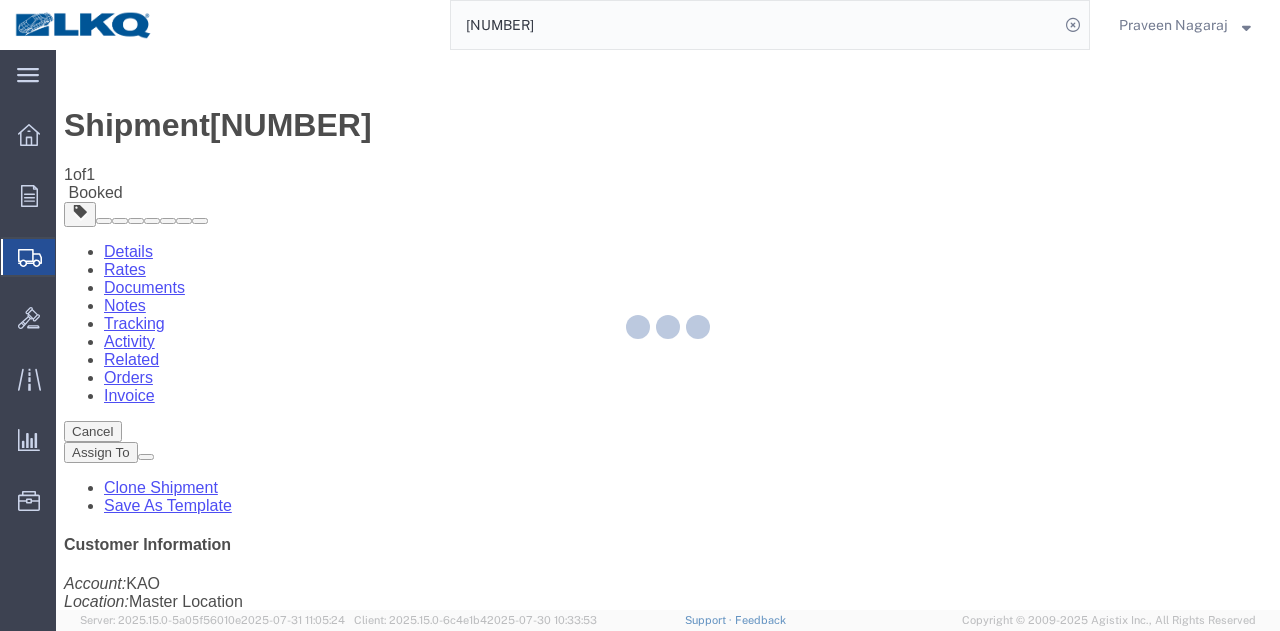 click 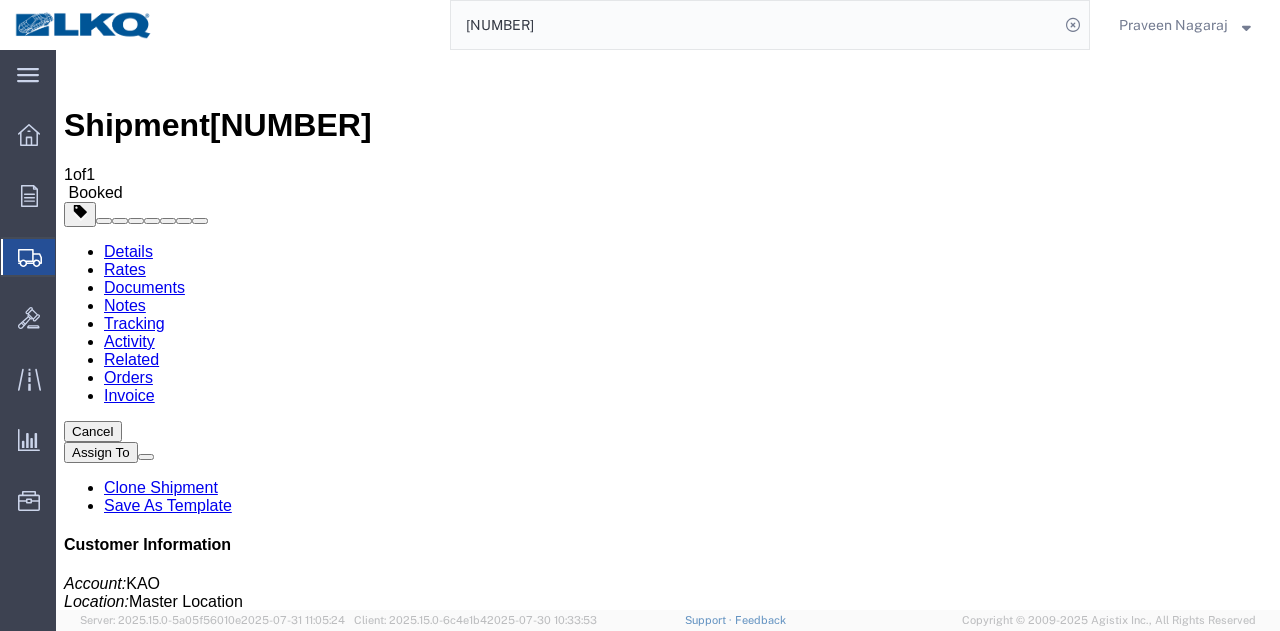 click on "Add New Tracking" at bounding box center [229, 1156] 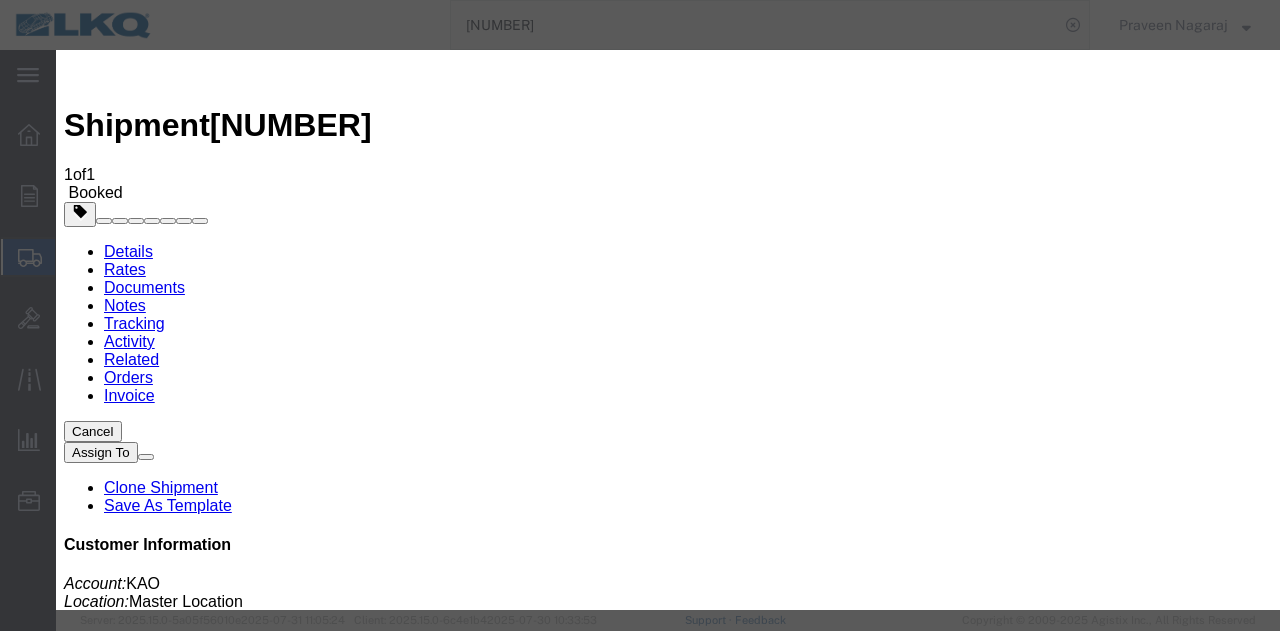 type on "08/01/2025" 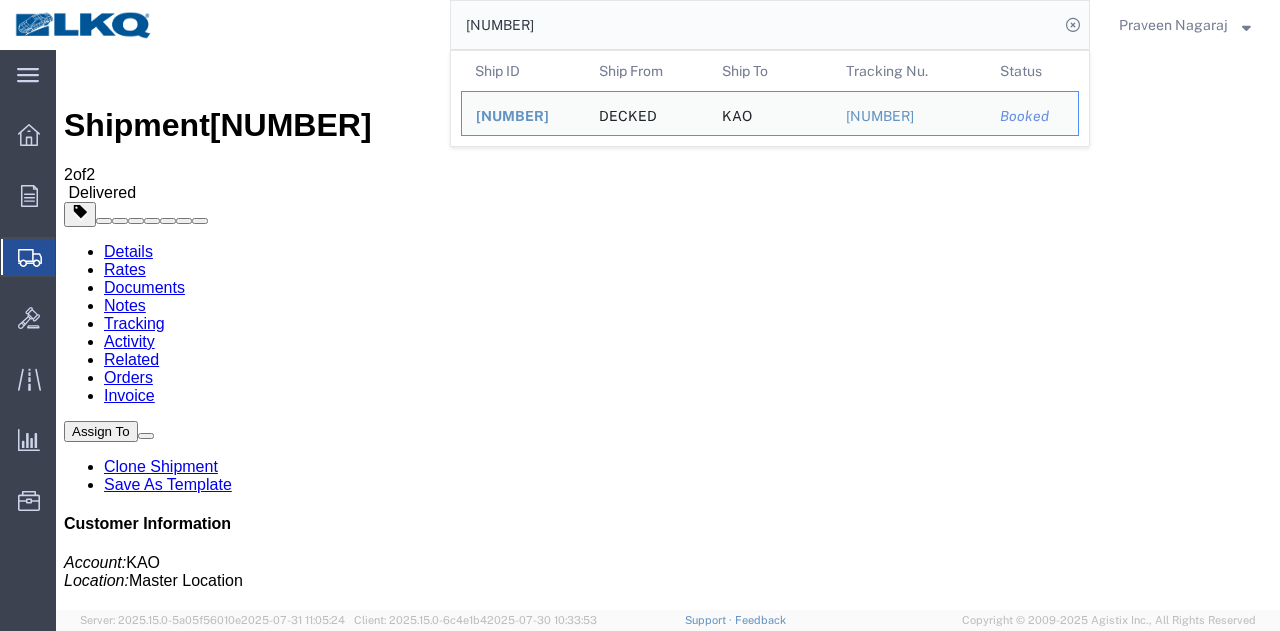 drag, startPoint x: 613, startPoint y: 92, endPoint x: 261, endPoint y: 88, distance: 352.02274 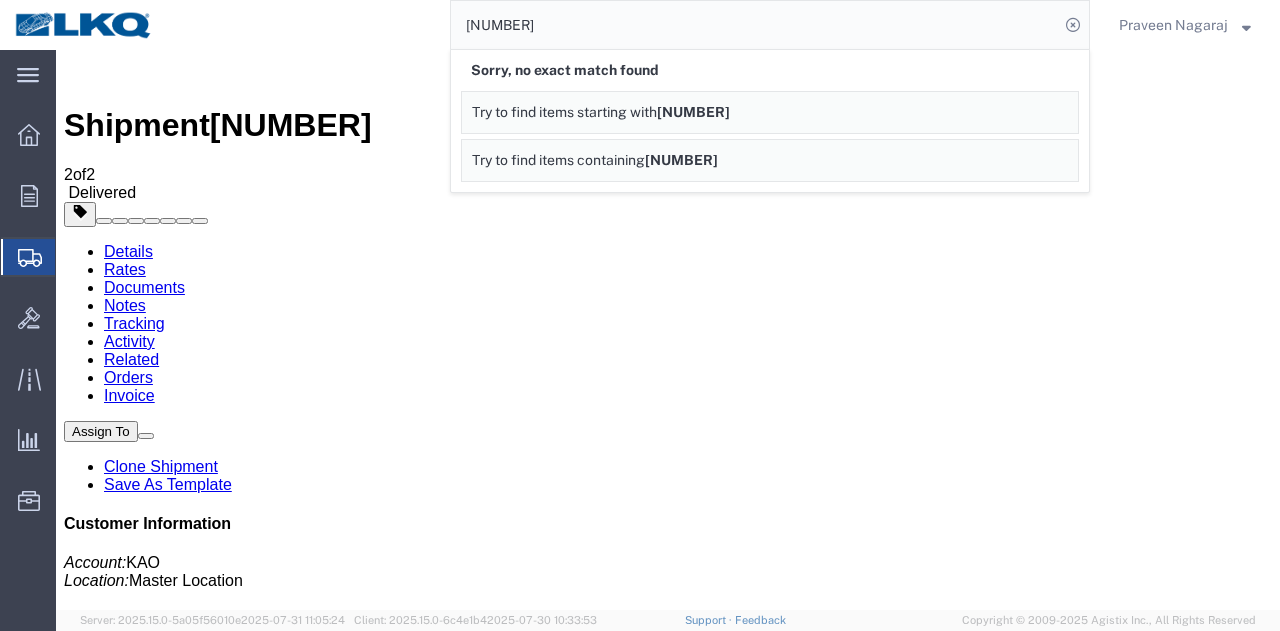 drag, startPoint x: 658, startPoint y: 75, endPoint x: 314, endPoint y: 55, distance: 344.5809 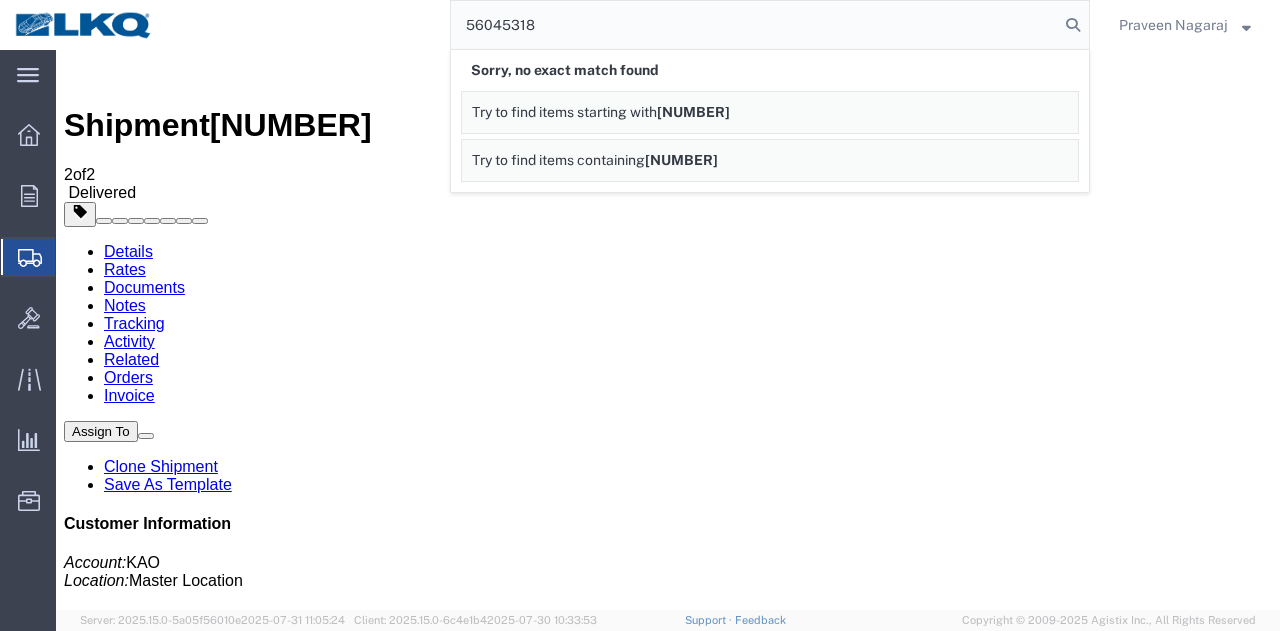 type on "56045318" 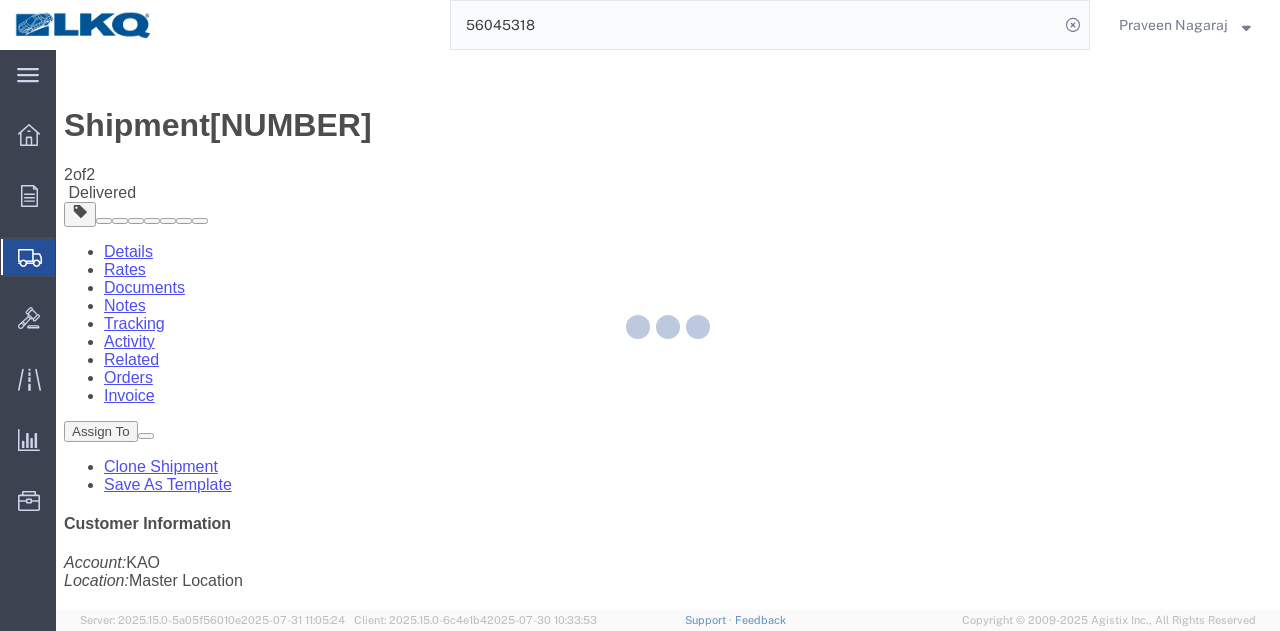 click 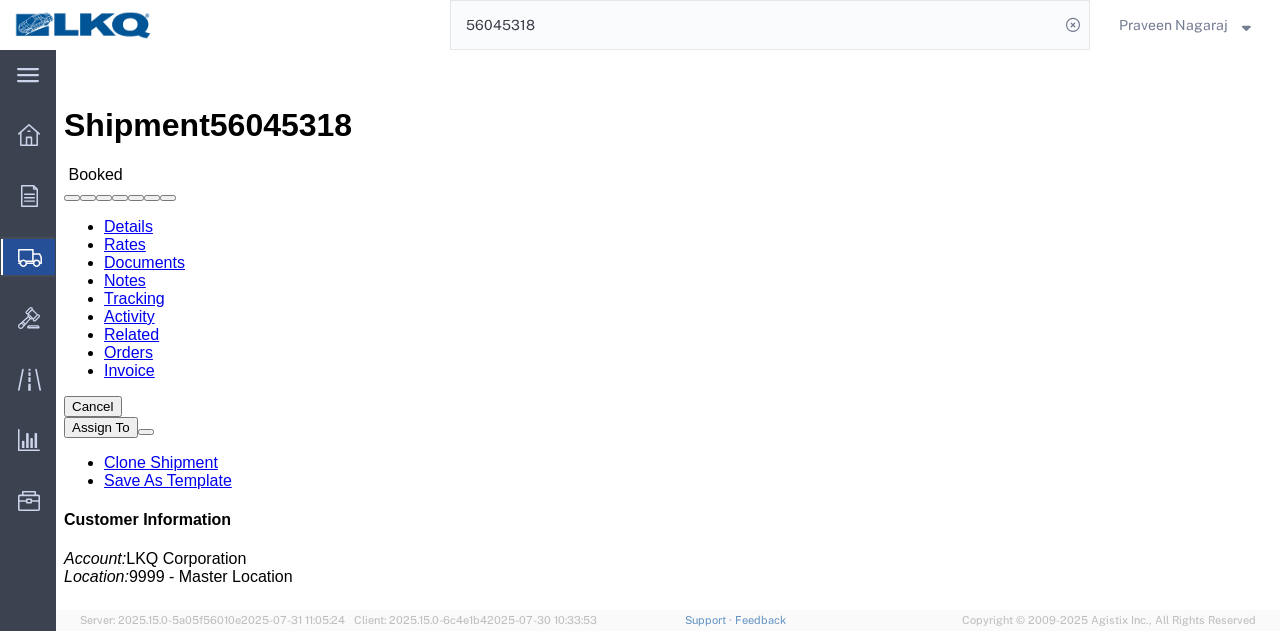 click on "Tracking" 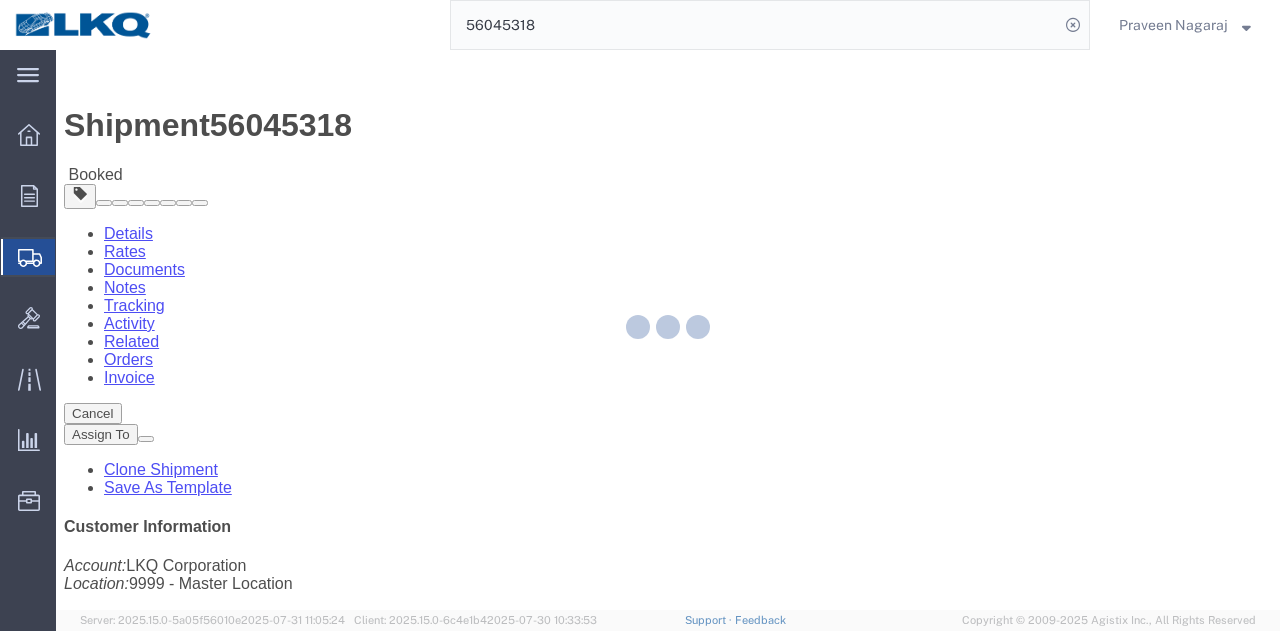click 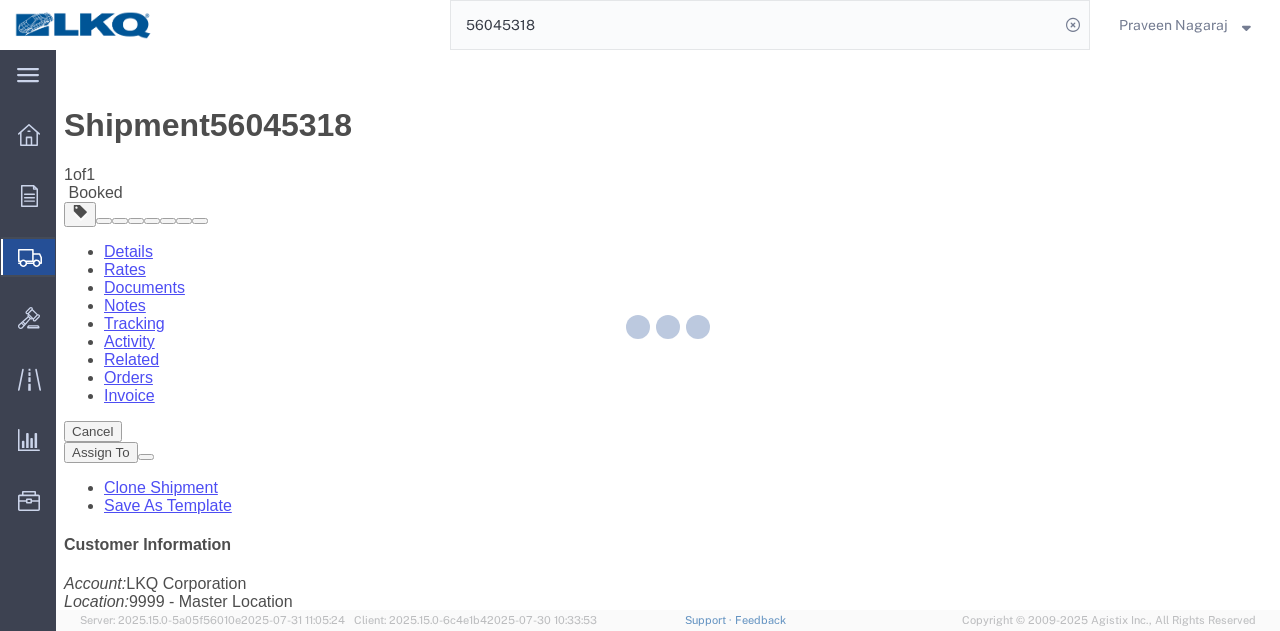click 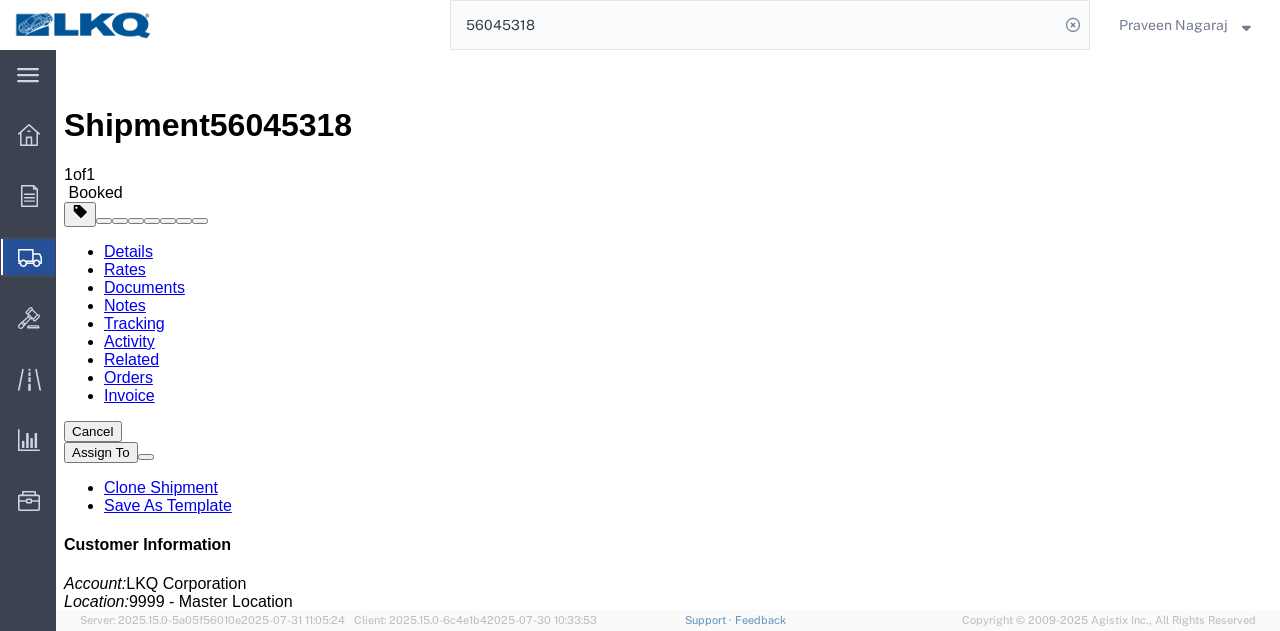 click on "Add New Tracking" at bounding box center (229, 1156) 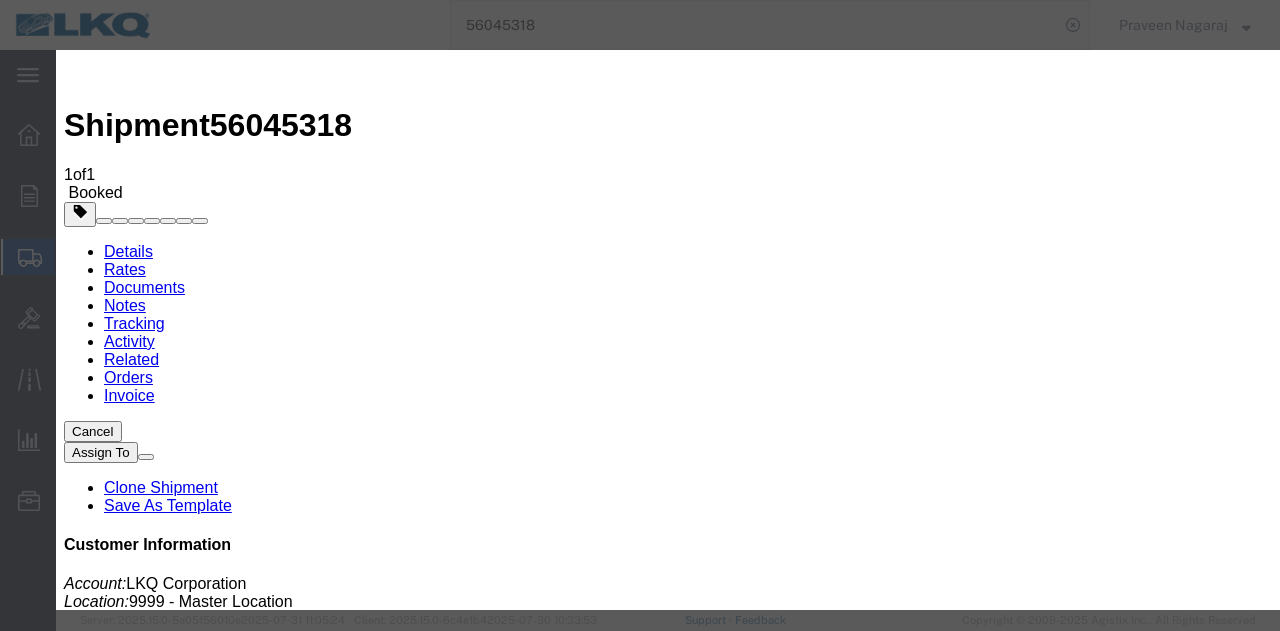type on "08/01/2025" 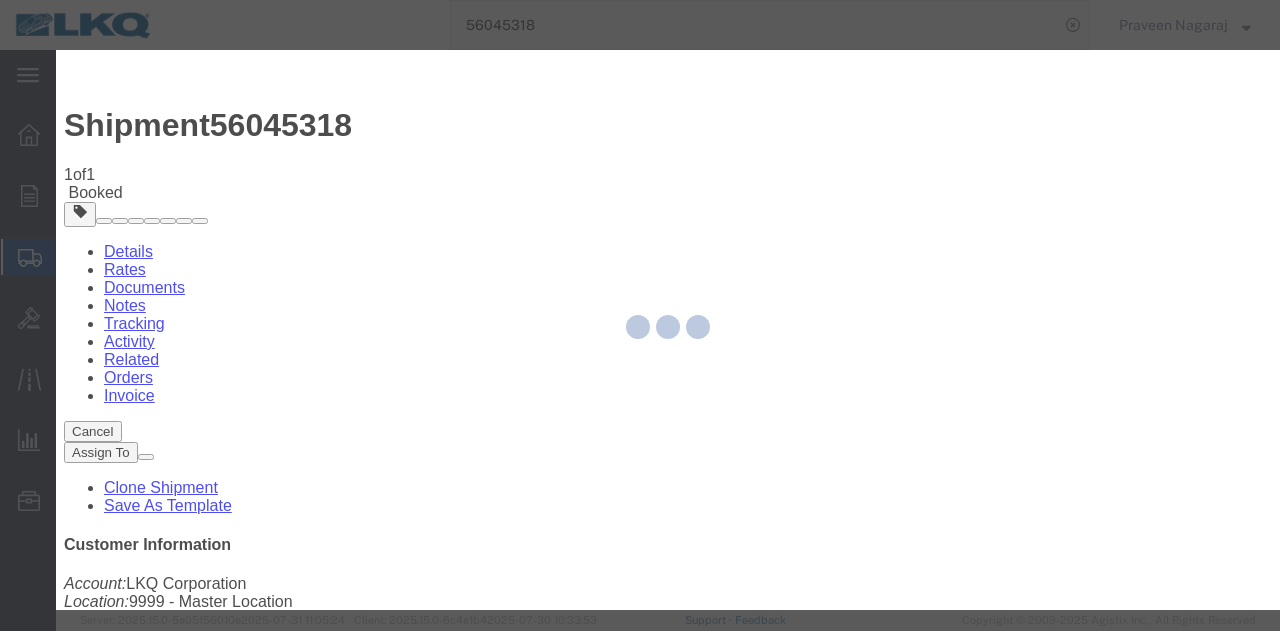 type 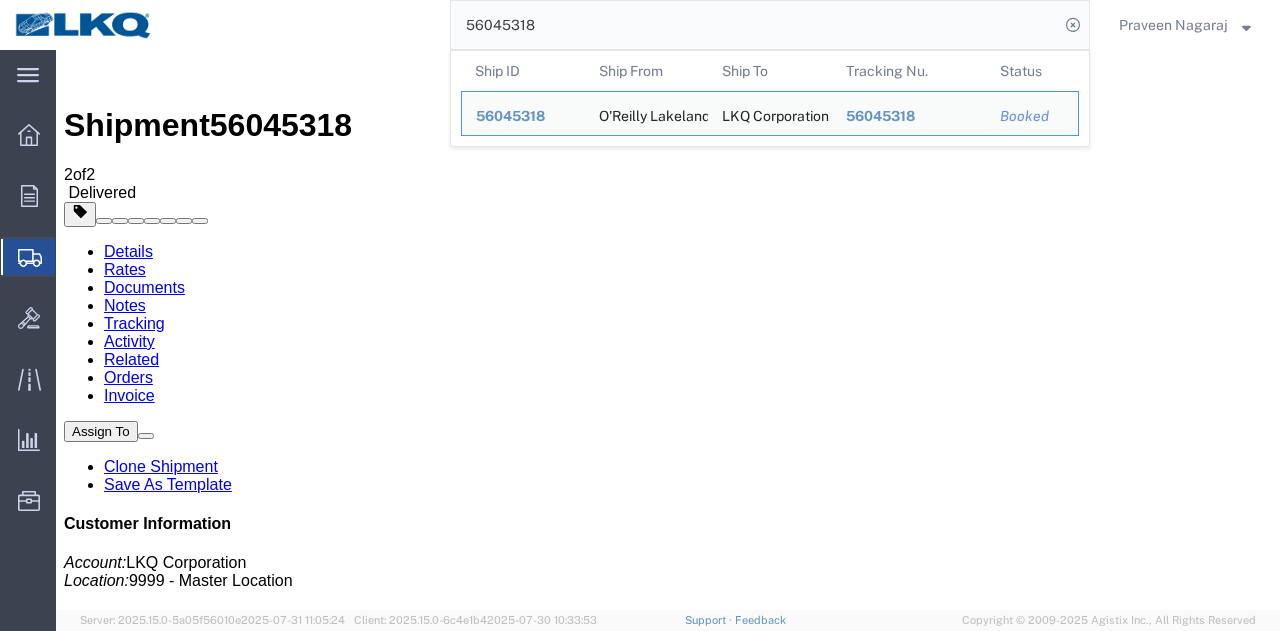 drag, startPoint x: 586, startPoint y: 23, endPoint x: 248, endPoint y: 47, distance: 338.851 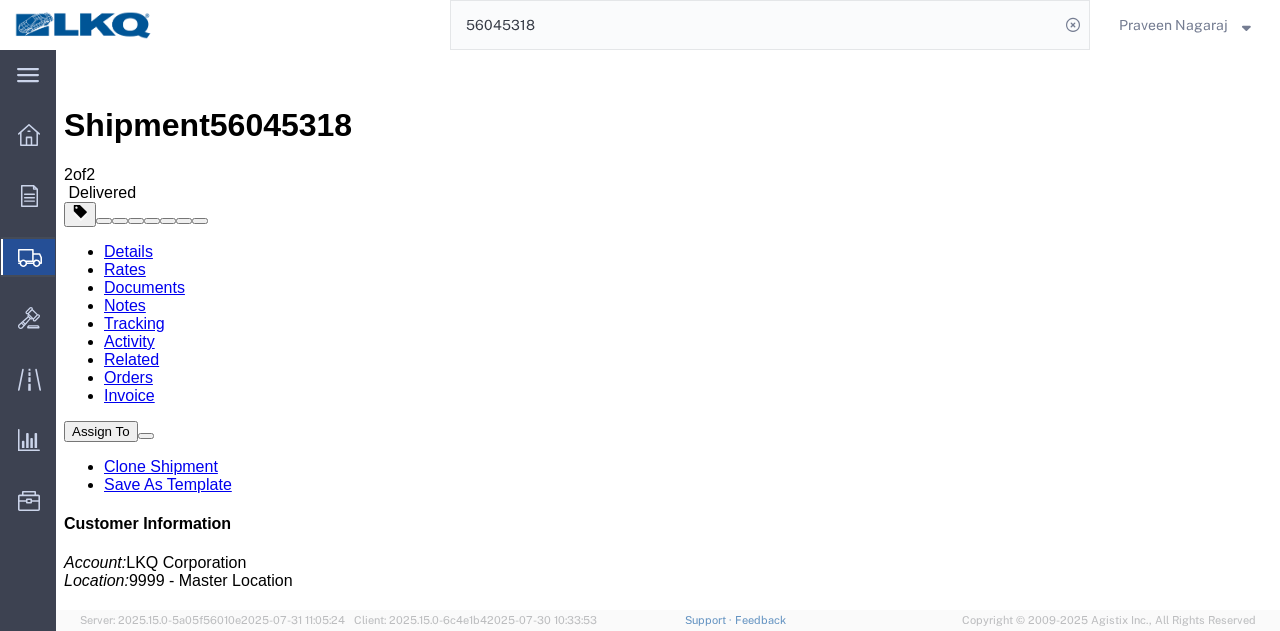 paste on "[NUMBER]" 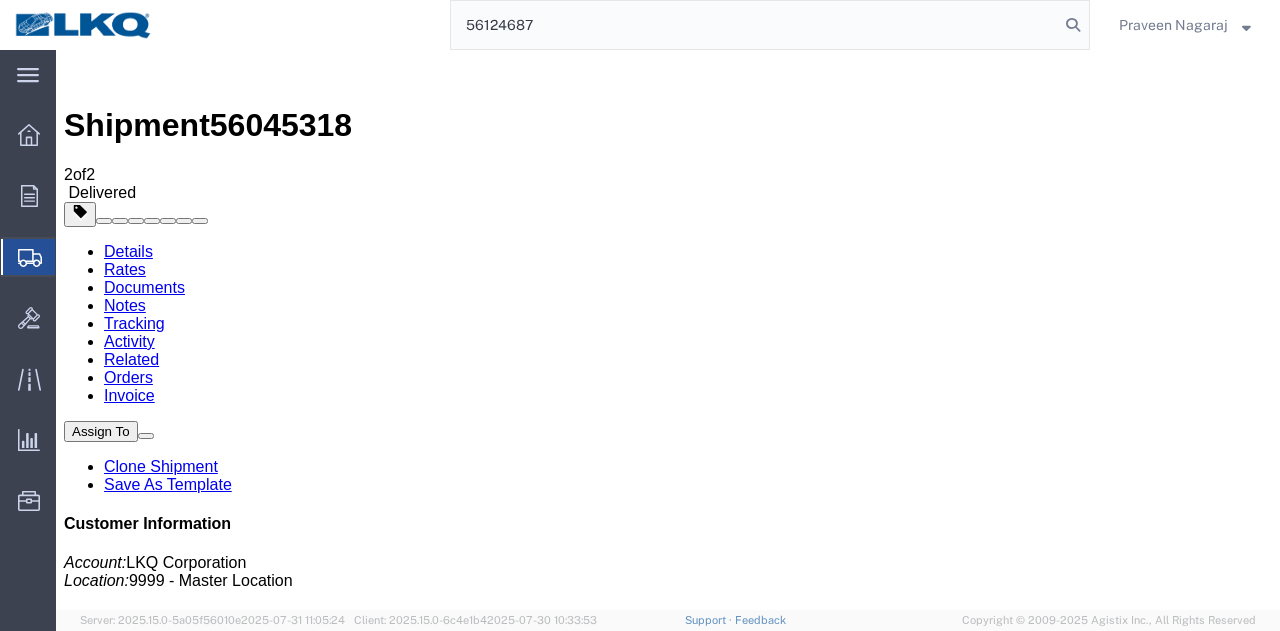 type on "56124687" 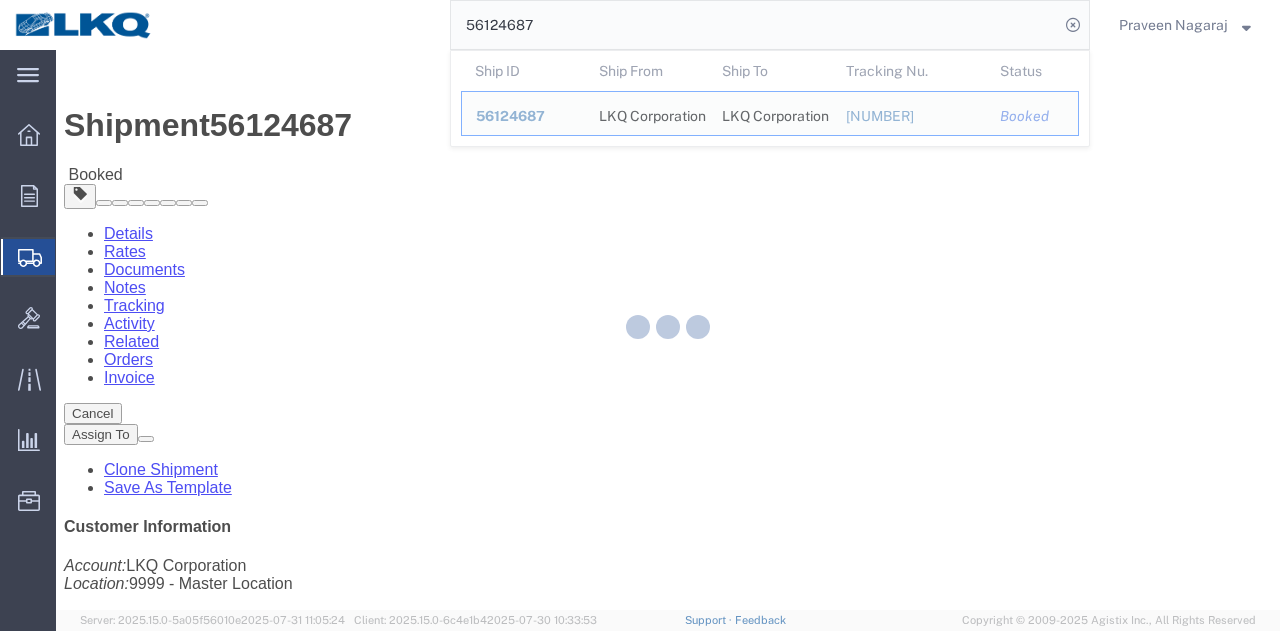 click 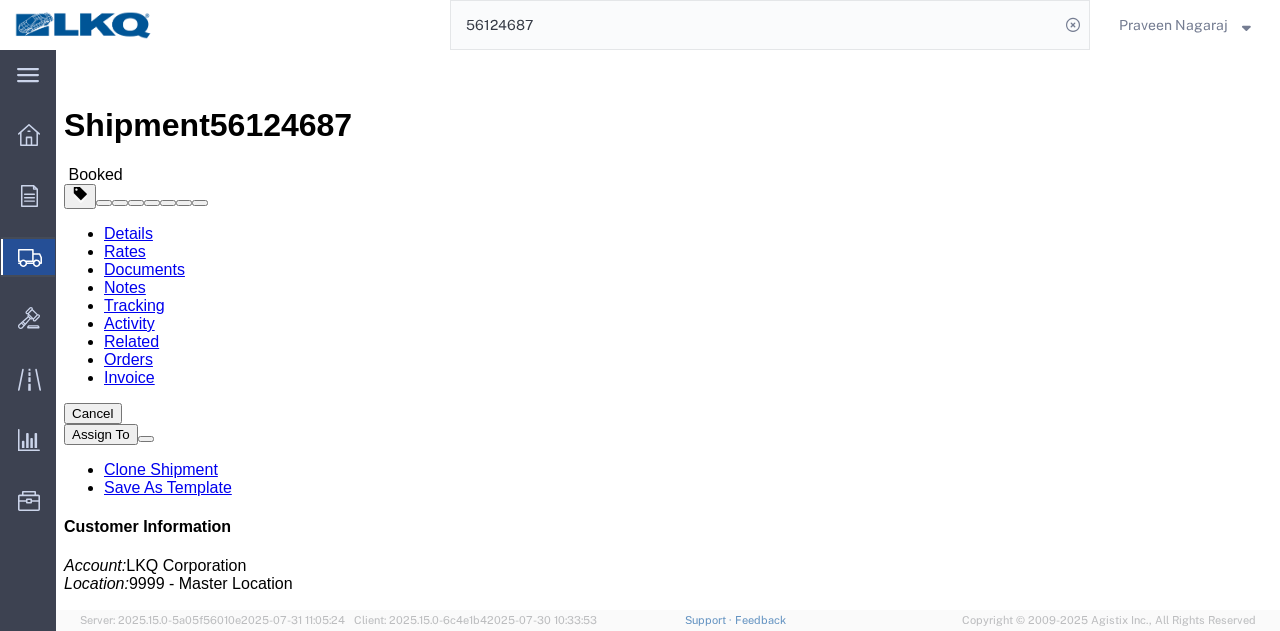 click on "Tracking" 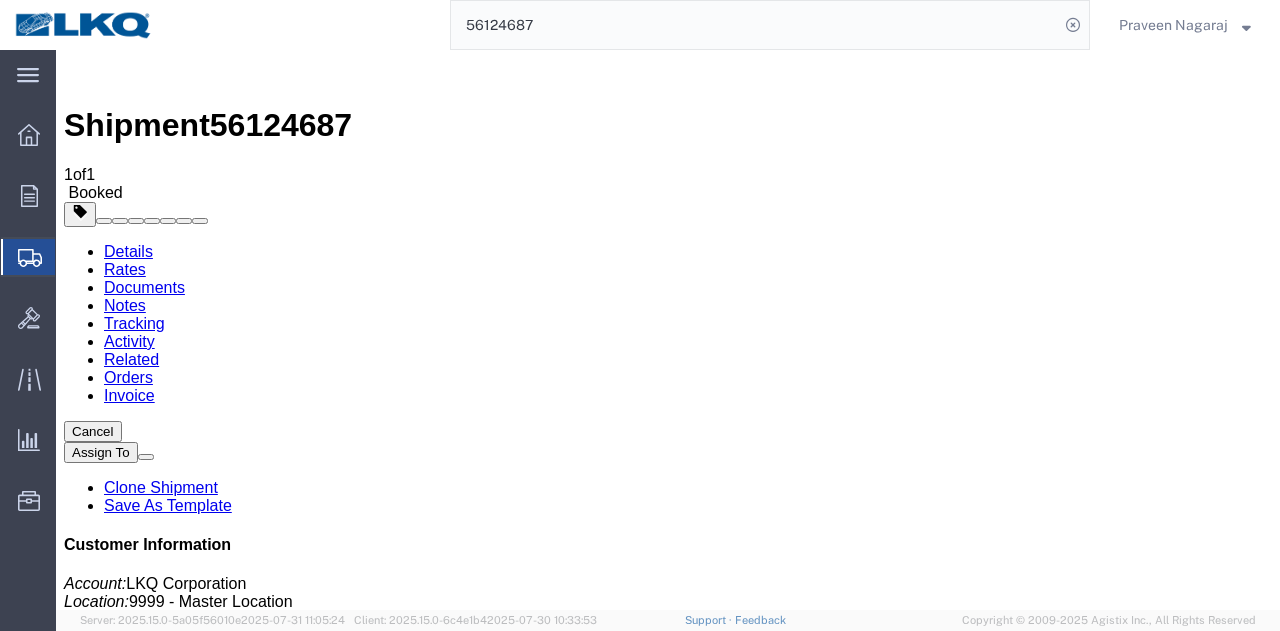 click on "Add New Tracking" at bounding box center [229, 1156] 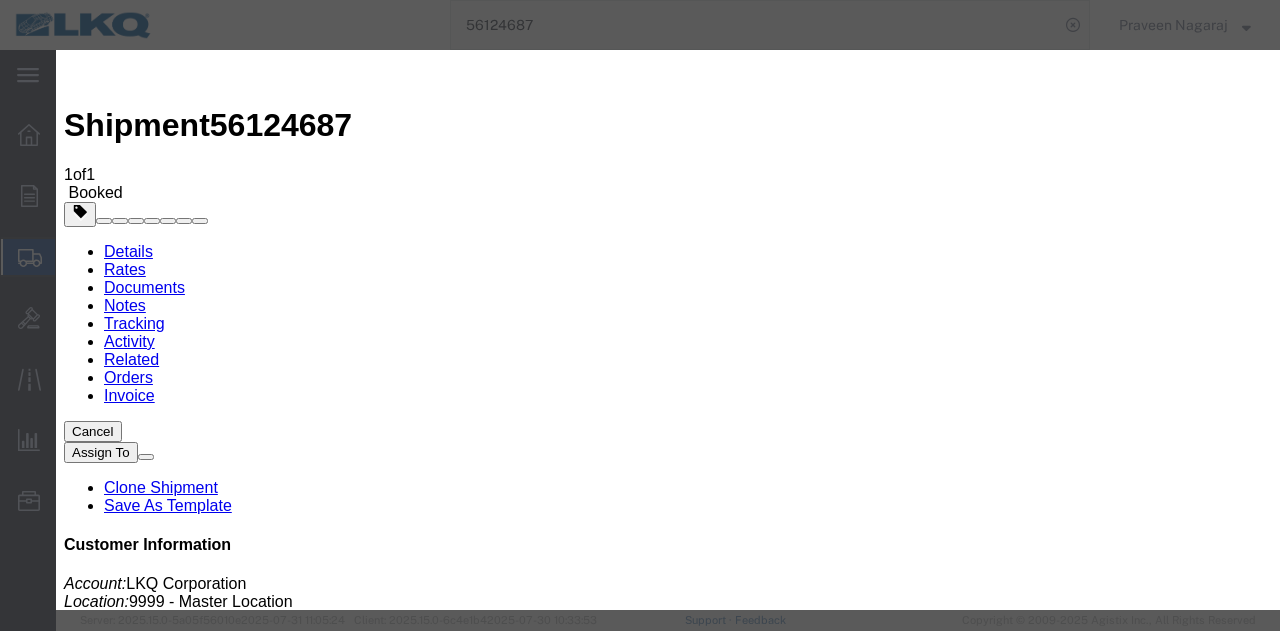type on "08/01/2025" 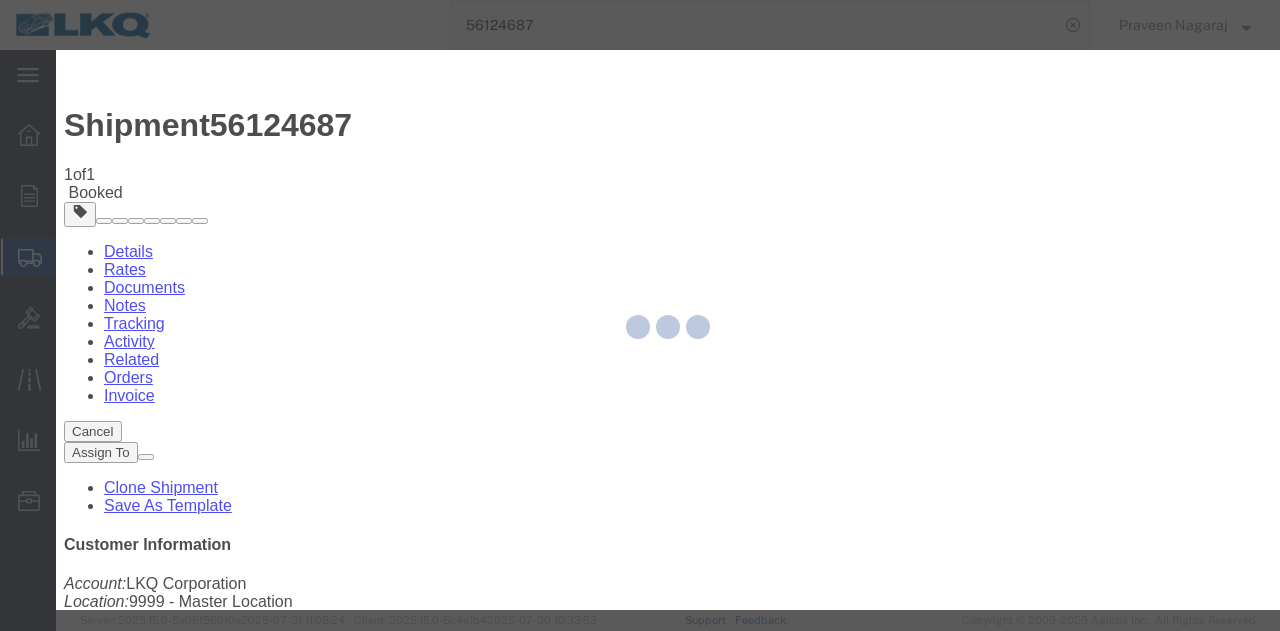 type 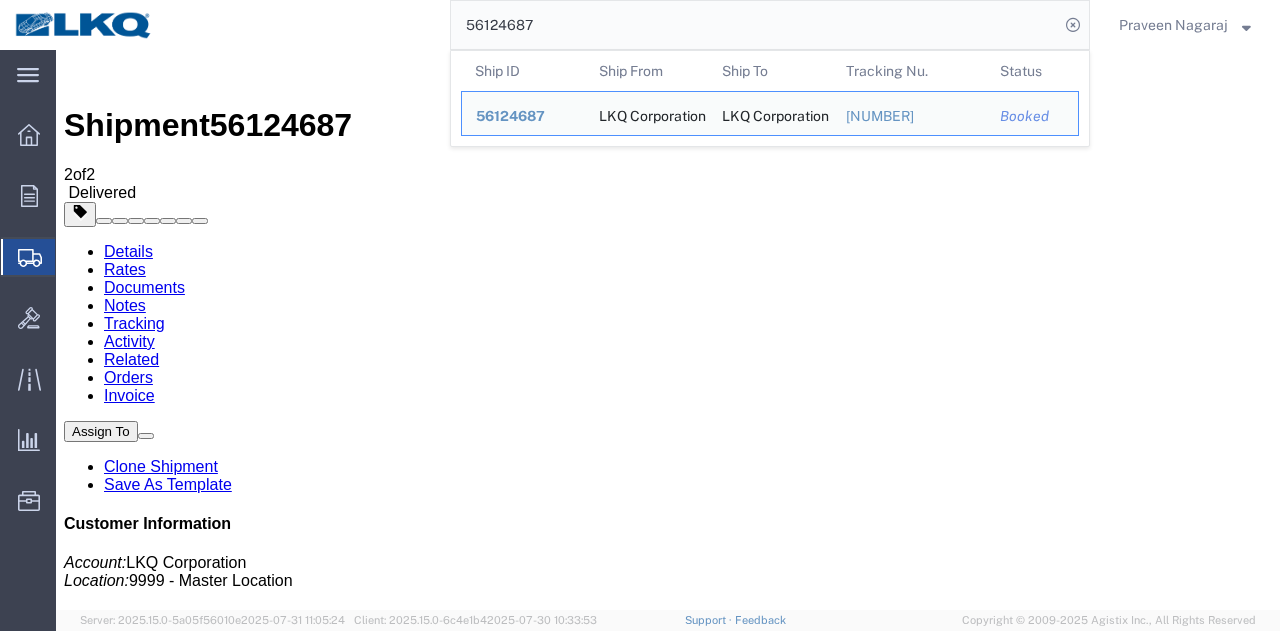drag, startPoint x: 648, startPoint y: 72, endPoint x: 236, endPoint y: 53, distance: 412.43787 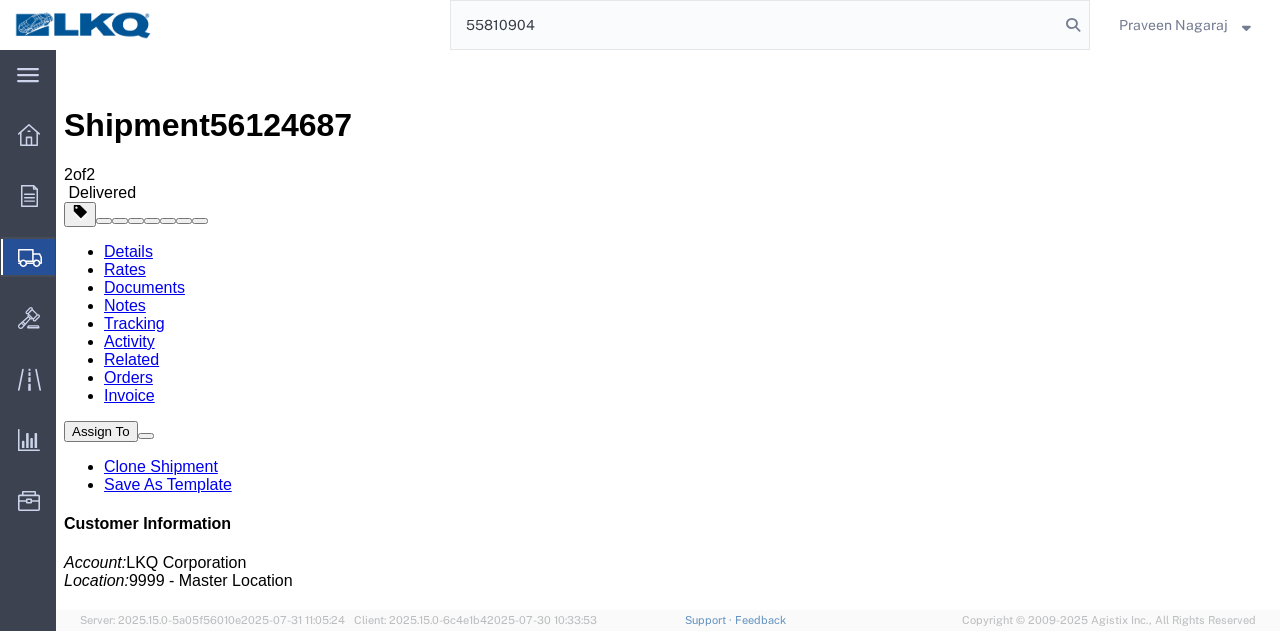 type on "55810904" 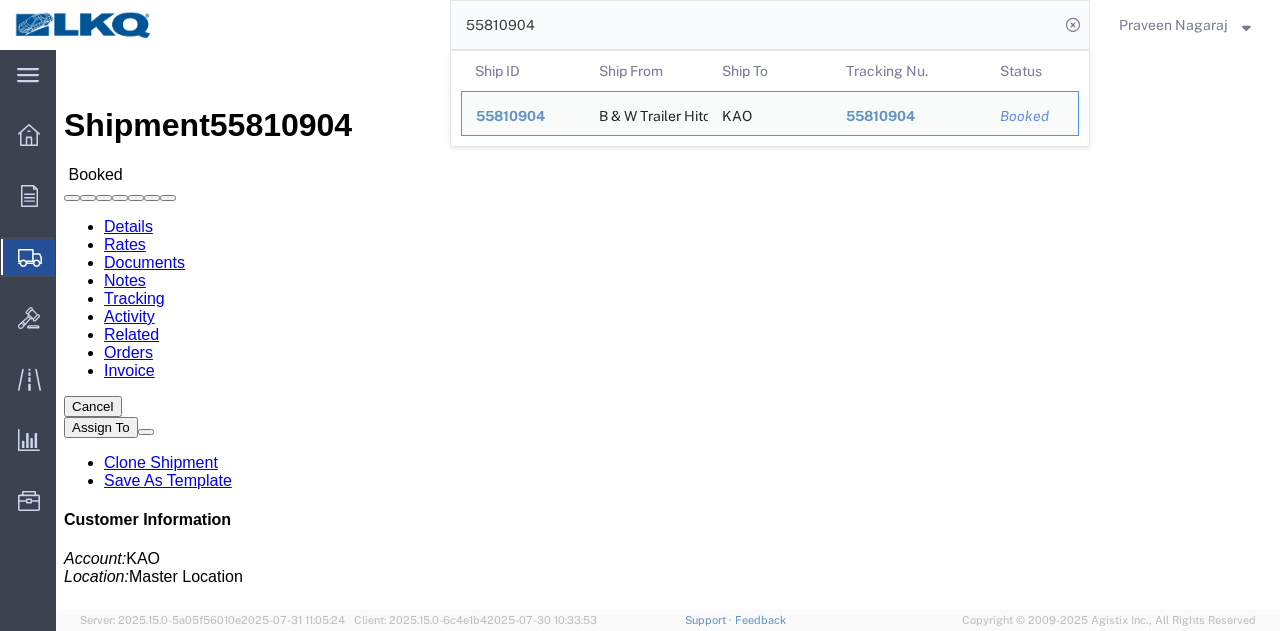 click on "Tracking" 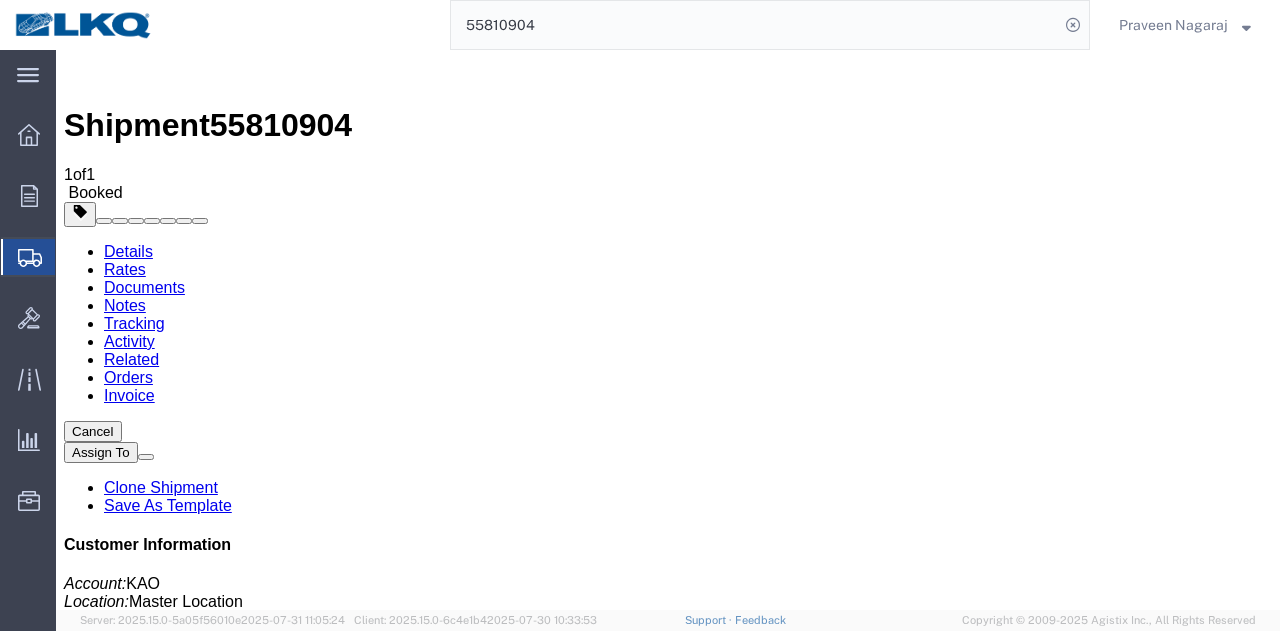 click on "Add New Tracking" at bounding box center [229, 1156] 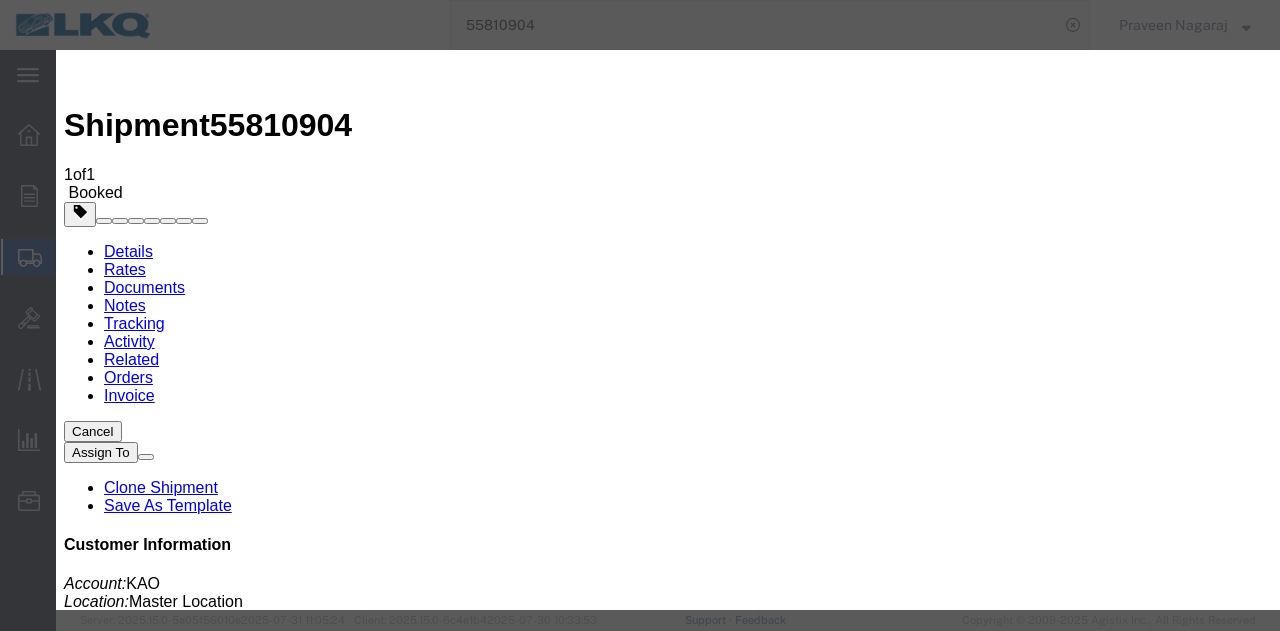 type on "08/01/2025" 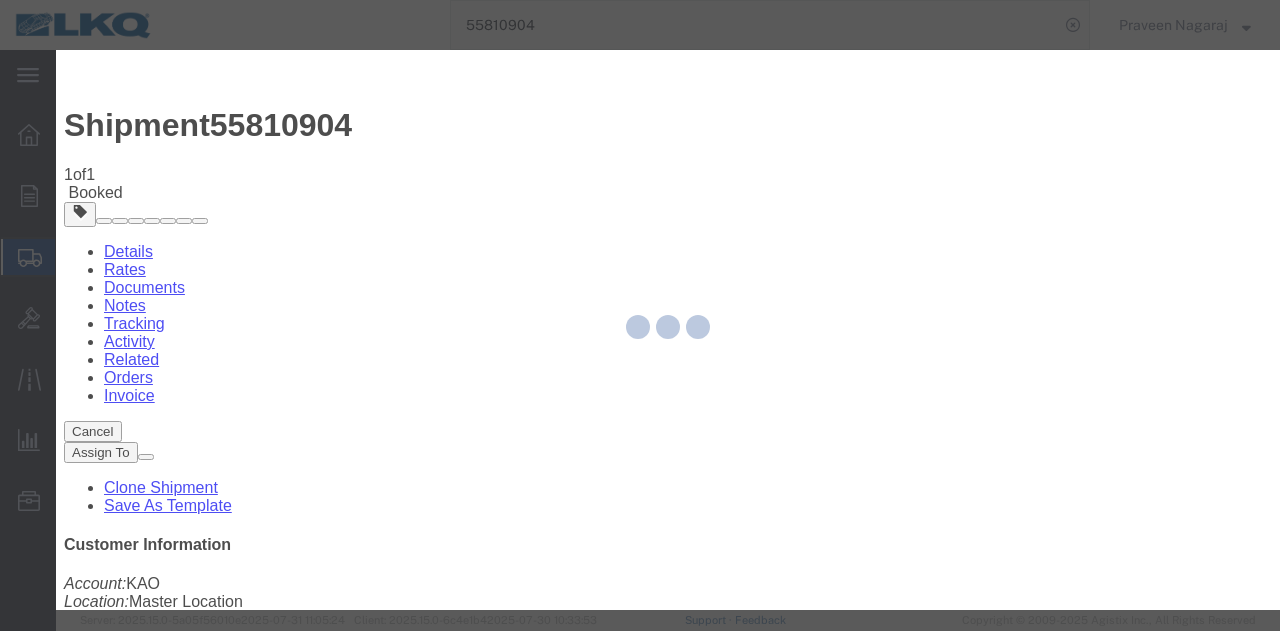 type 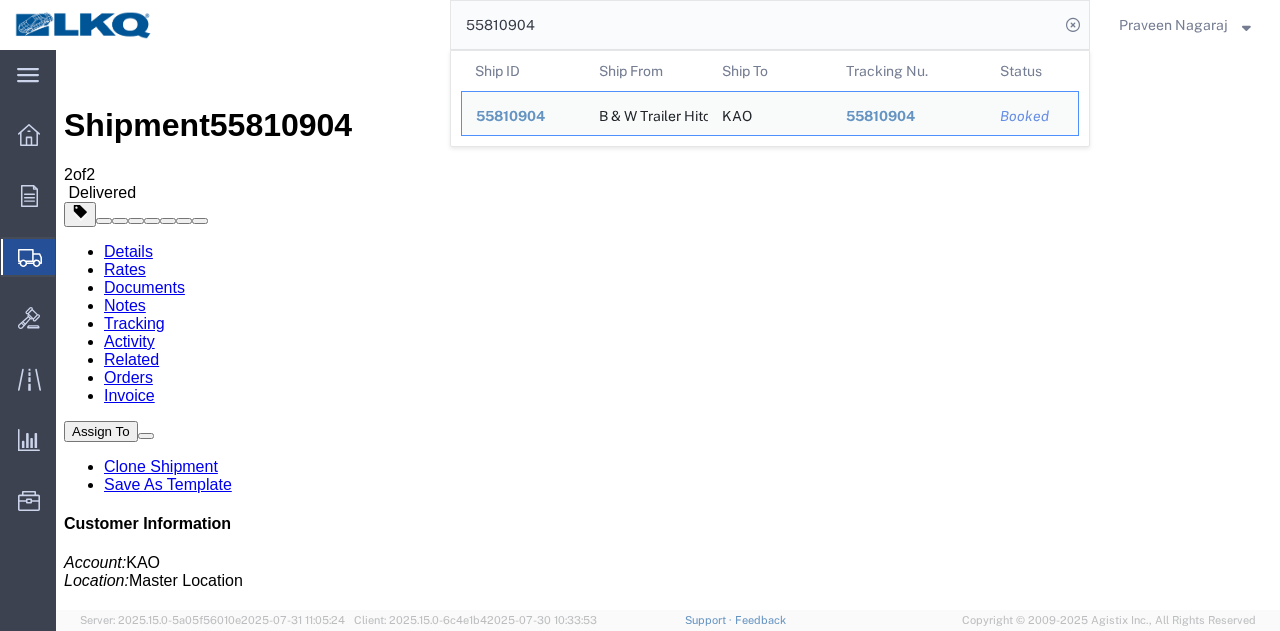 drag, startPoint x: 606, startPoint y: 27, endPoint x: 398, endPoint y: 39, distance: 208.34587 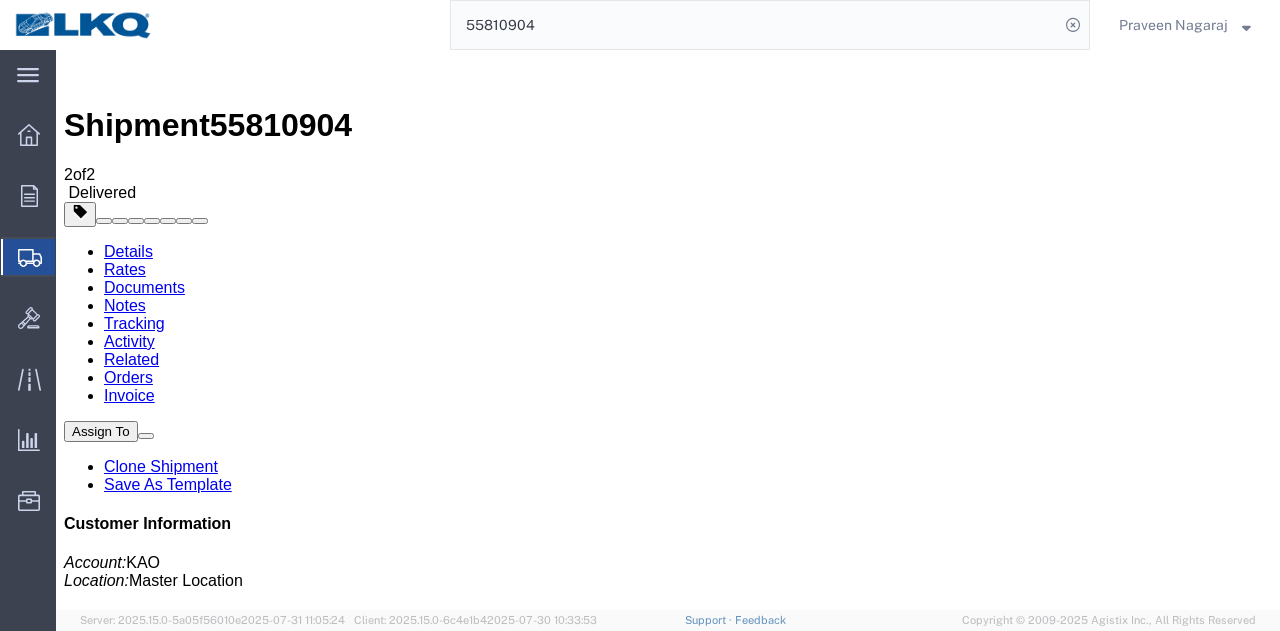 paste on "[NUMBER]" 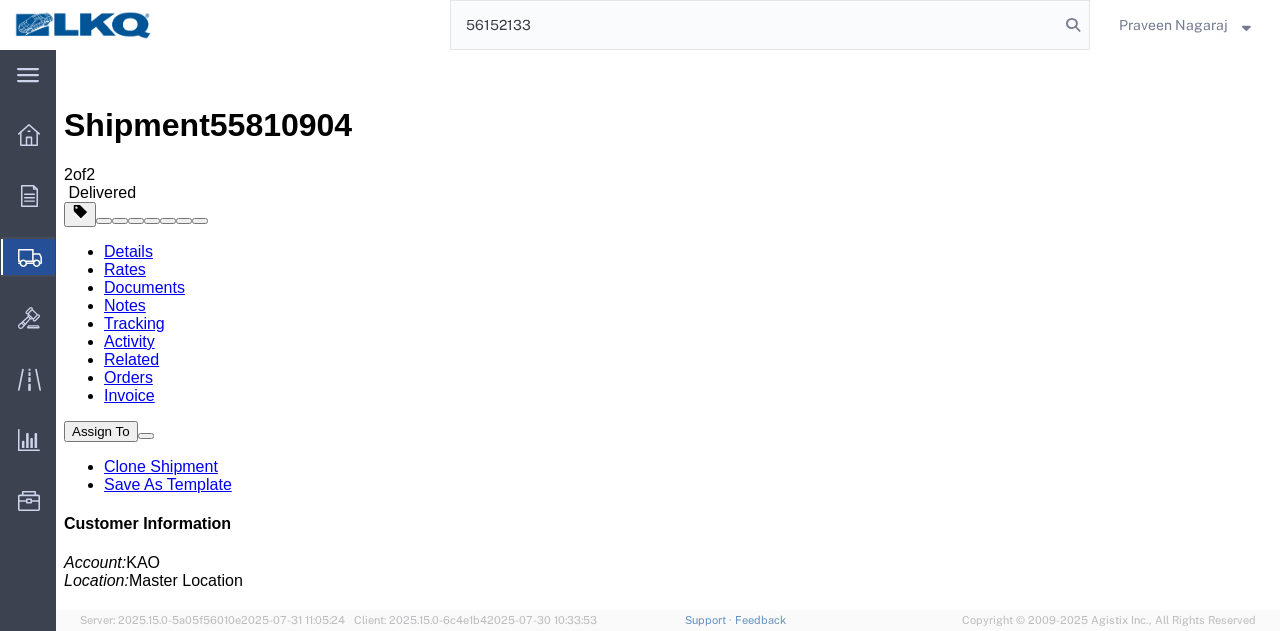 type on "56152133" 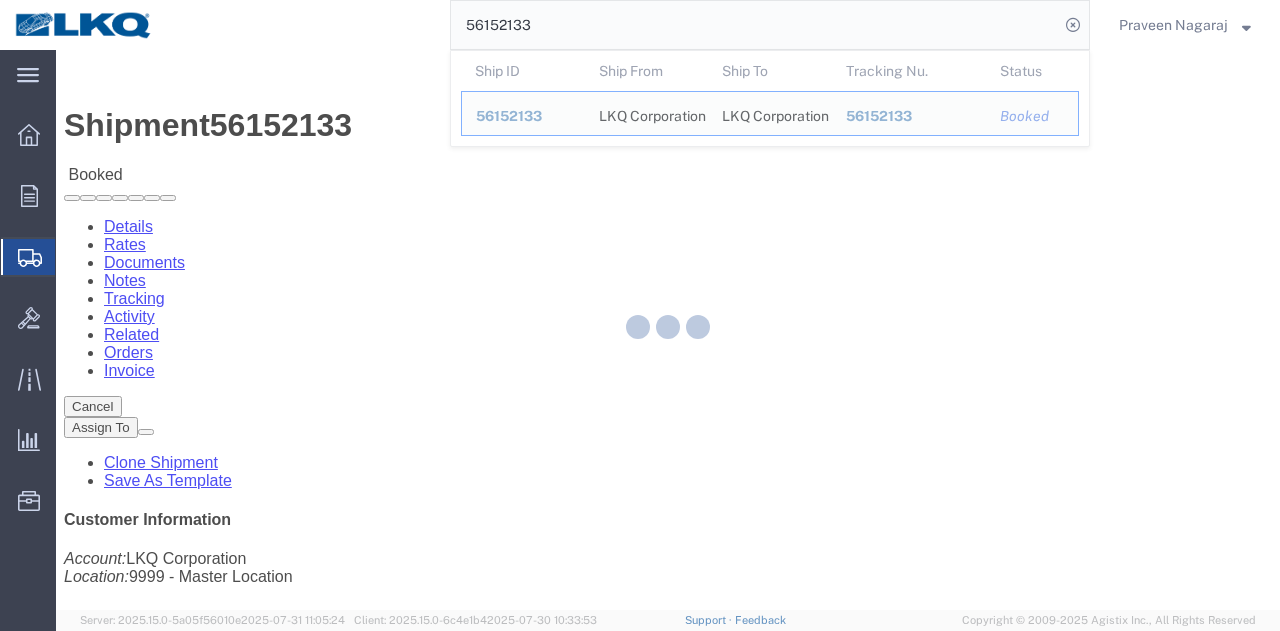 click 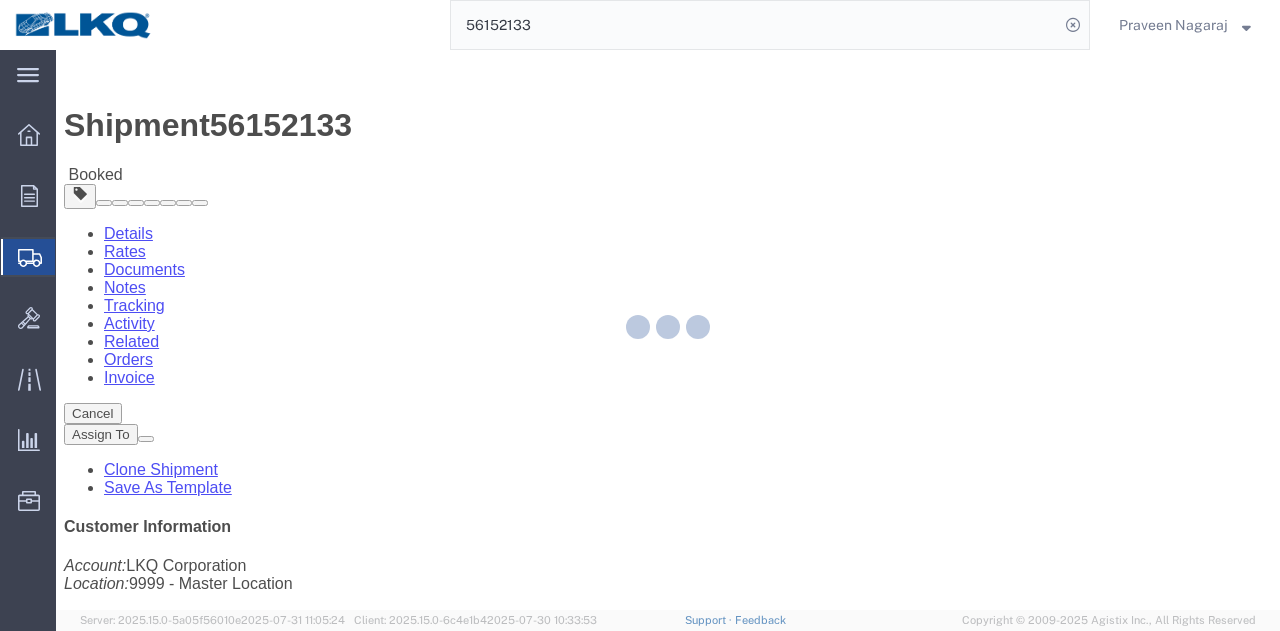 click 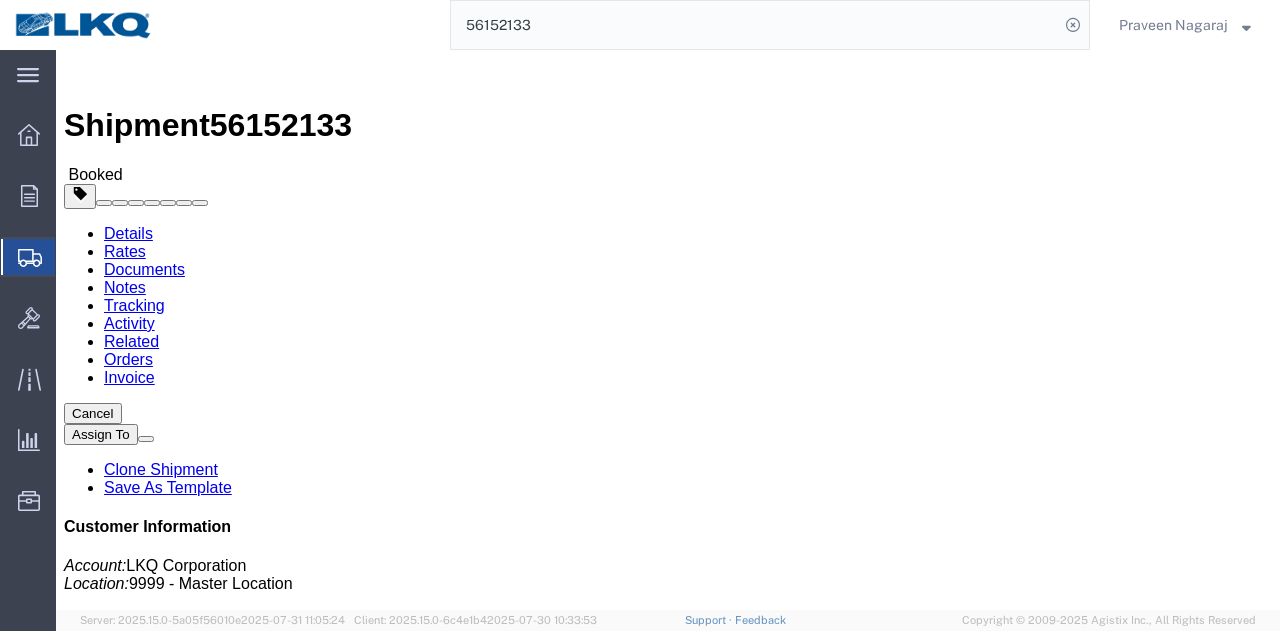 click on "Tracking" 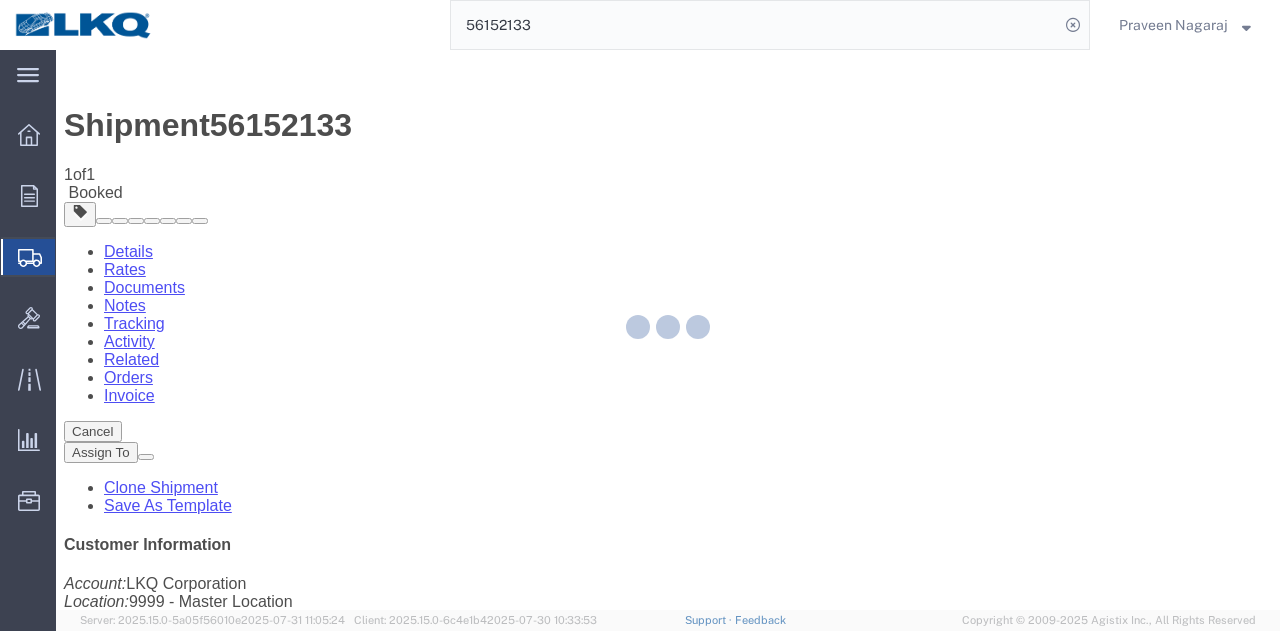 click on "Add New Tracking" at bounding box center [229, 1156] 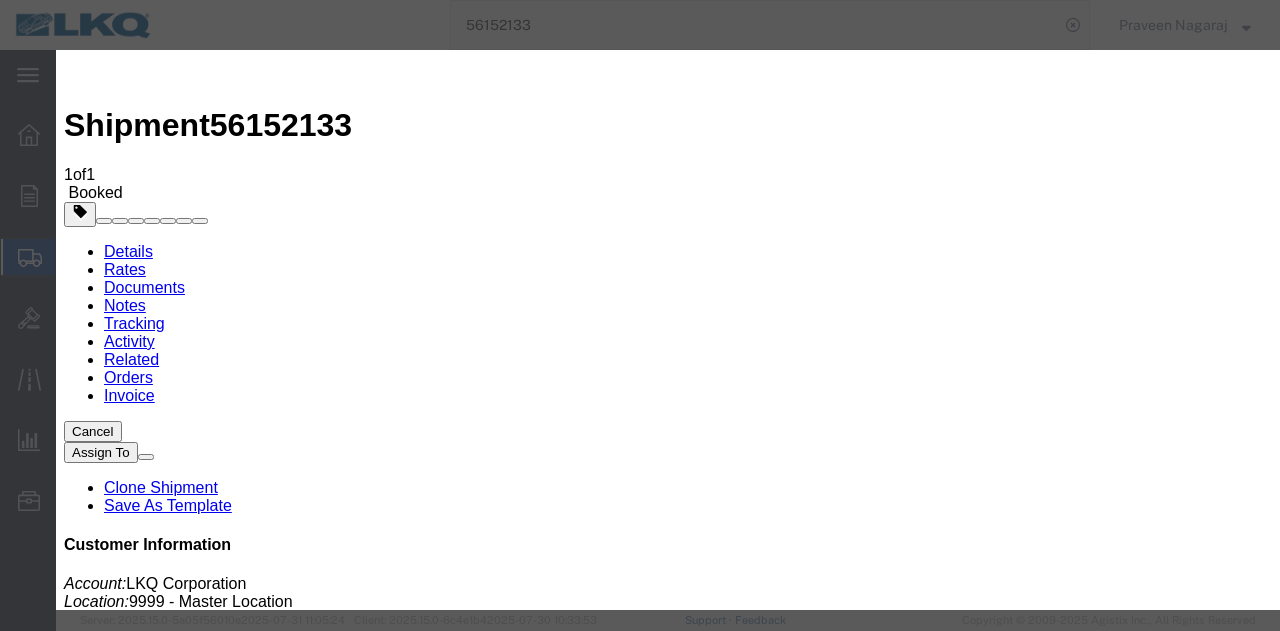 type on "08/01/2025" 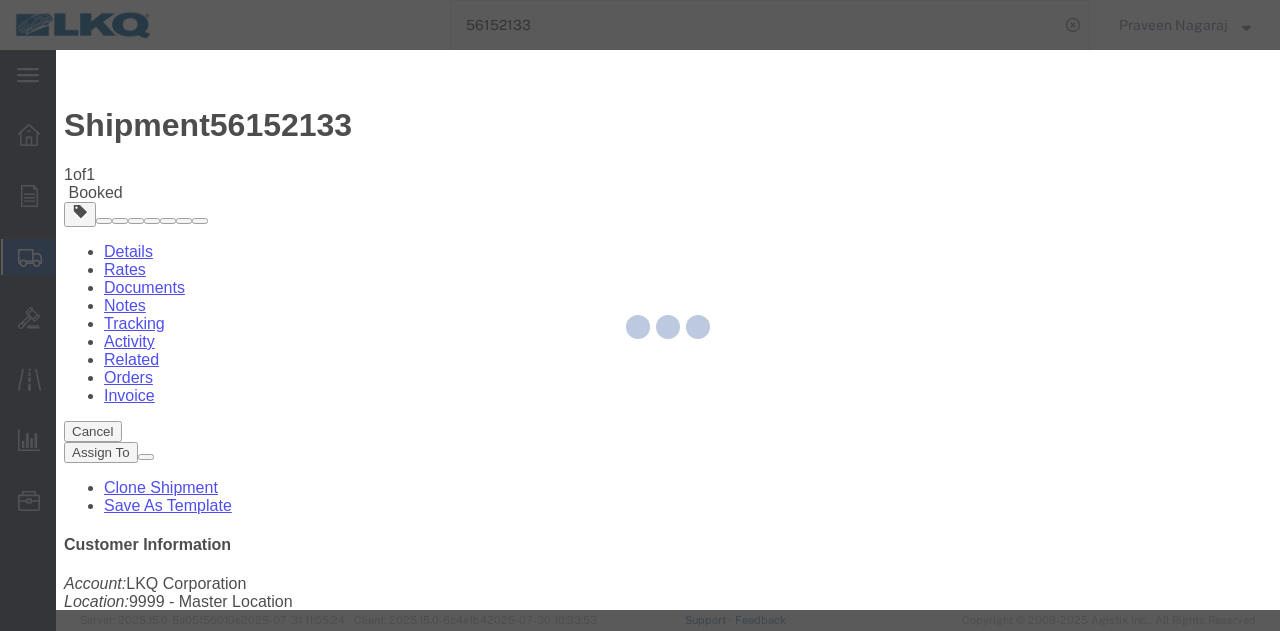 type 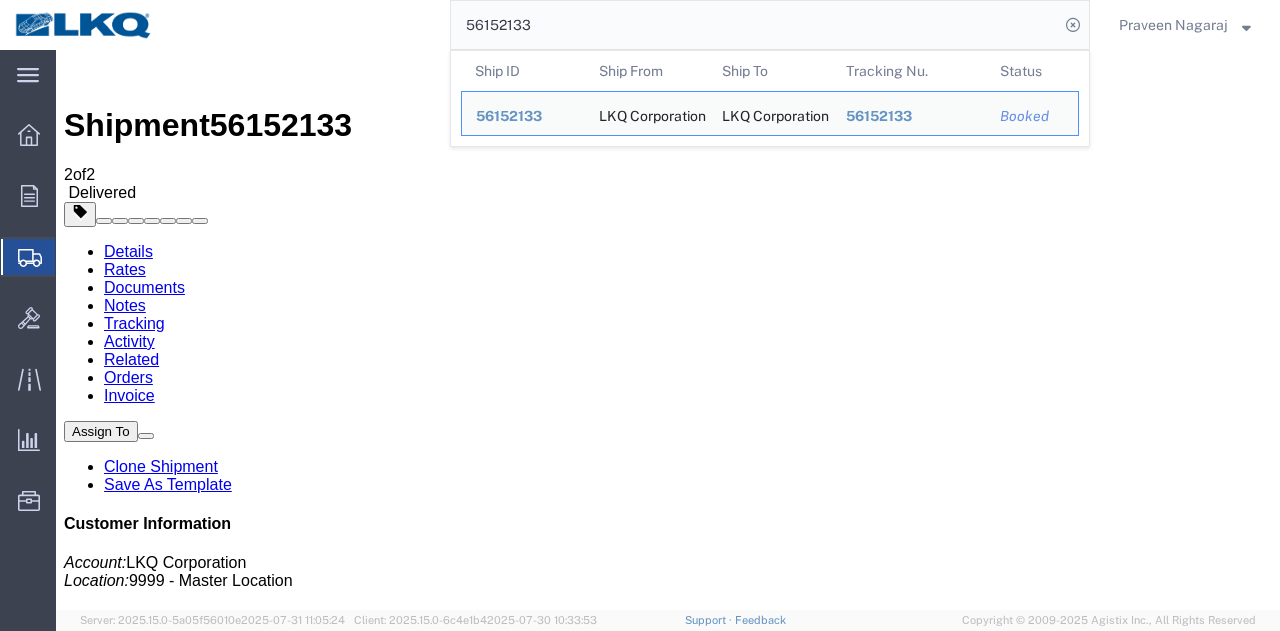drag, startPoint x: 579, startPoint y: 21, endPoint x: 259, endPoint y: 39, distance: 320.50586 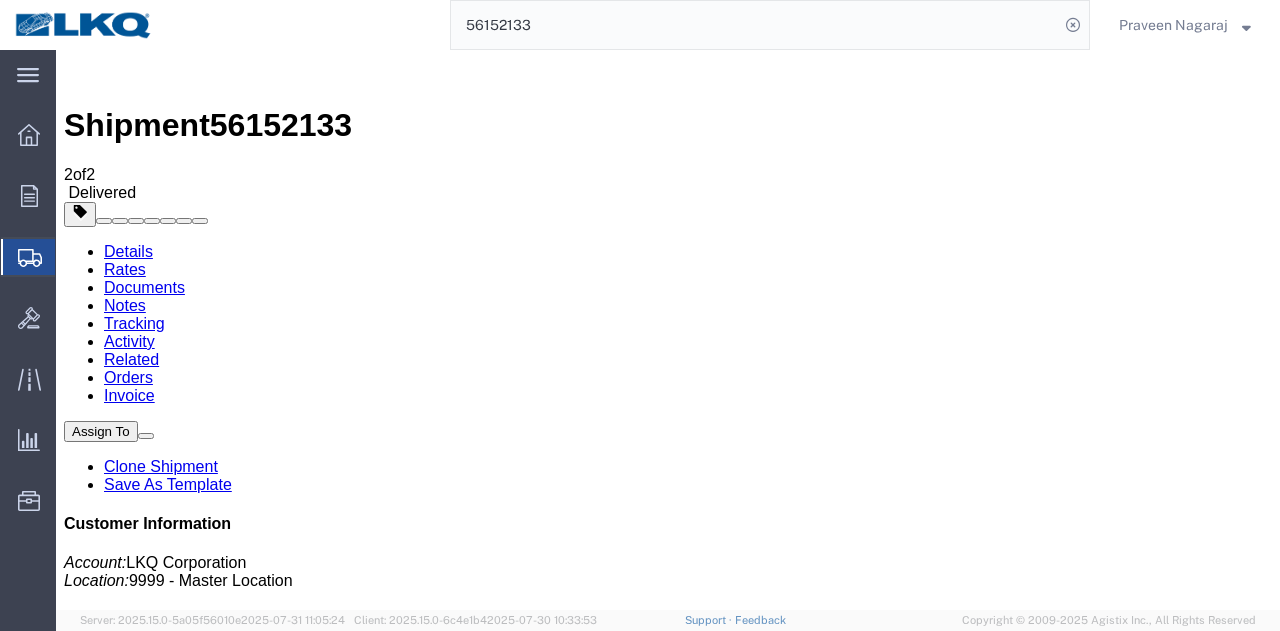 paste on "[NUMBER]" 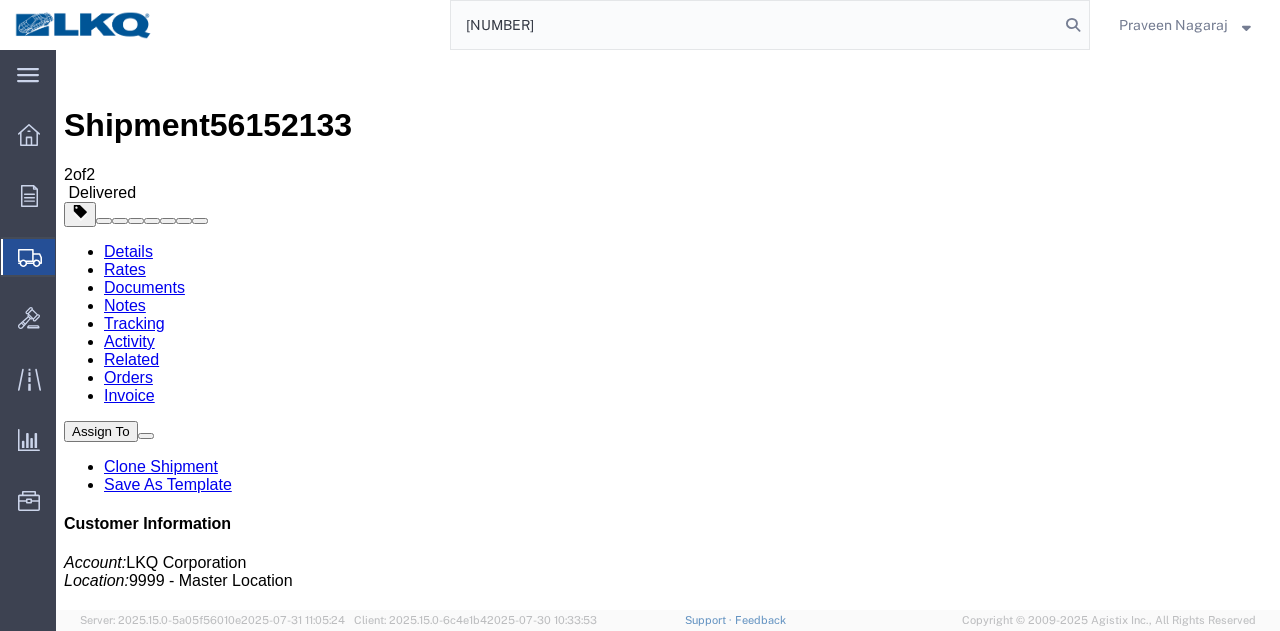 type on "[NUMBER]" 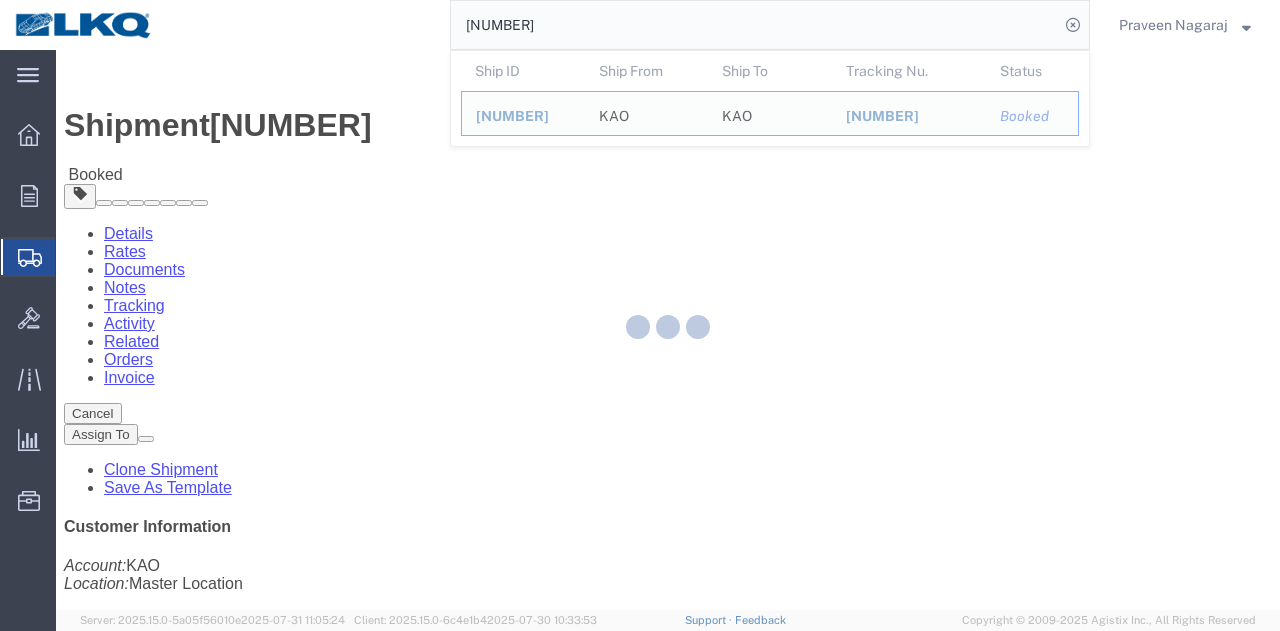 click 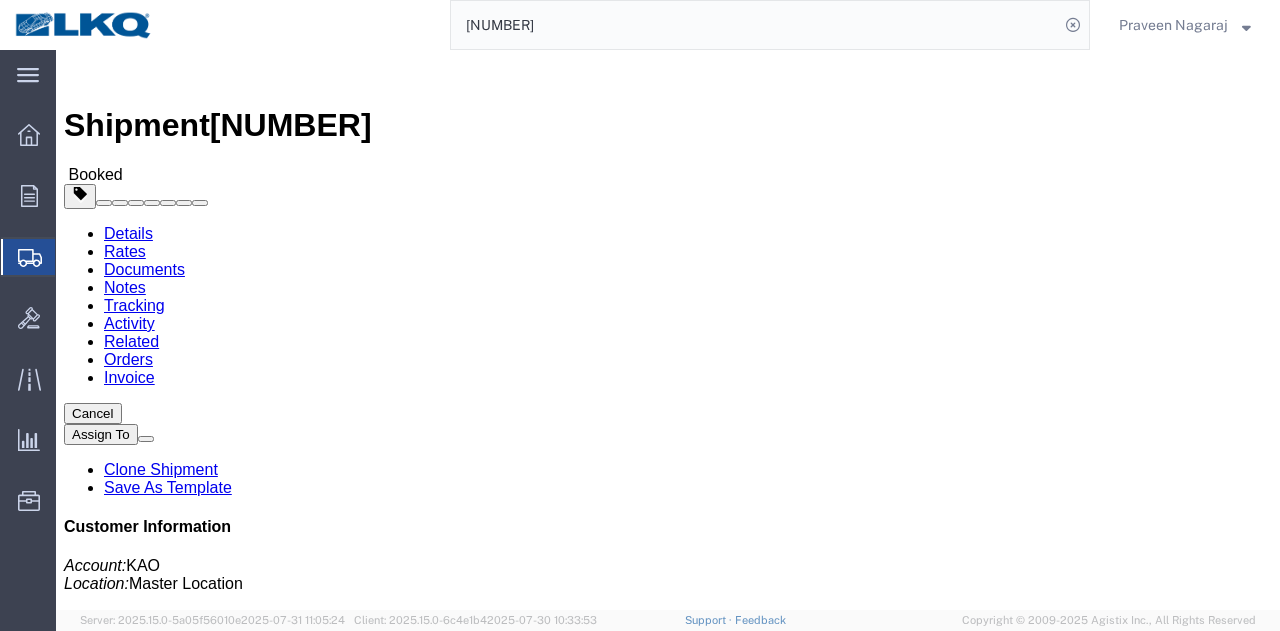 click on "Tracking" 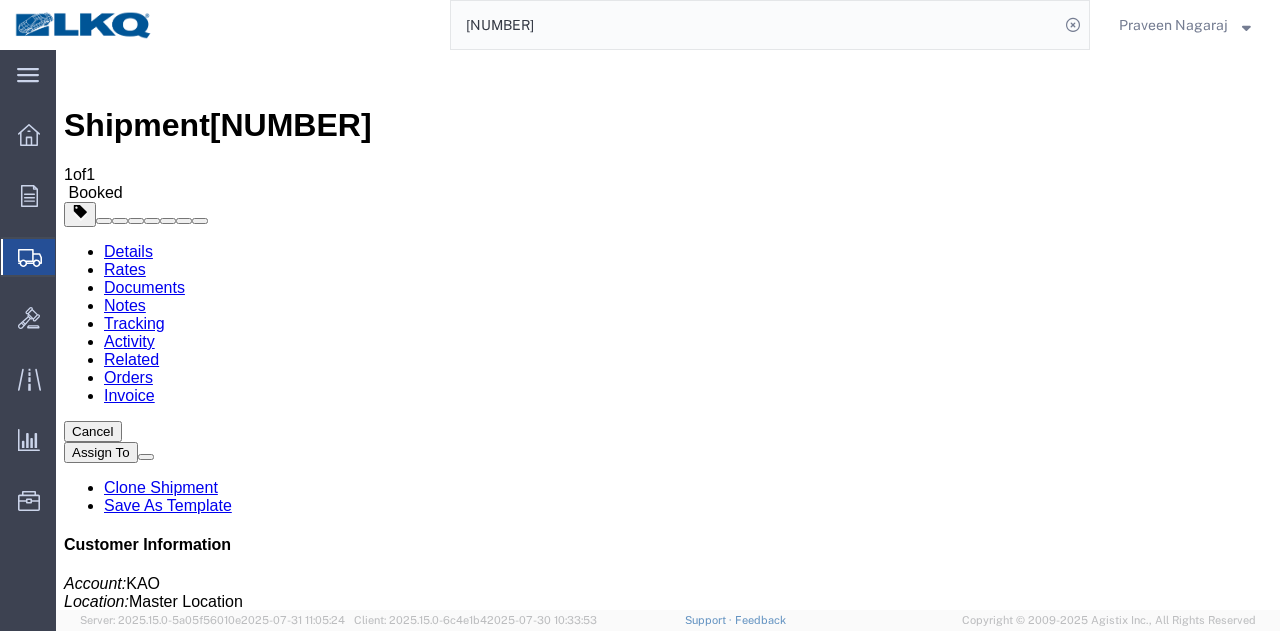 click on "Add New Tracking" at bounding box center (229, 1156) 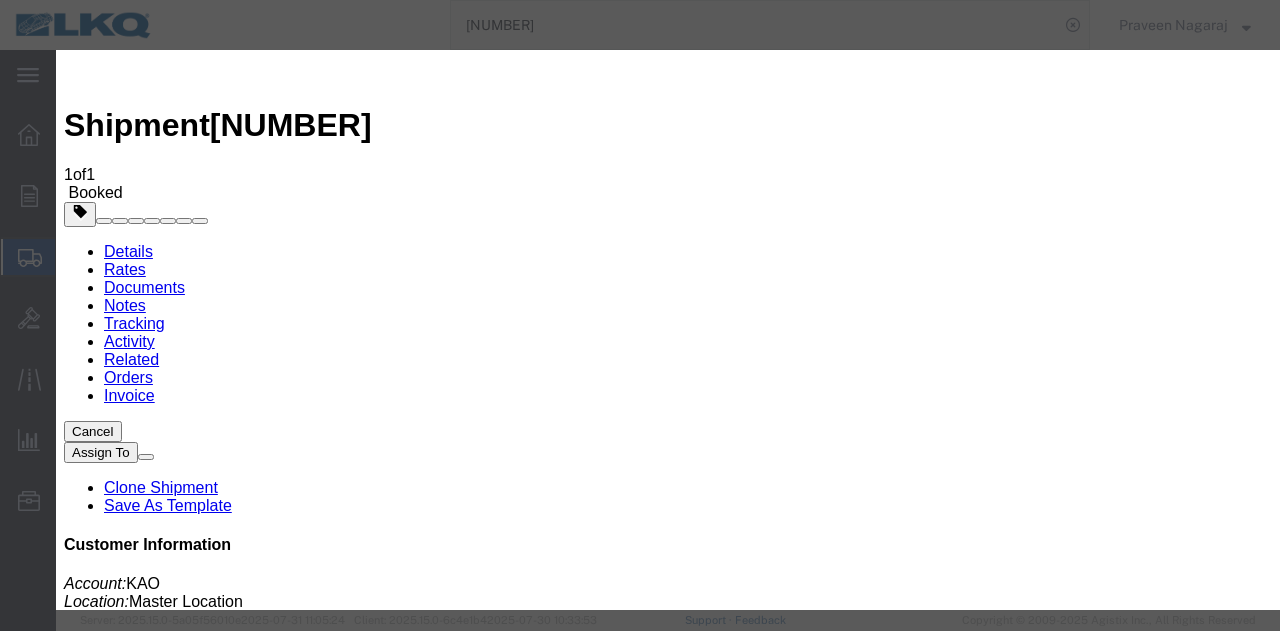 type on "08/01/2025" 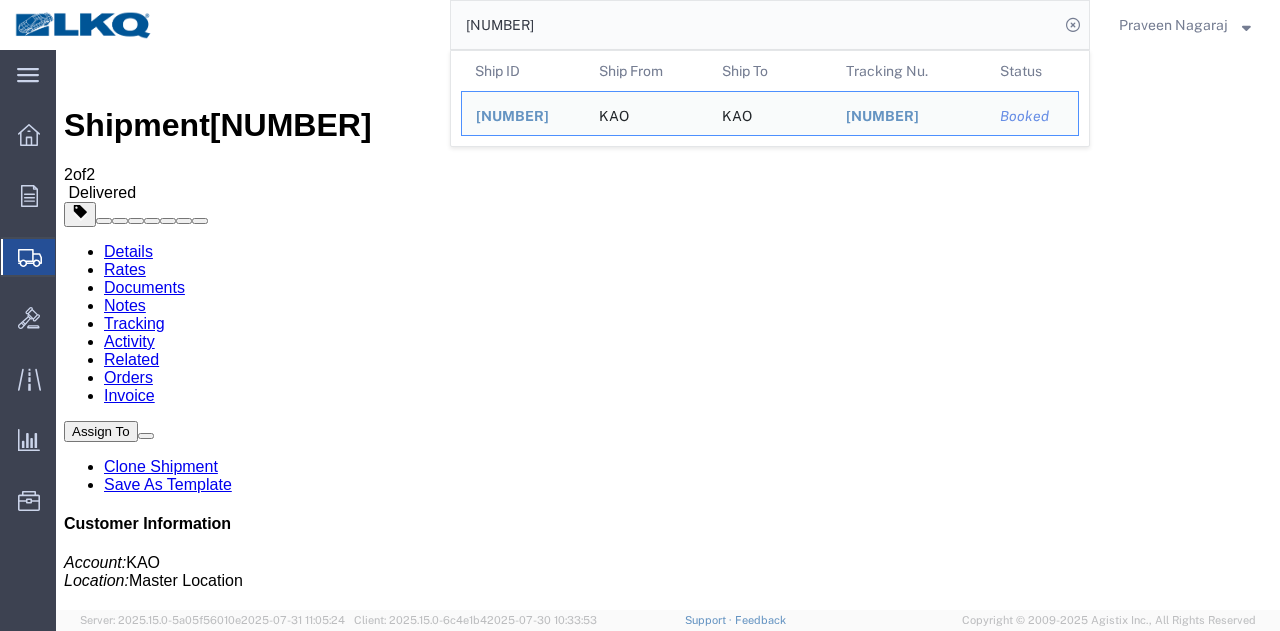 drag, startPoint x: 580, startPoint y: 27, endPoint x: 303, endPoint y: 46, distance: 277.65085 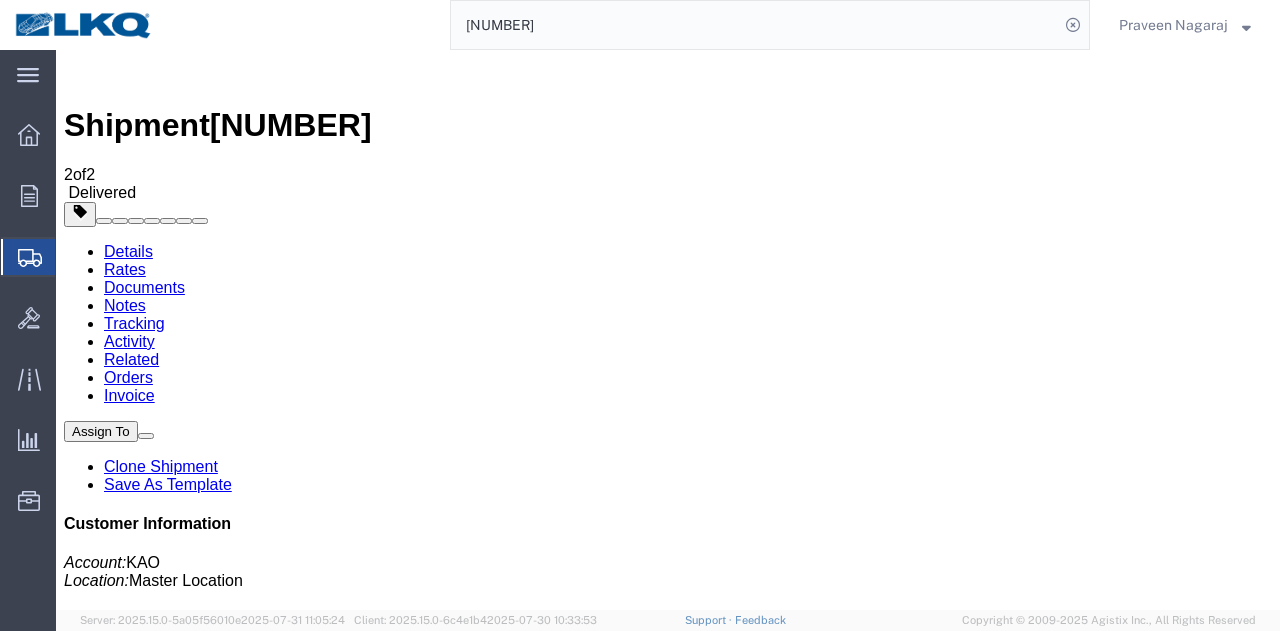 paste on "[NUMBER]" 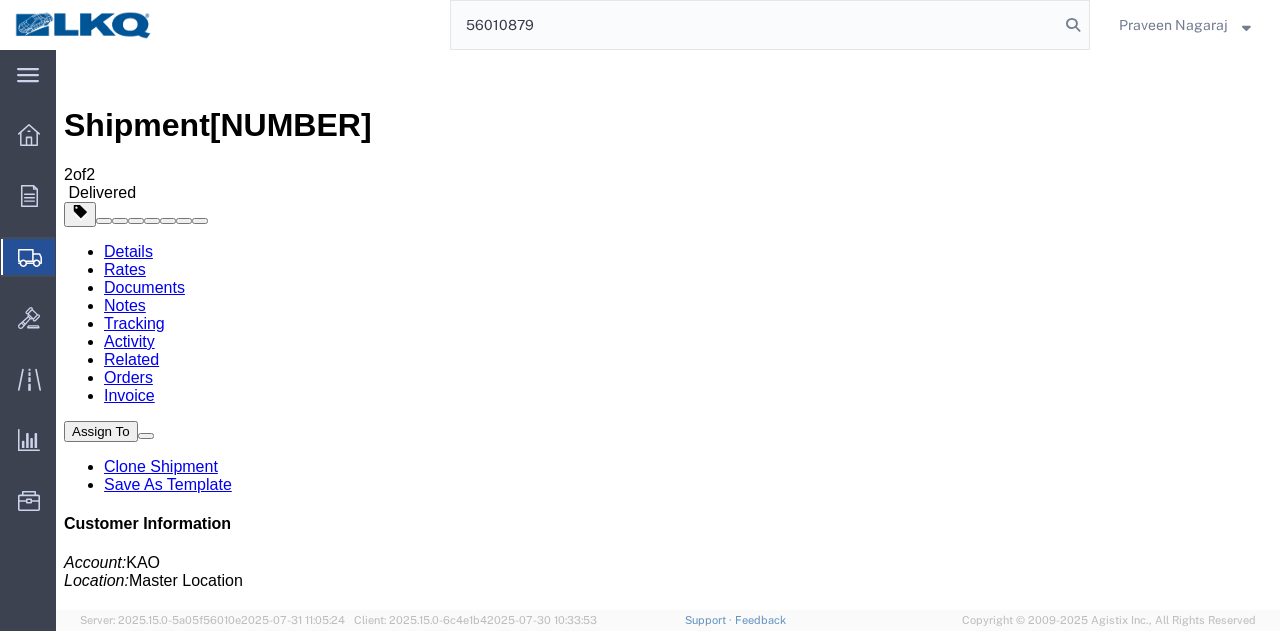 type on "56010879" 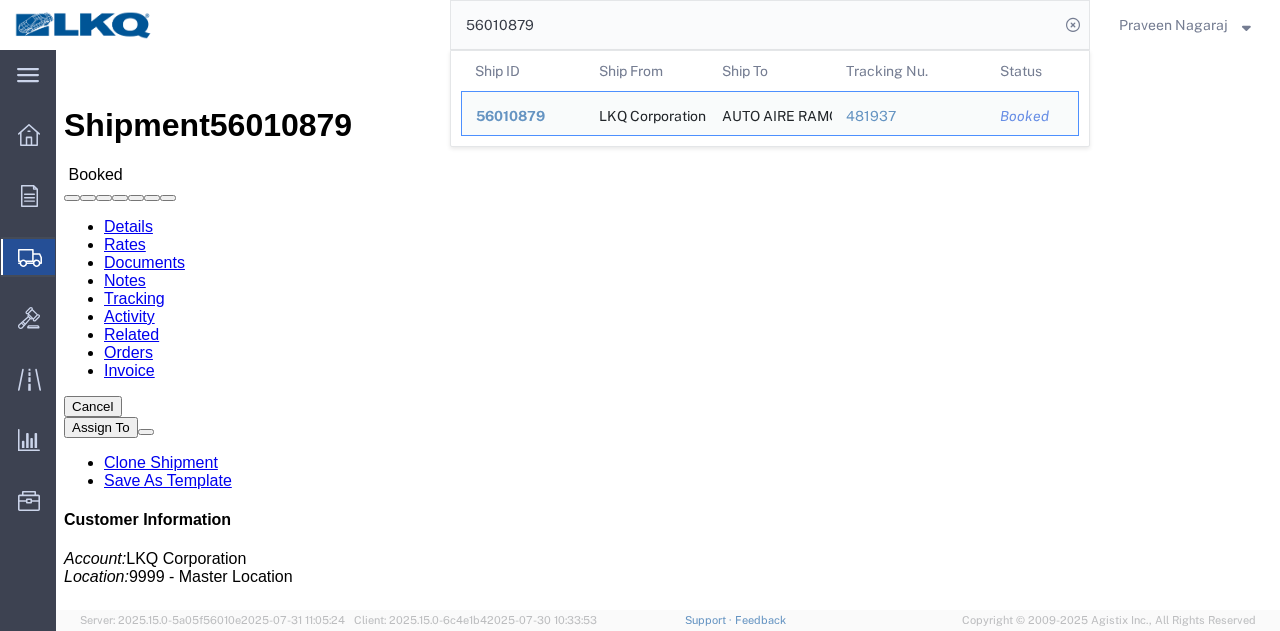 click on "Shipment [SHIP_ID]
Booked Details Rates Documents Notes Tracking Activity Related Orders Invoice Cancel Assign To Clone Shipment Save As Template Customer Information Account: [COMPANY_NAME] Location: [NUMBER] - [COMPANY_NAME] Carrier Information Tracking No: [SHIP_ID] Carrier Name: [COMPANY_NAME] [COMPANY_NAME] Service Level: [SERVICE_LEVEL] Contact Name: [FIRST] [LAST] Contact No: [PHONE_NUMBER] From [COMPANY_NAME] ([FIRST] [LAST])
[NUMBER] [NUMBER] [STREET] [BLVD] [SW] [CITY],
[STATE] [POSTAL_CODE] United States [PHONE_NUMBER]
To
[COMPANY_NAME] ([RECEIVING])
[NUMBER] [STREET] [CT] [CITY], [STATE] [POSTAL_CODE] United States [PHONE_NUMBER] Other details Reference: [SHIP_ID] Ship Date: [DATE] Mode: [MODE] Creator: [CREATOR]...
Creator: [CREATOR]
Last Saved: [DATE] [TIME] Shipment Detail
Ship From [COMPANY_NAME] ([FIRST] [LAST]) [NUMBER] [NUMBER] [STREET] [BLVD] [SW] [CITY], [STATE] [POSTAL_CODE] United States [PHONE_NUMBER] Ship To
[COMPANY_NAME] ([RECEIVING])" 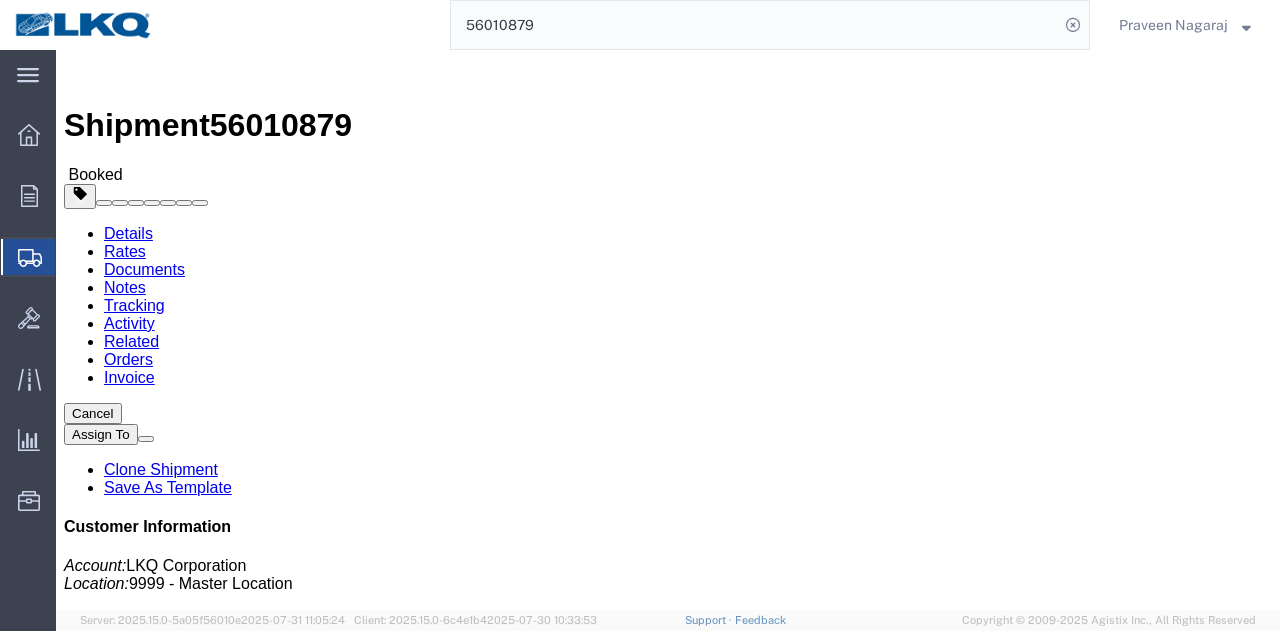 click on "Tracking" 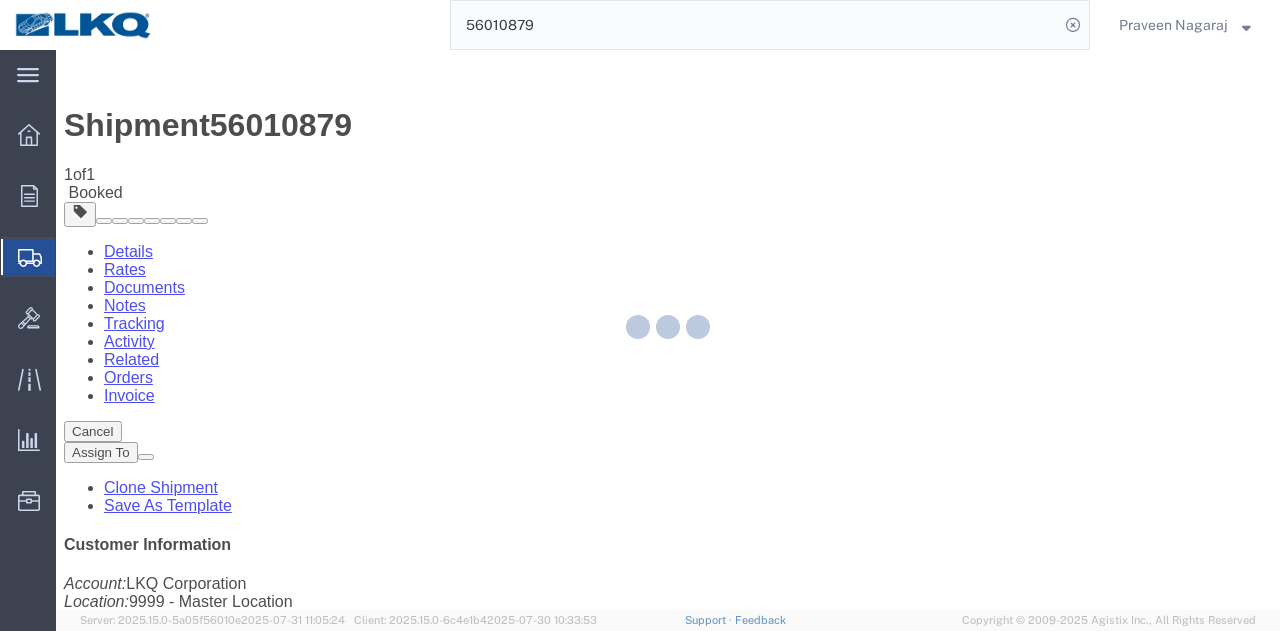 click 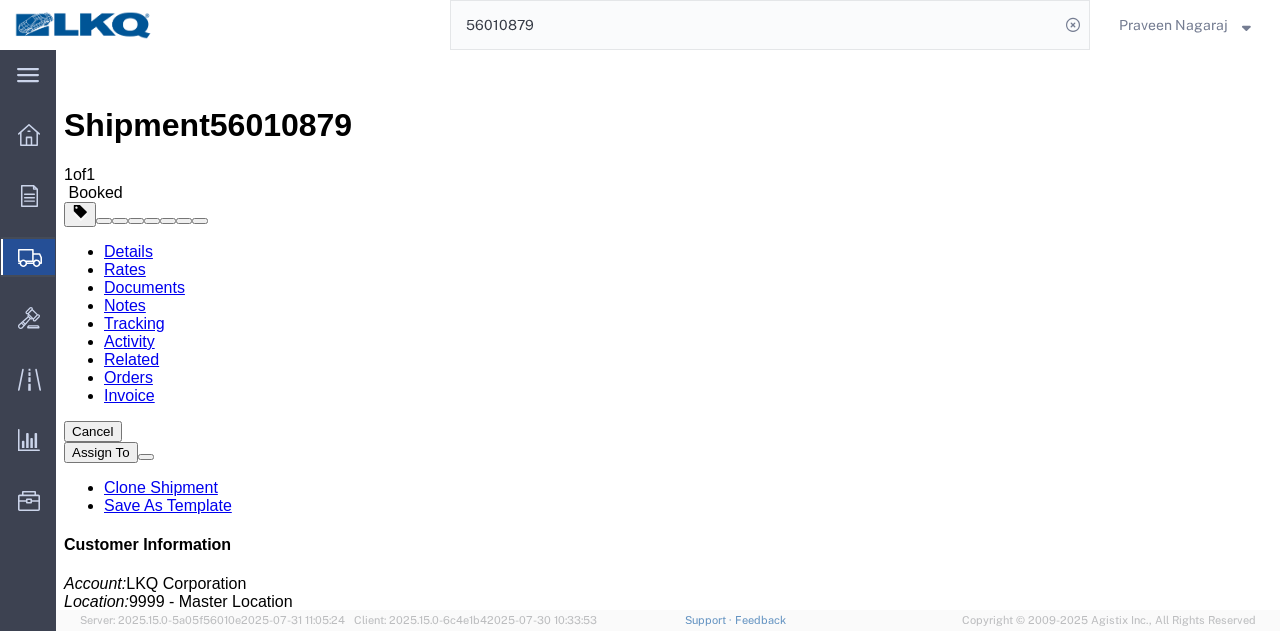 click on "Add New Tracking" at bounding box center [229, 1156] 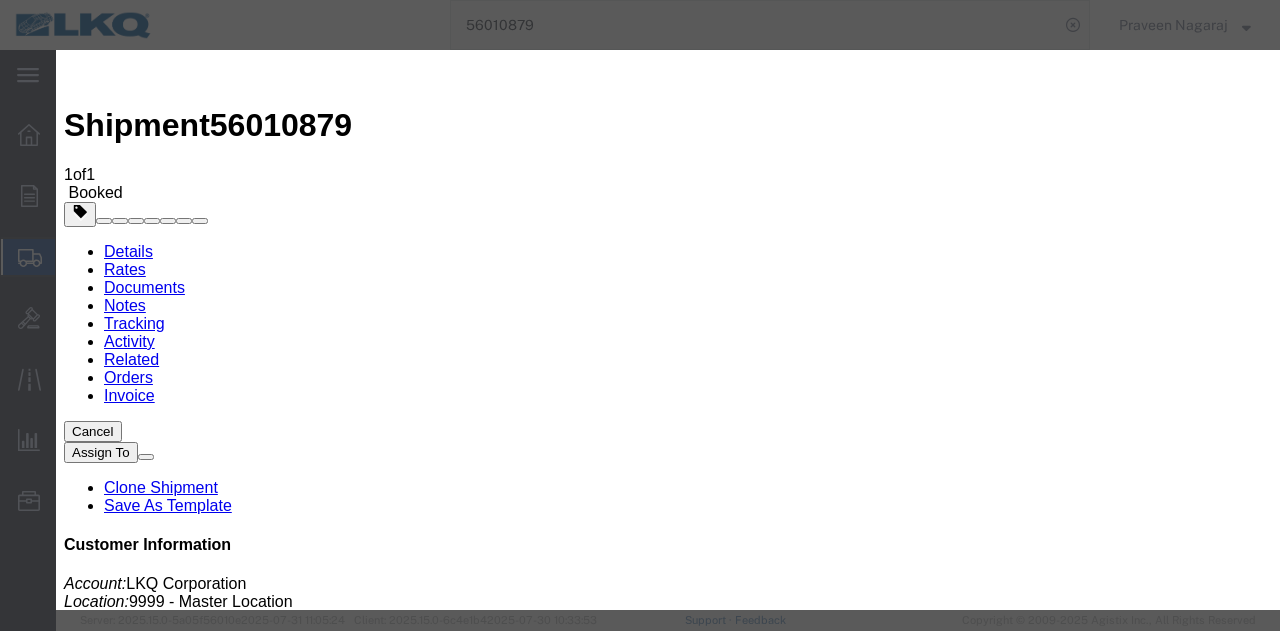 type on "08/01/2025" 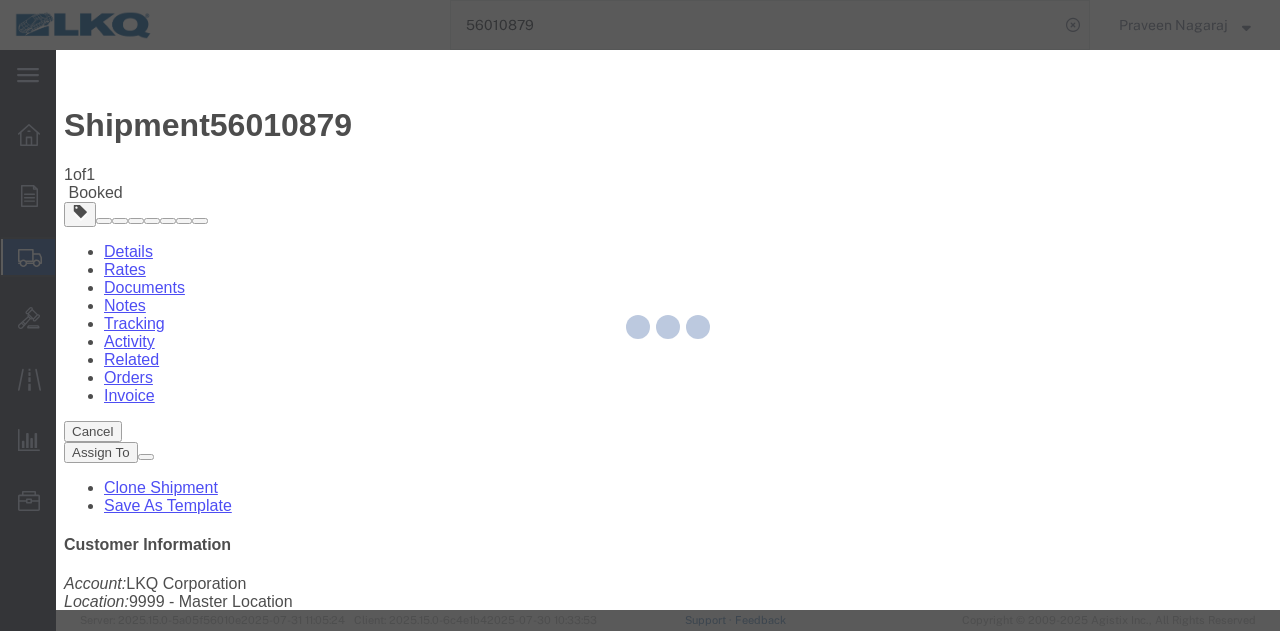 click 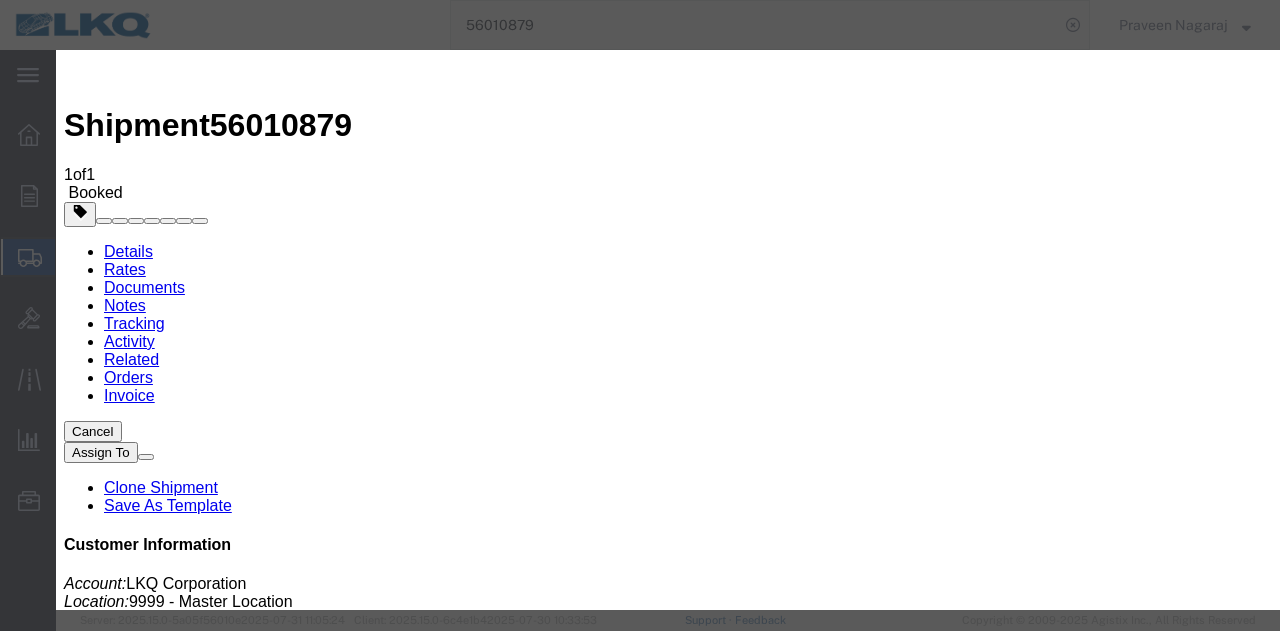 drag, startPoint x: 288, startPoint y: 283, endPoint x: 325, endPoint y: 291, distance: 37.85499 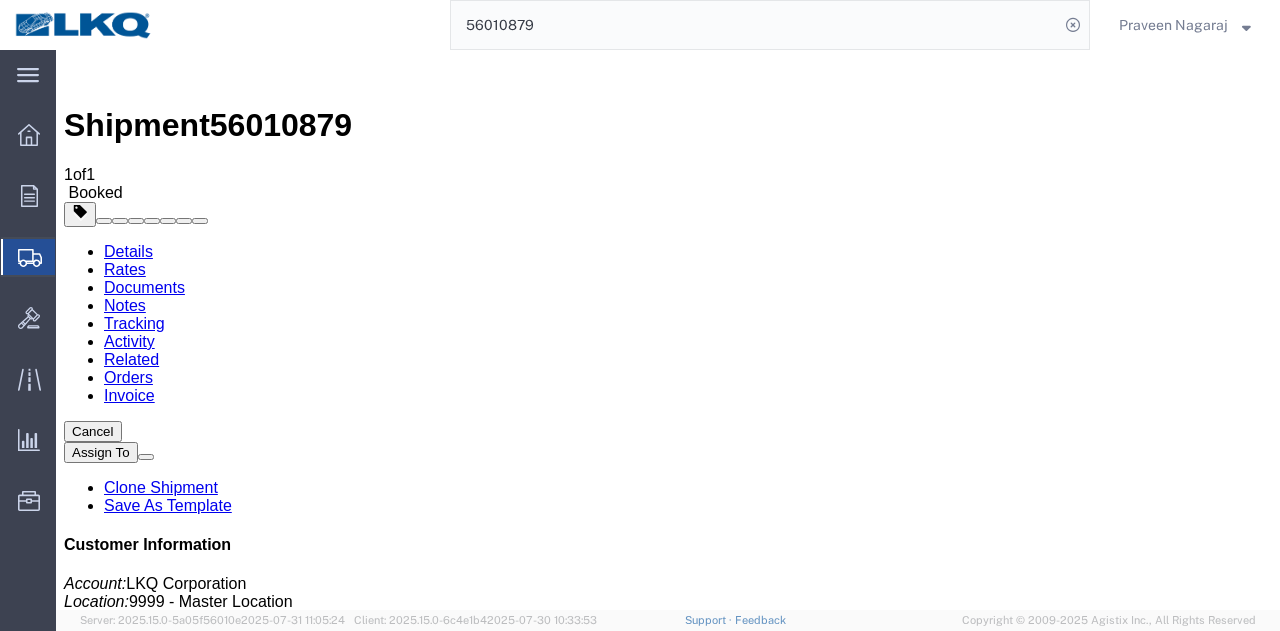 click on "Add New Tracking" at bounding box center [229, 1156] 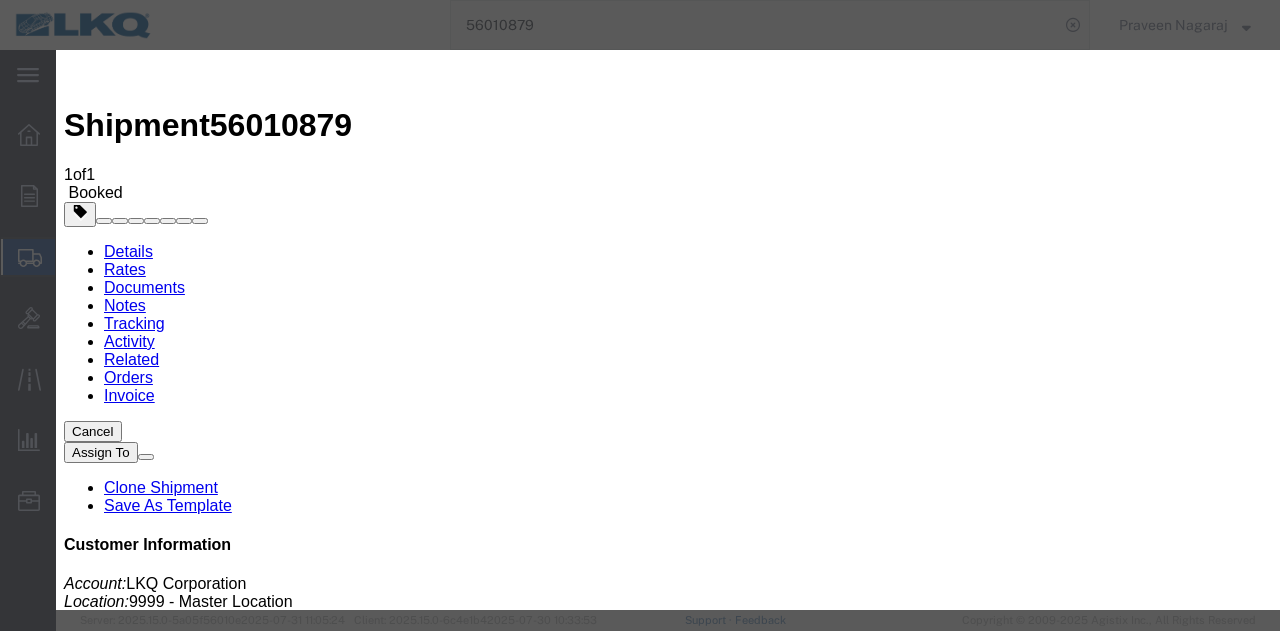 type on "08/01/2025" 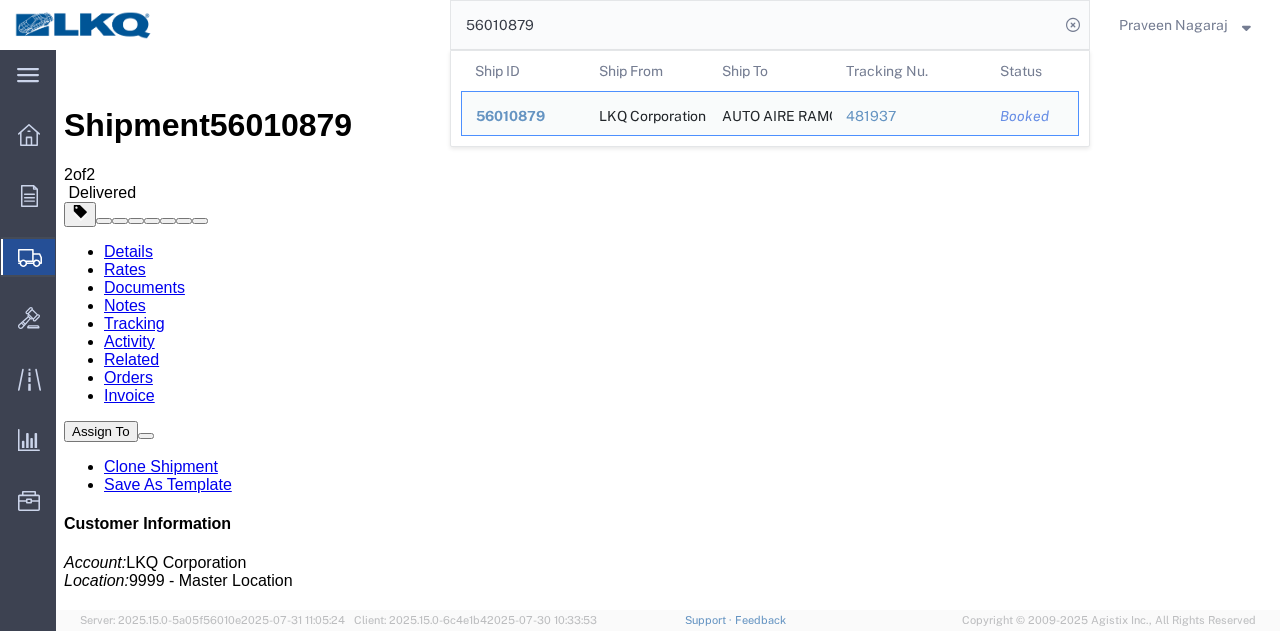 drag, startPoint x: 572, startPoint y: 27, endPoint x: 288, endPoint y: 37, distance: 284.176 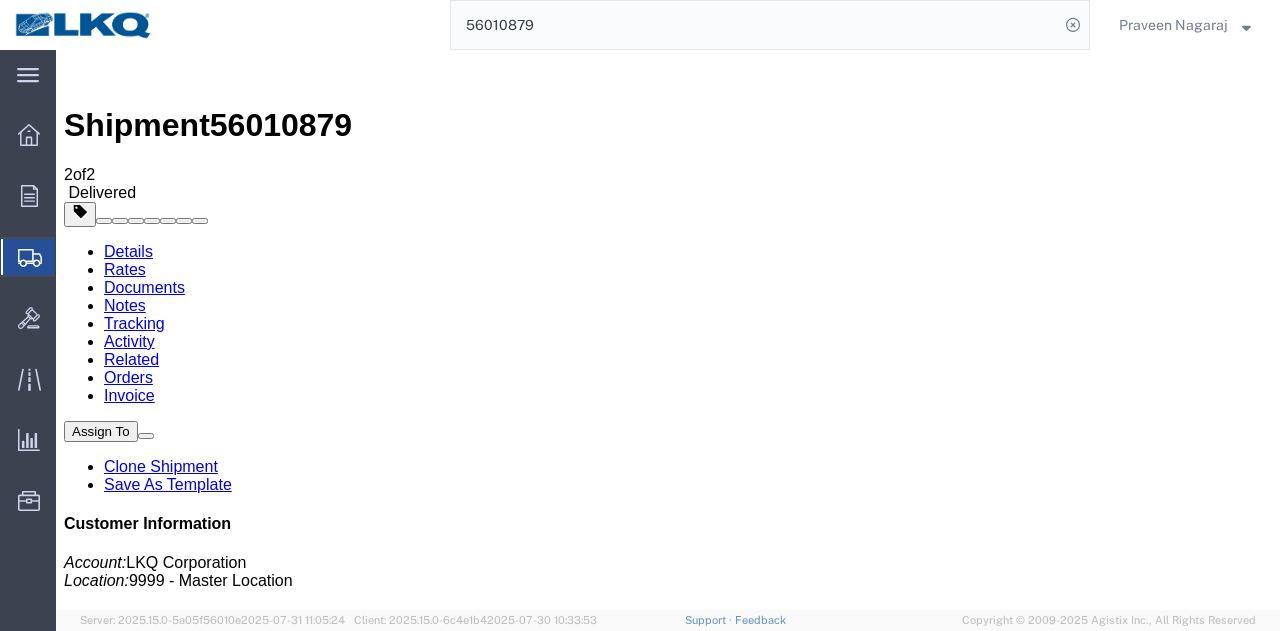 paste on "[NUMBER]" 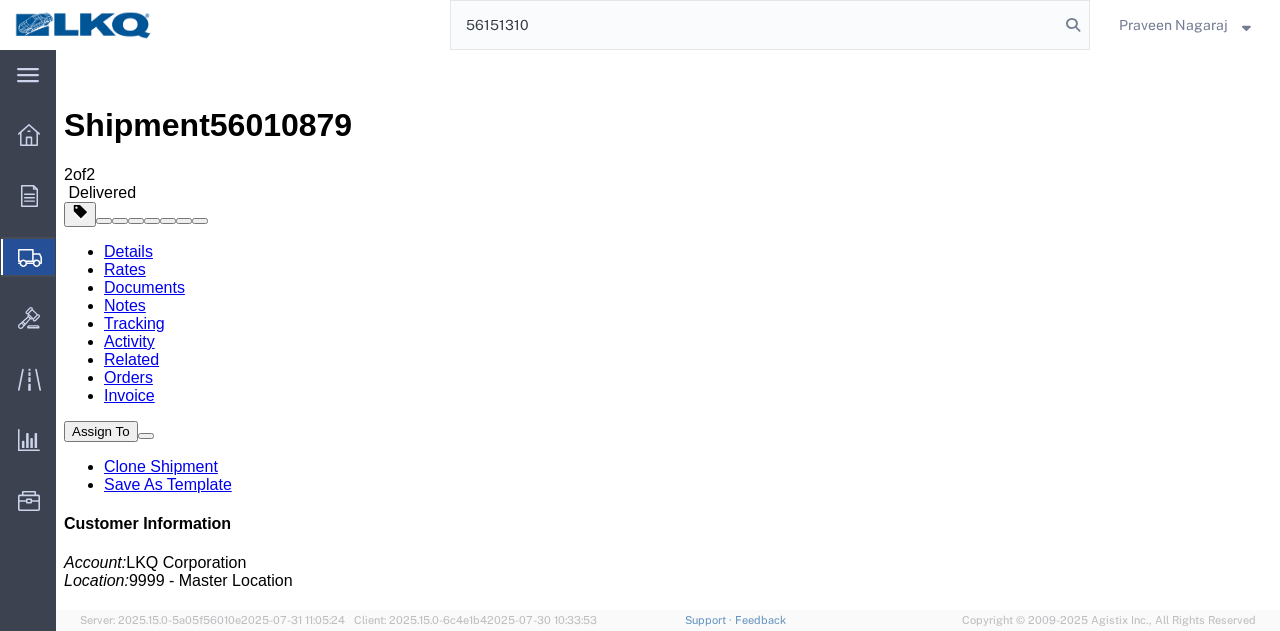 type on "56151310" 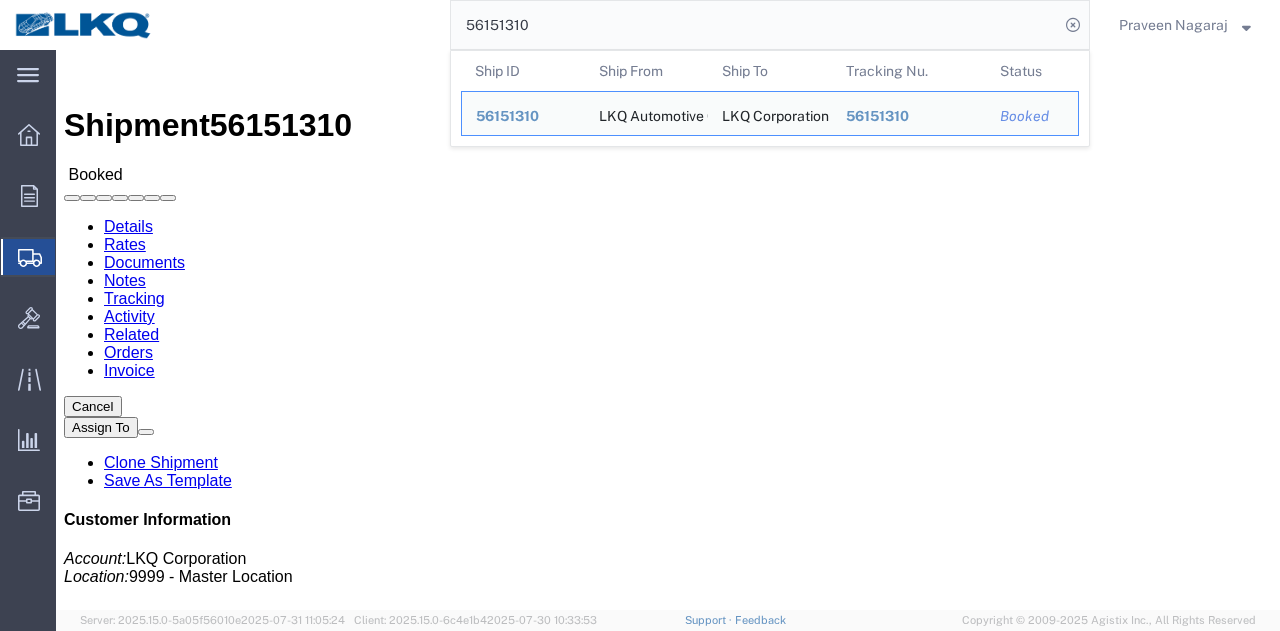click on "Tracking" 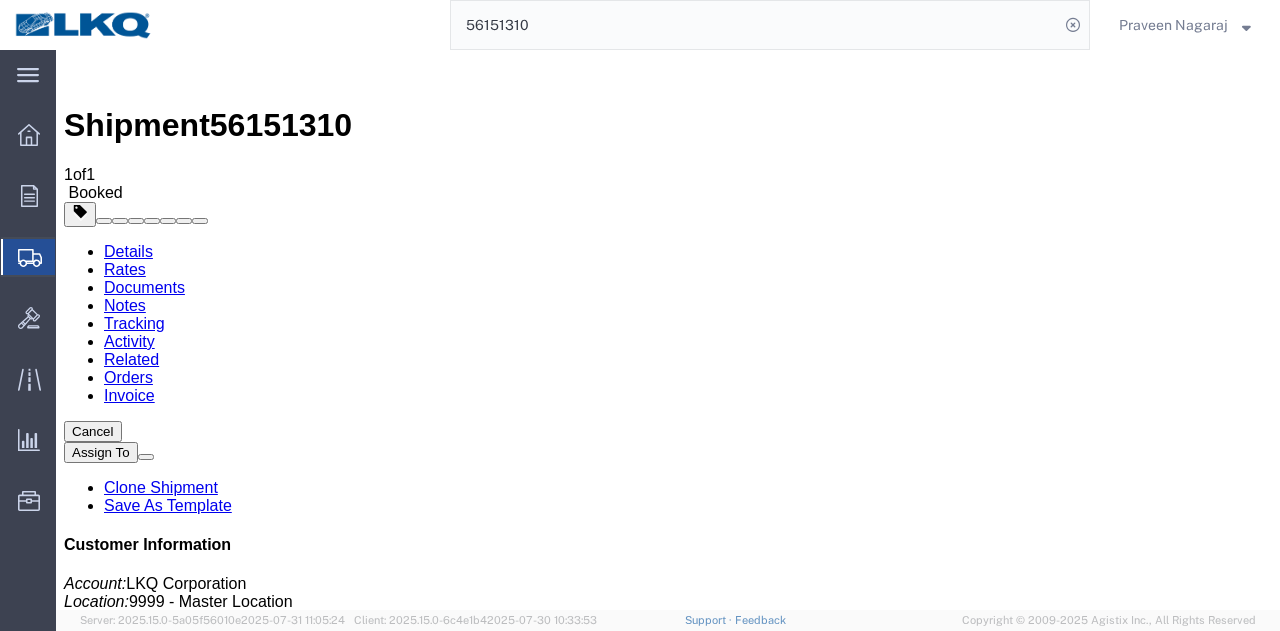 click on "Add New Tracking" at bounding box center (229, 1156) 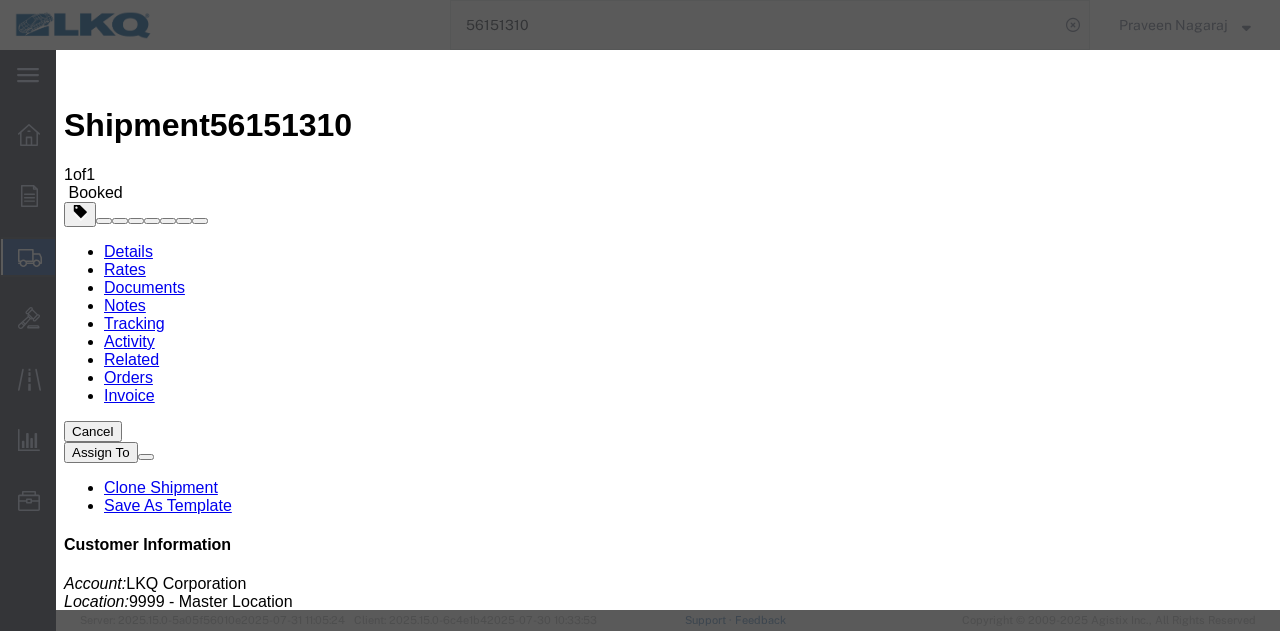type on "08/01/2025" 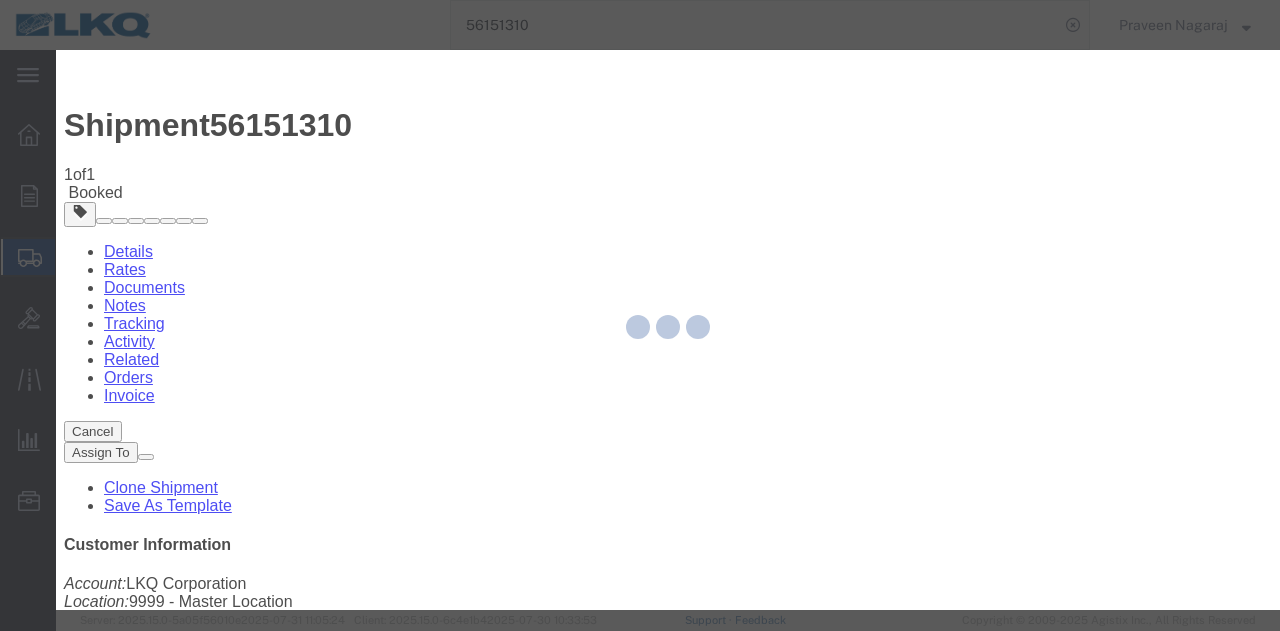 type 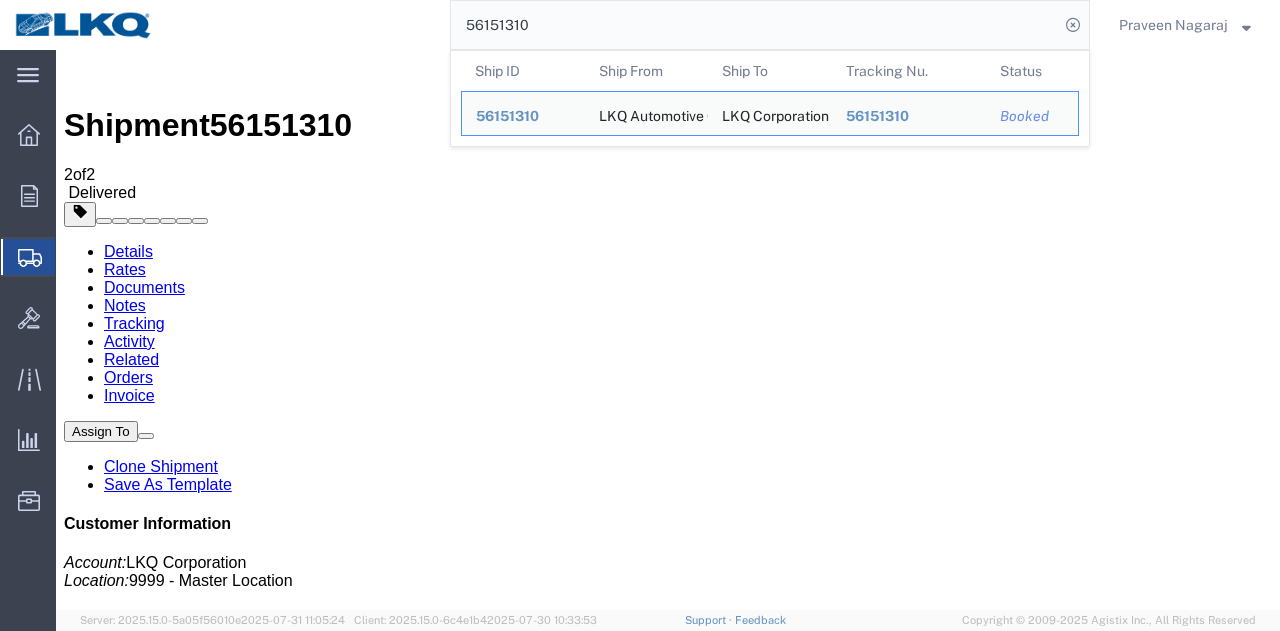 drag, startPoint x: 586, startPoint y: 22, endPoint x: 293, endPoint y: 45, distance: 293.90134 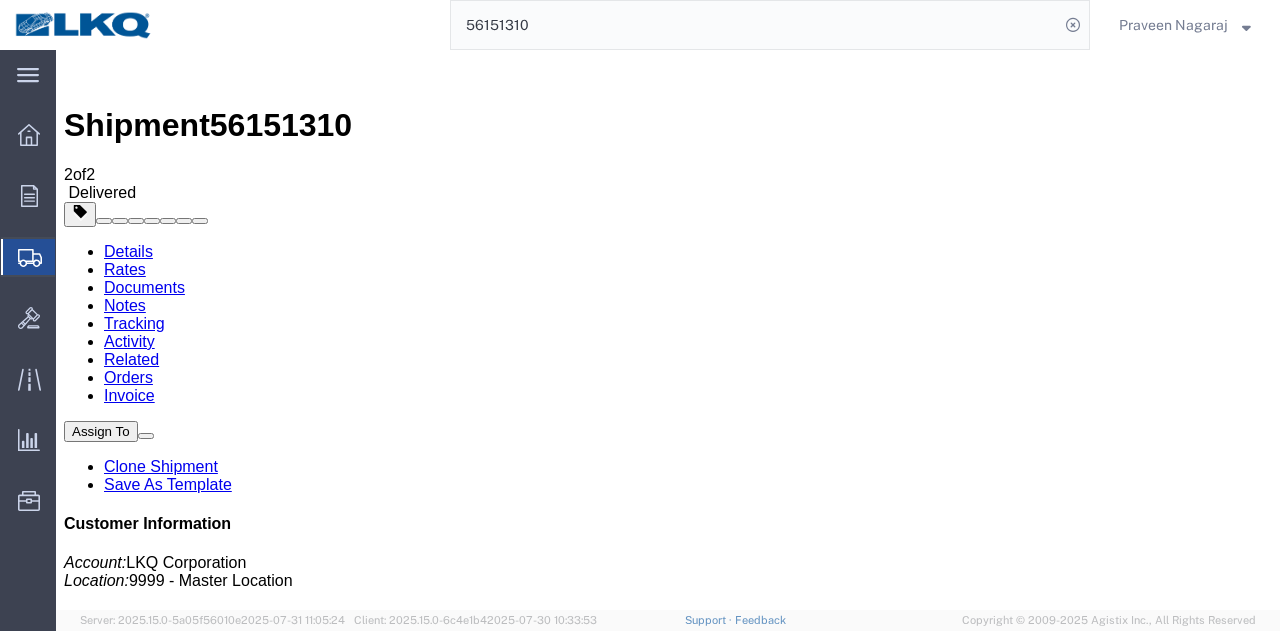 paste on "[NUMBER]" 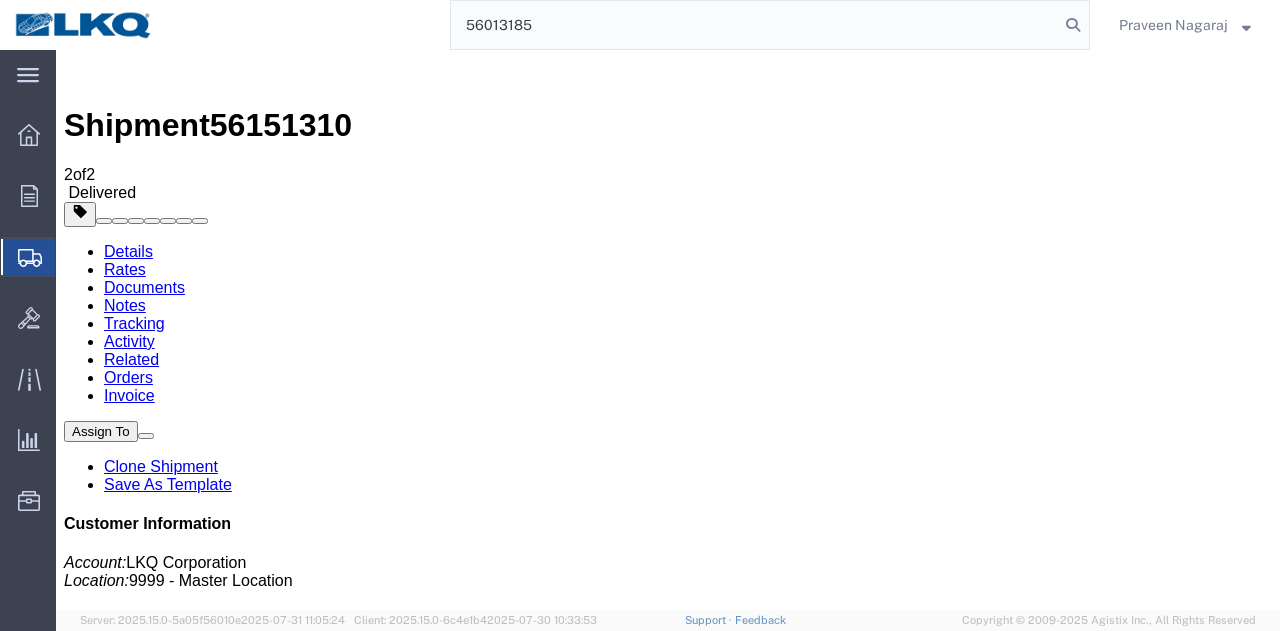 type on "56013185" 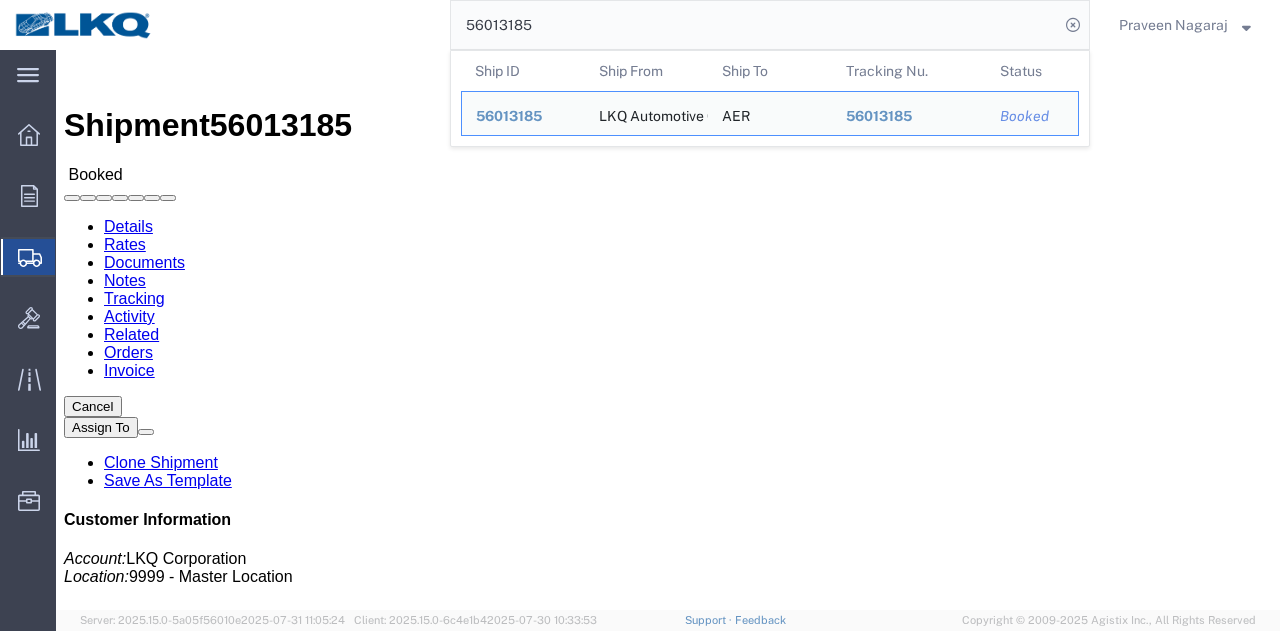 click on "Tracking" 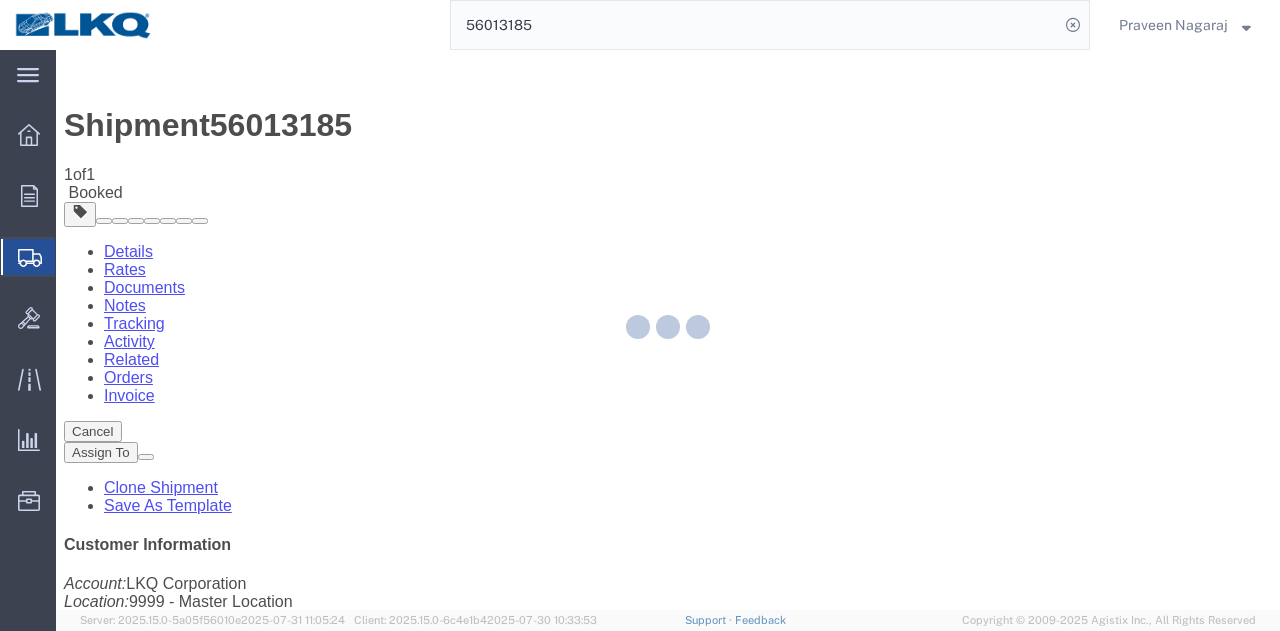 click 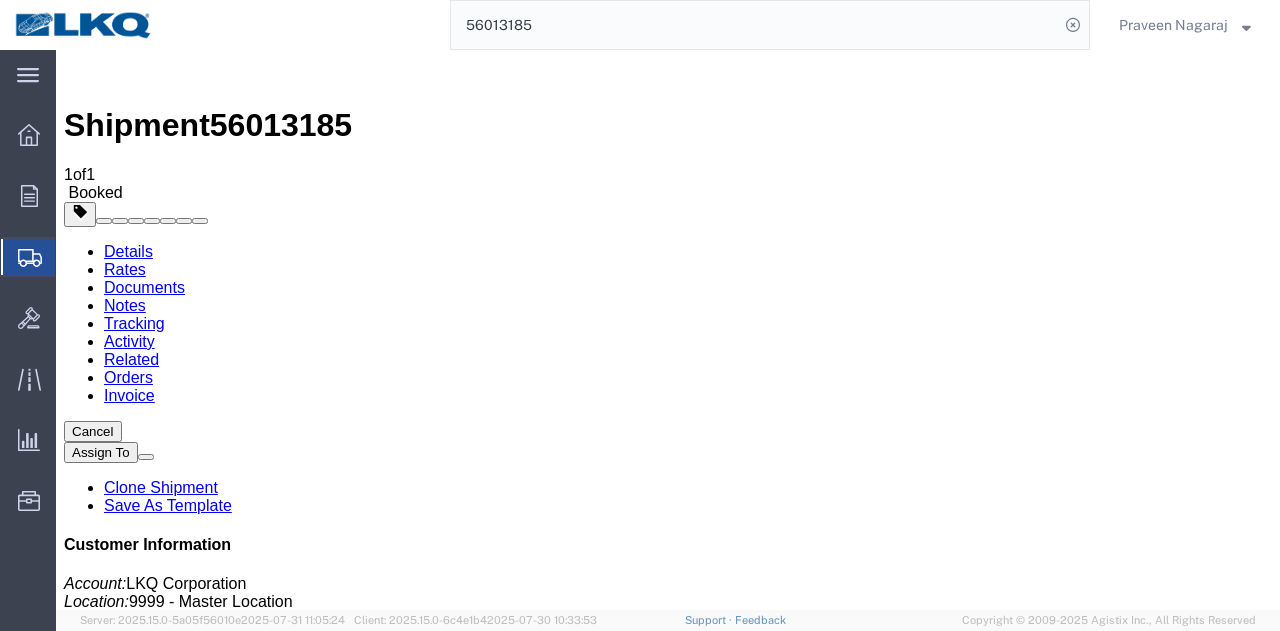 click on "Add New Tracking" at bounding box center (229, 1156) 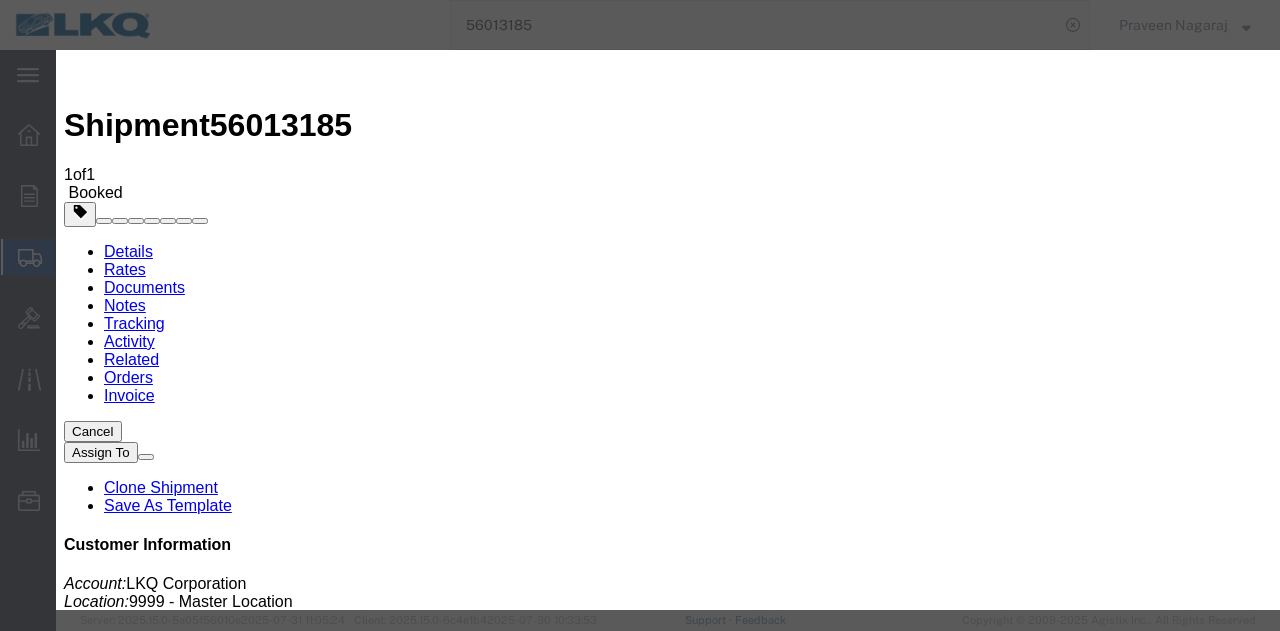 type on "08/01/2025" 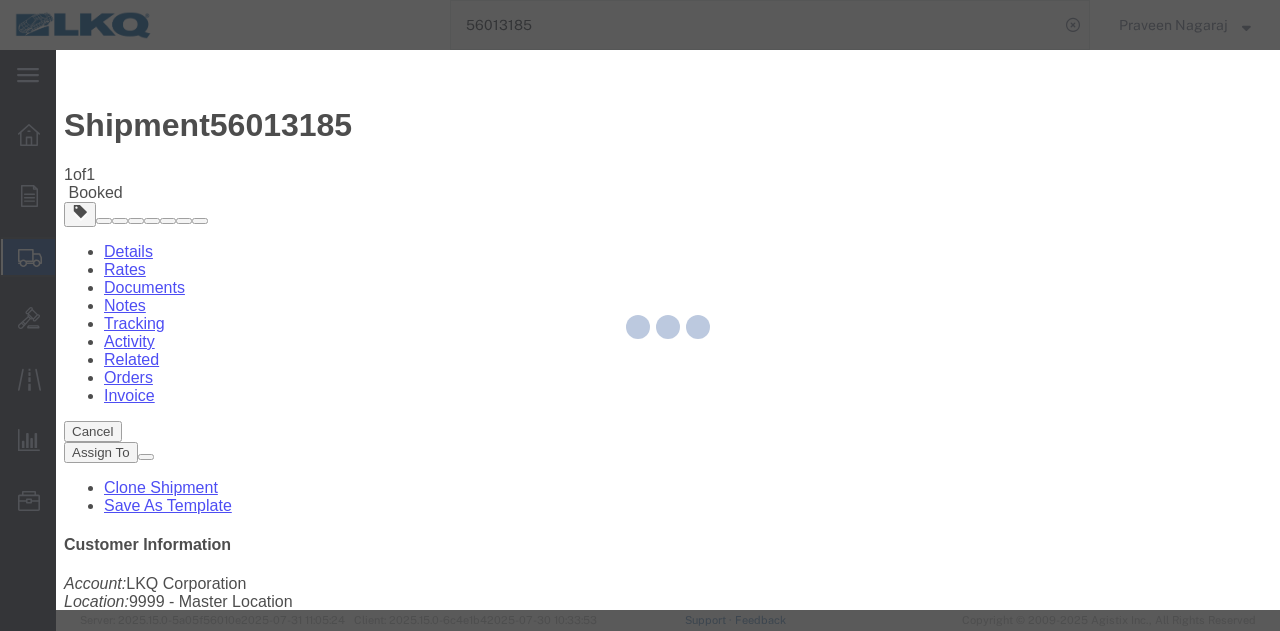 type 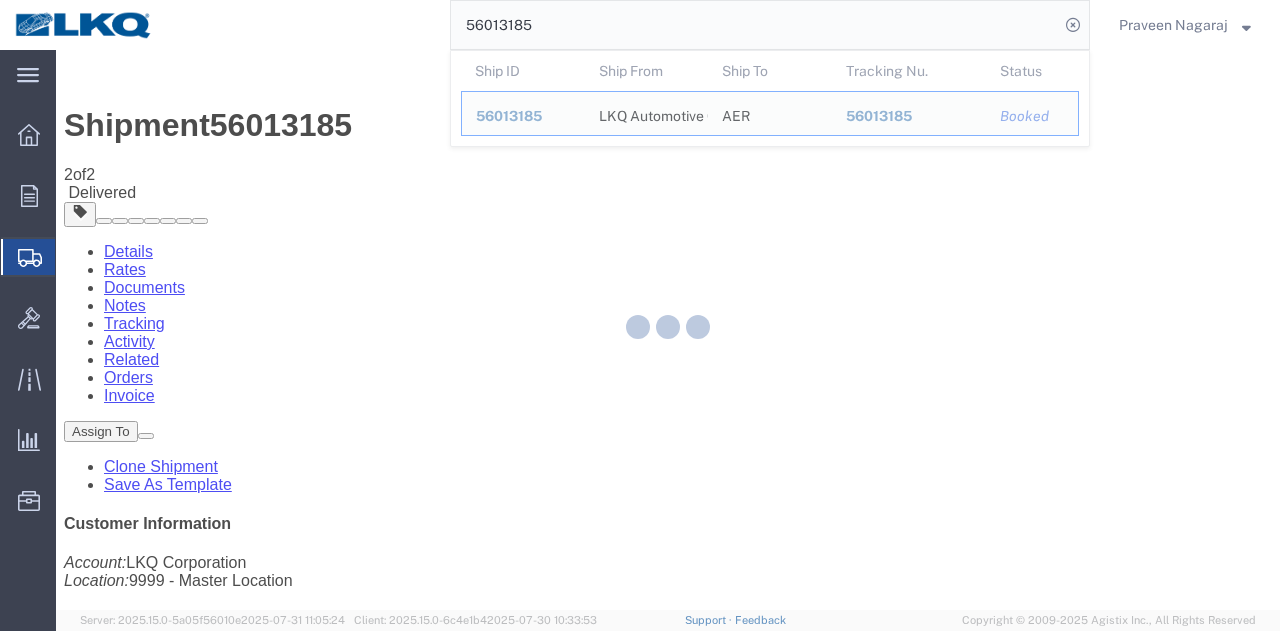 drag, startPoint x: 595, startPoint y: 22, endPoint x: 325, endPoint y: 23, distance: 270.00186 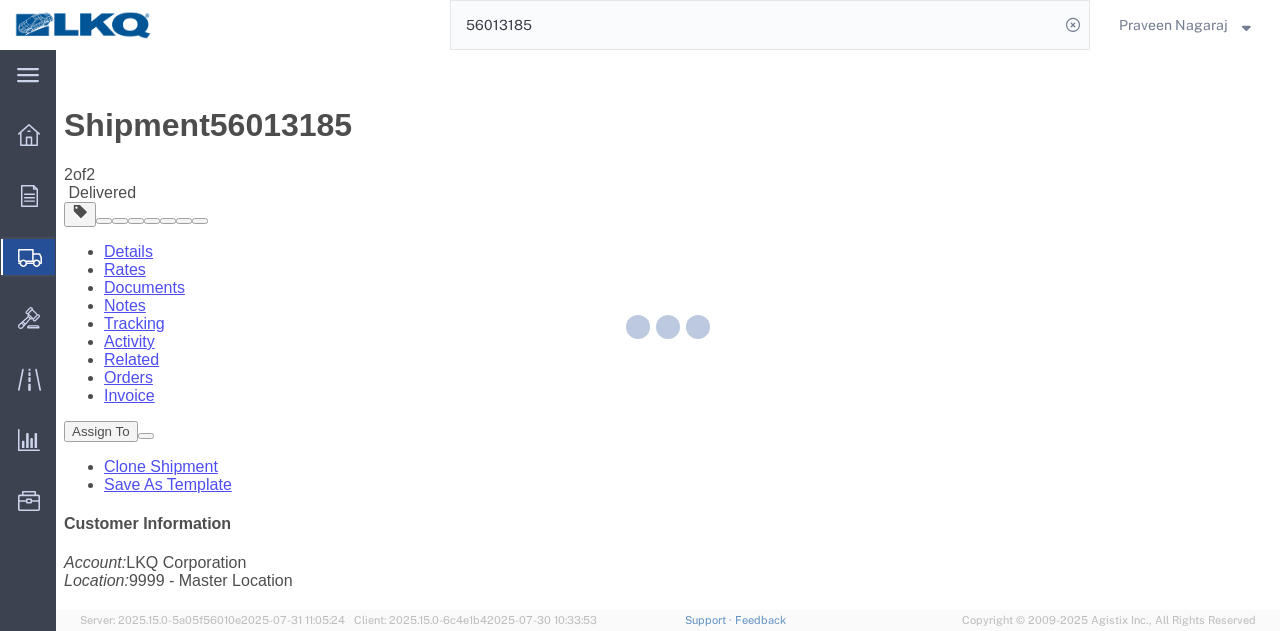 paste on "[NUMBER]" 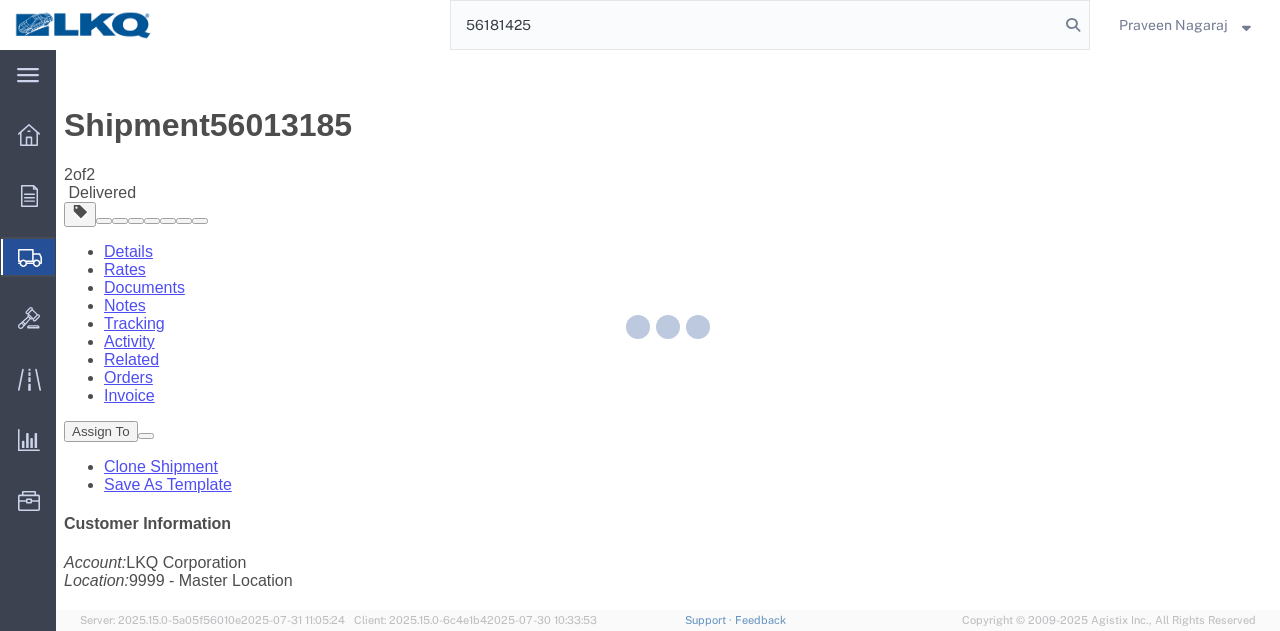 type on "56181425" 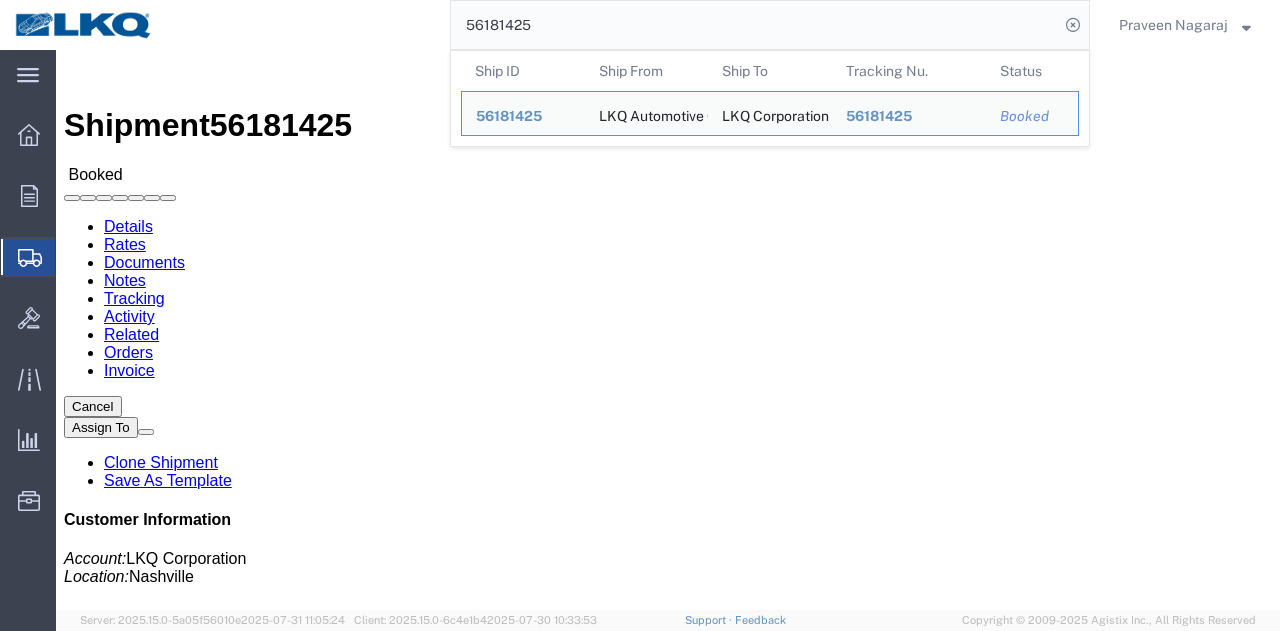 click on "Tracking" 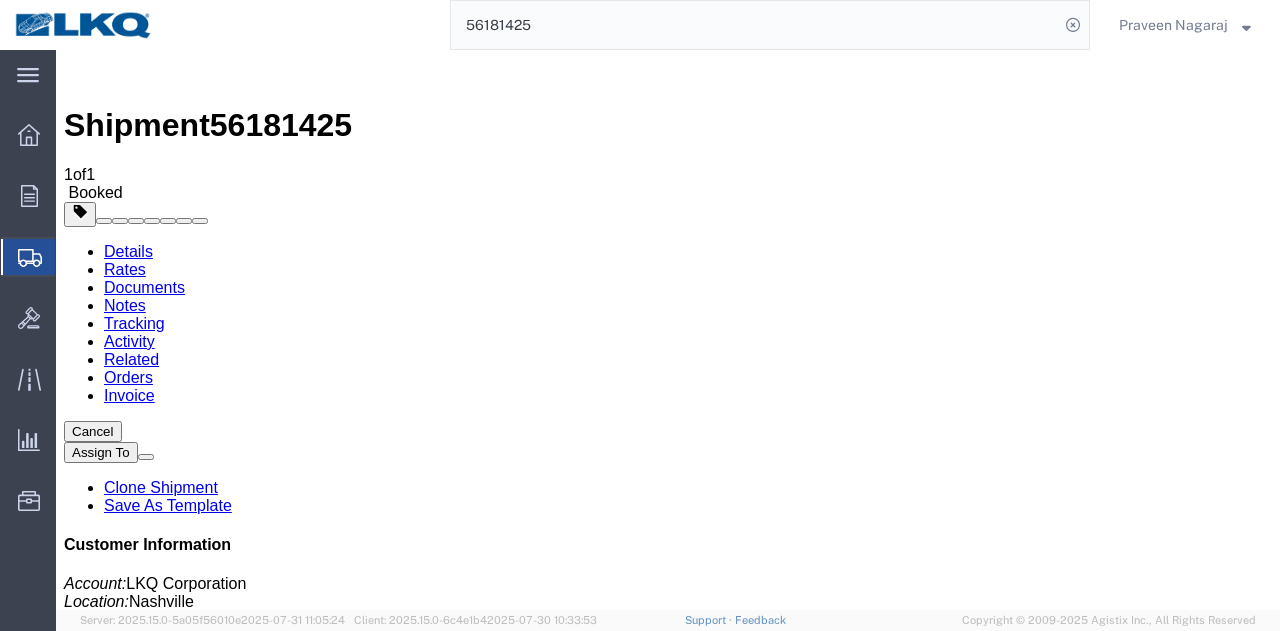 click on "Add New Tracking" at bounding box center [229, 1156] 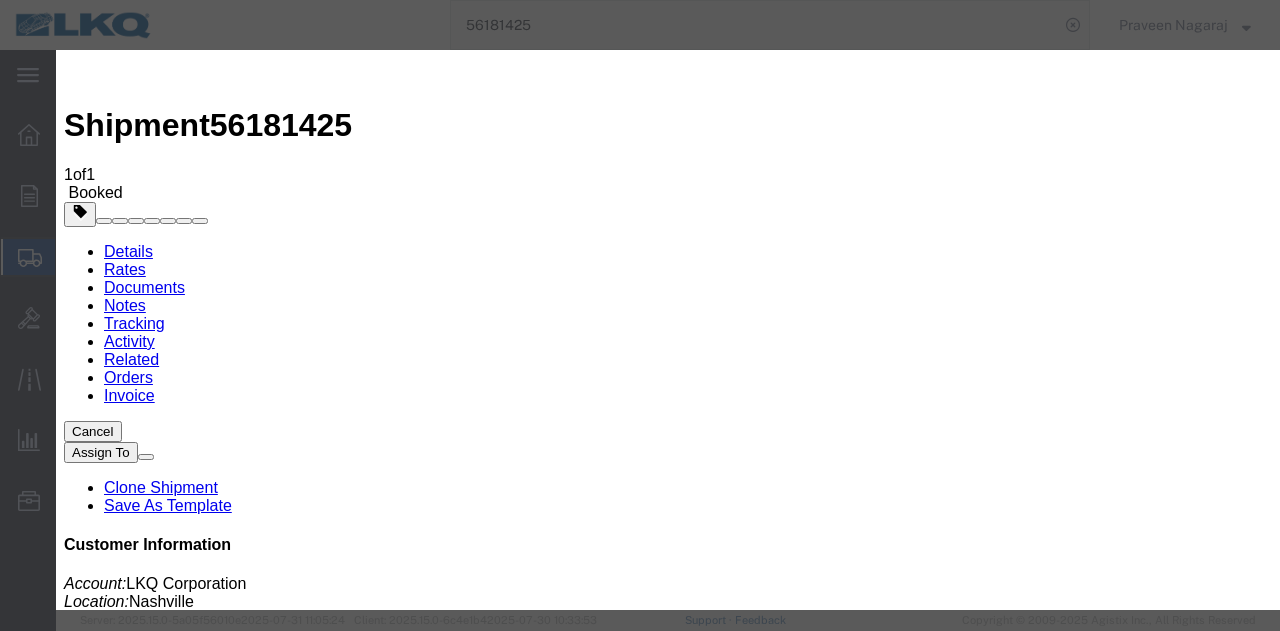 type on "08/01/2025" 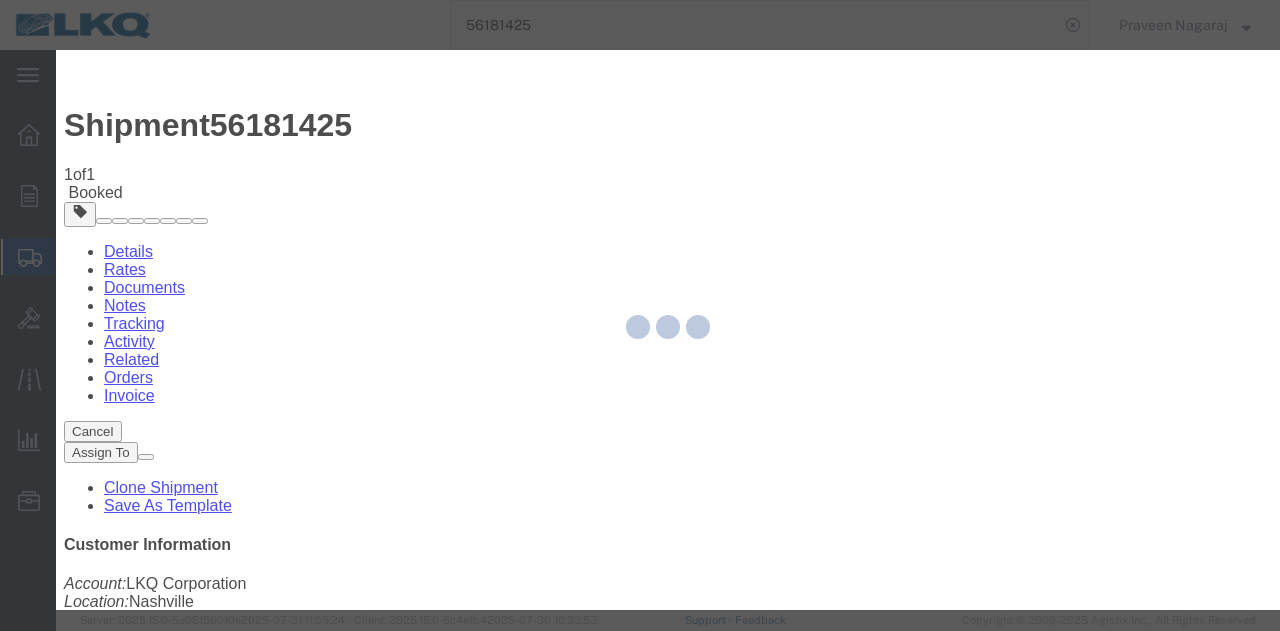type 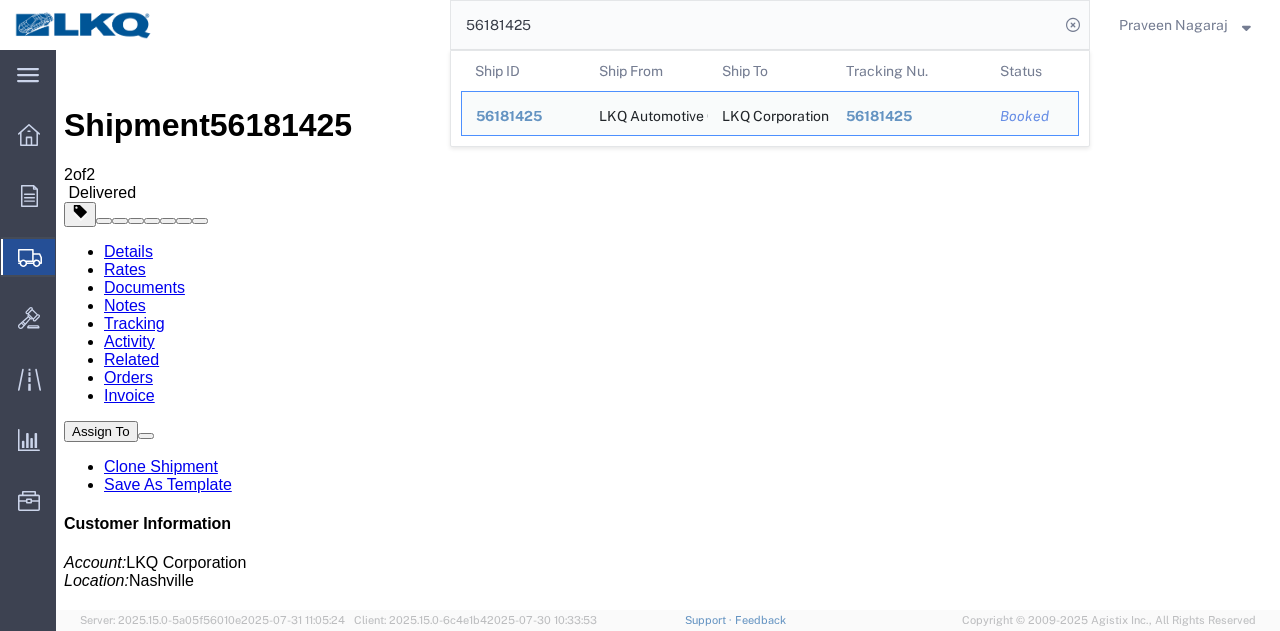 drag, startPoint x: 578, startPoint y: 33, endPoint x: 404, endPoint y: 35, distance: 174.01149 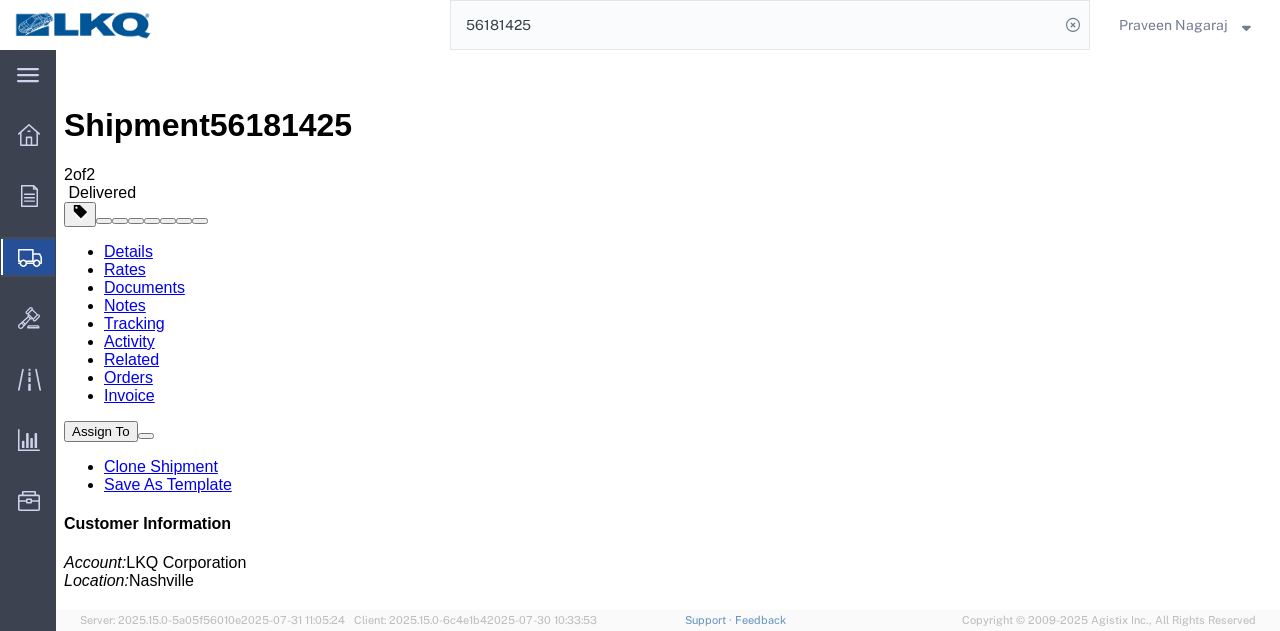 paste on "[NUMBER]" 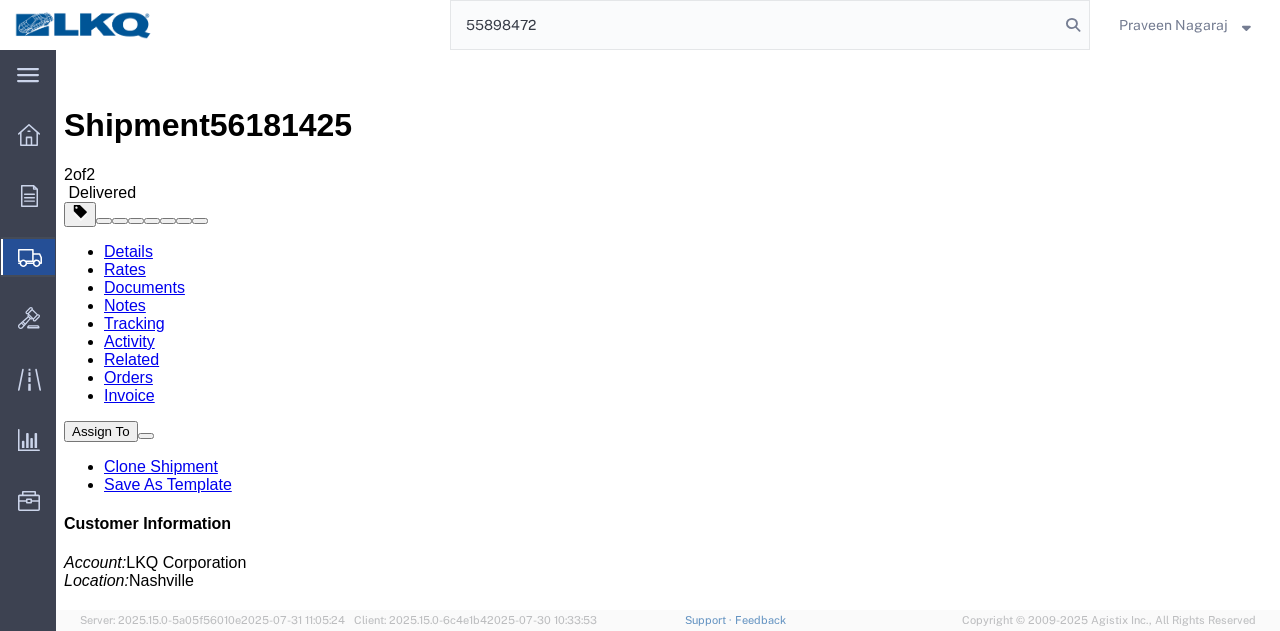 type on "55898472" 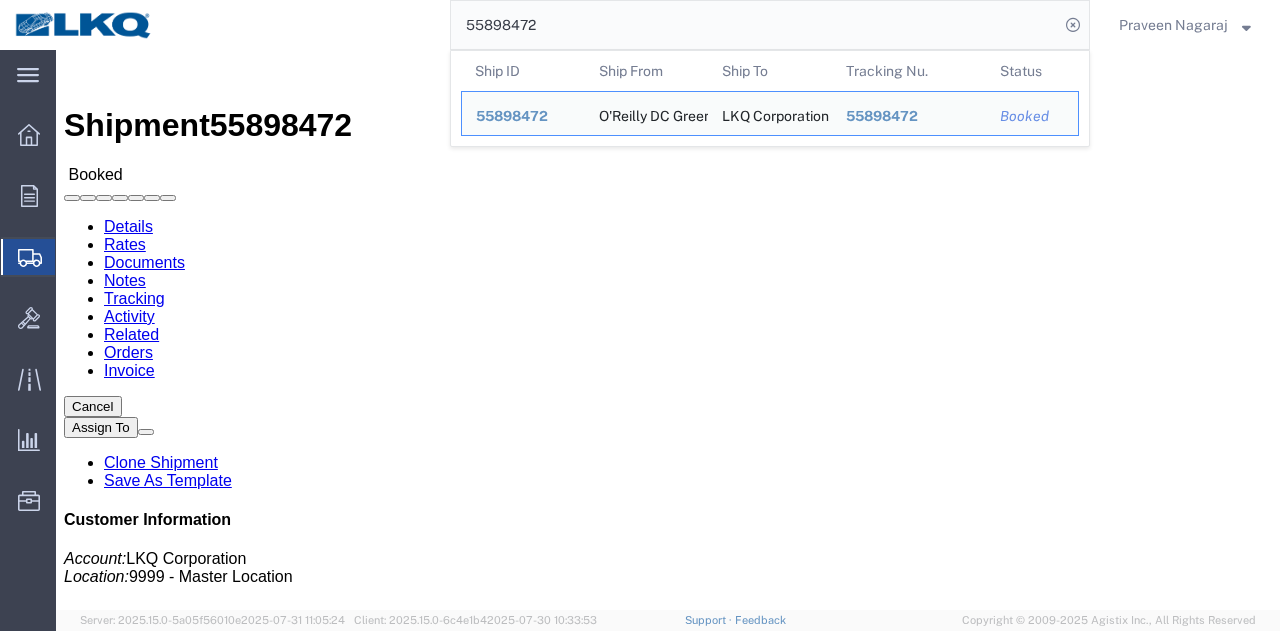 click on "Tracking" 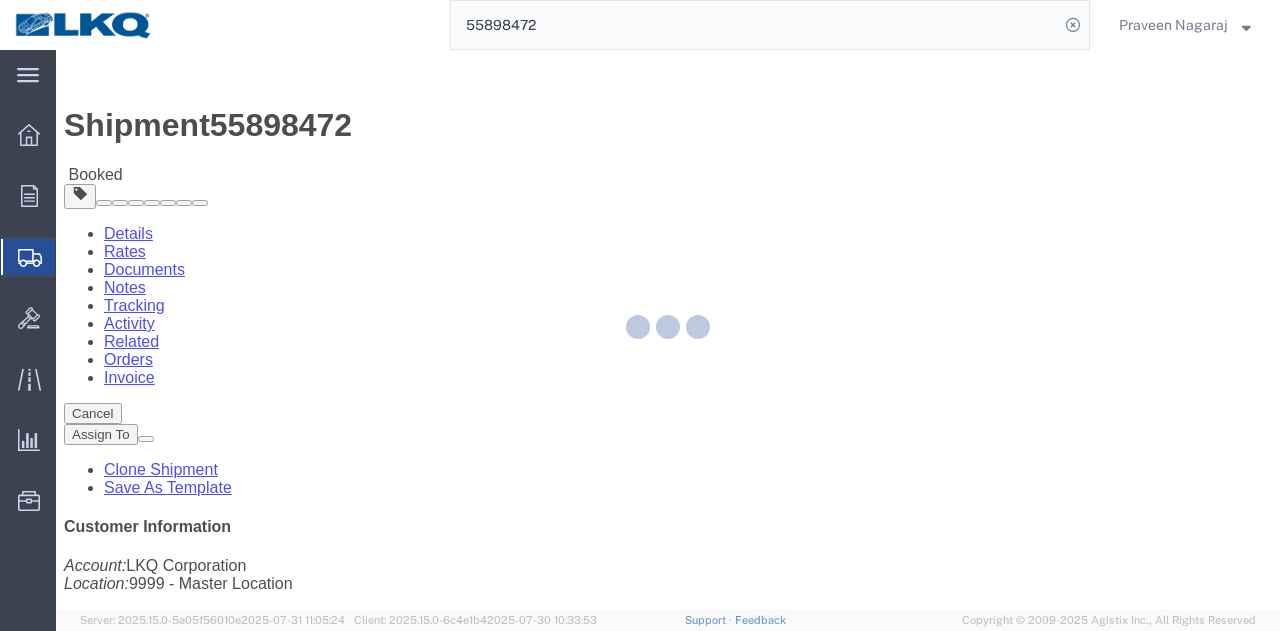 click 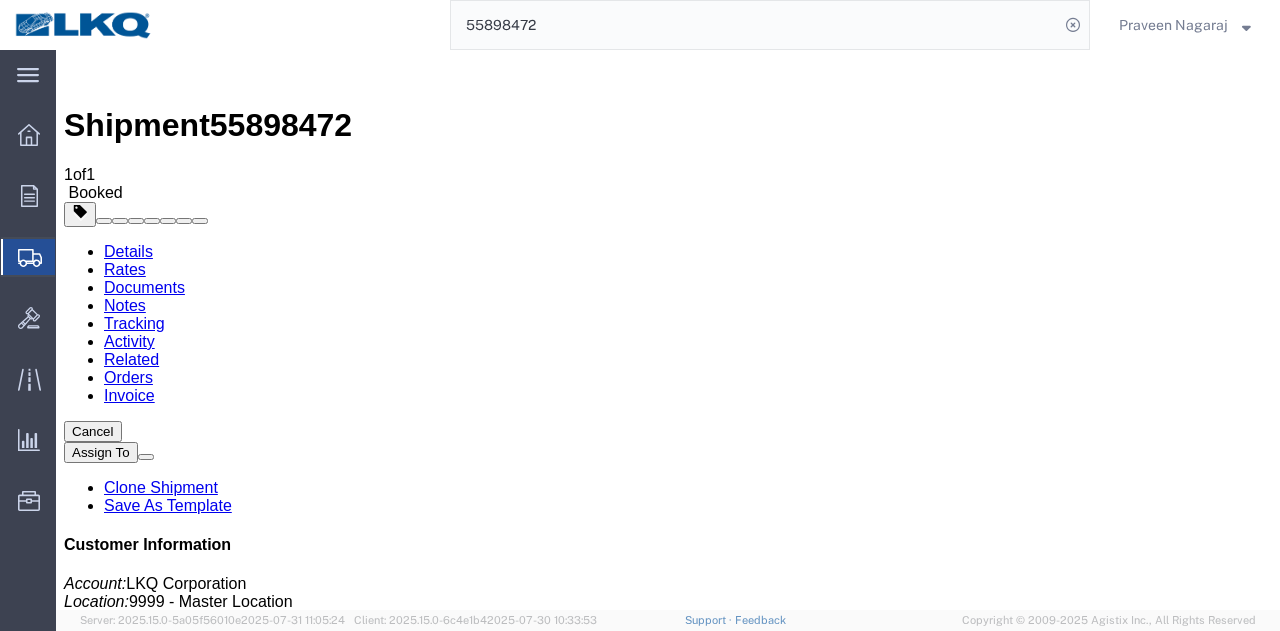 click on "Add New Tracking" at bounding box center [229, 1156] 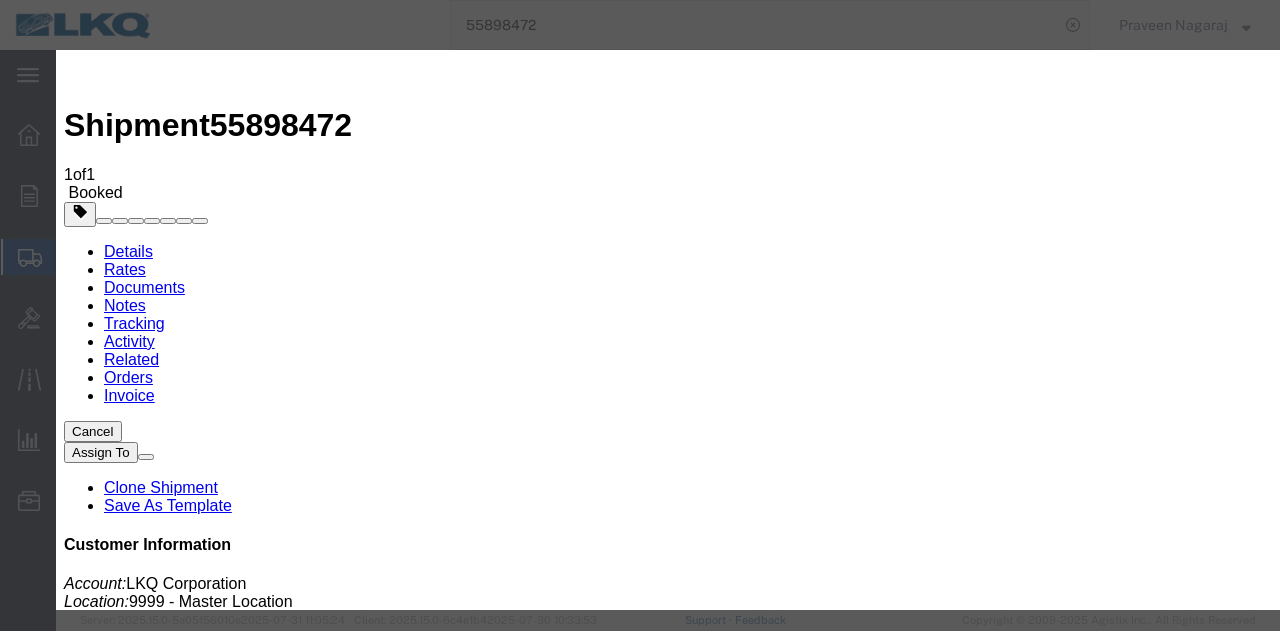 type on "08/01/2025" 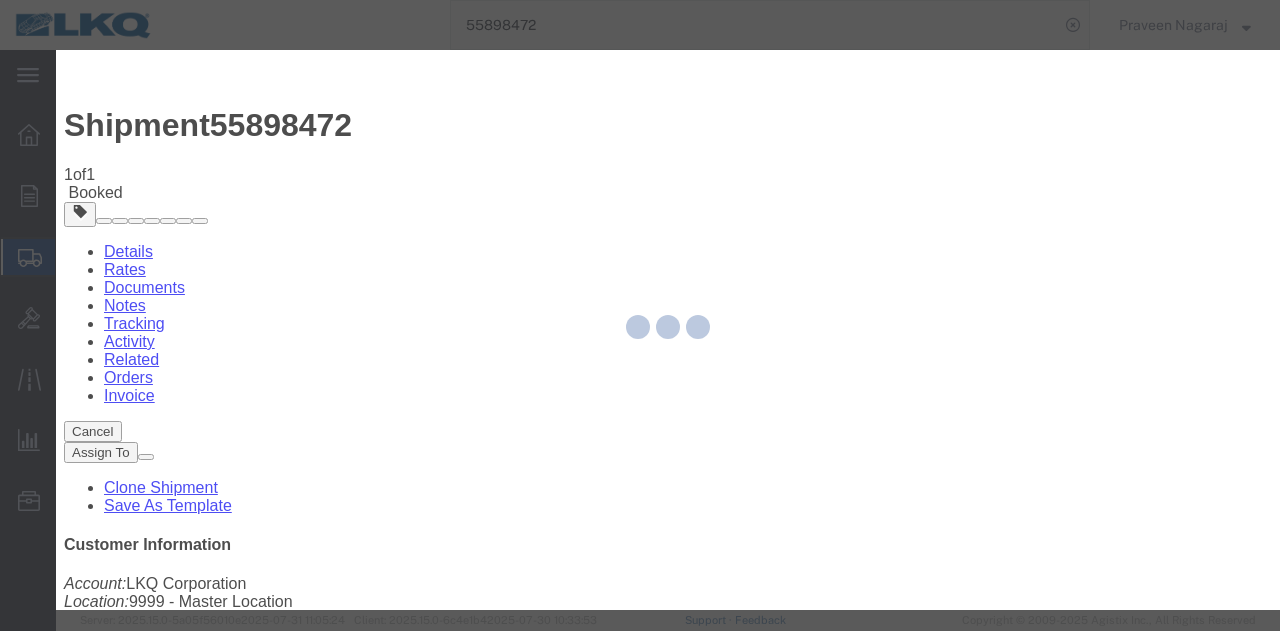type 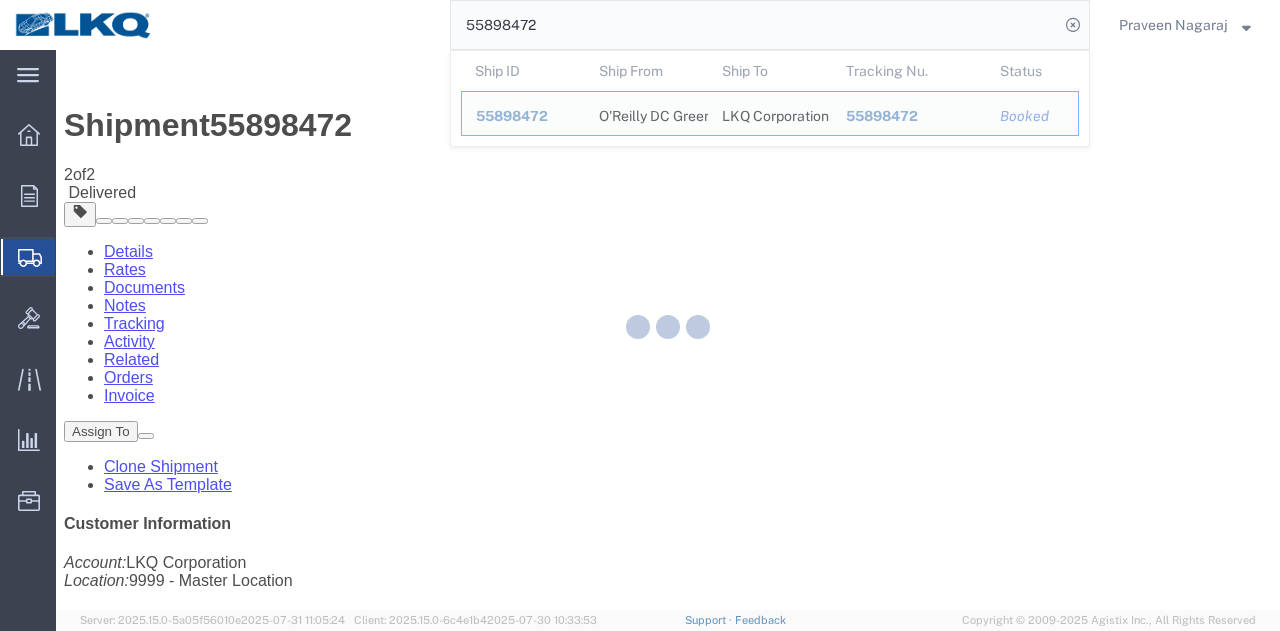 drag, startPoint x: 592, startPoint y: 20, endPoint x: 258, endPoint y: 40, distance: 334.59827 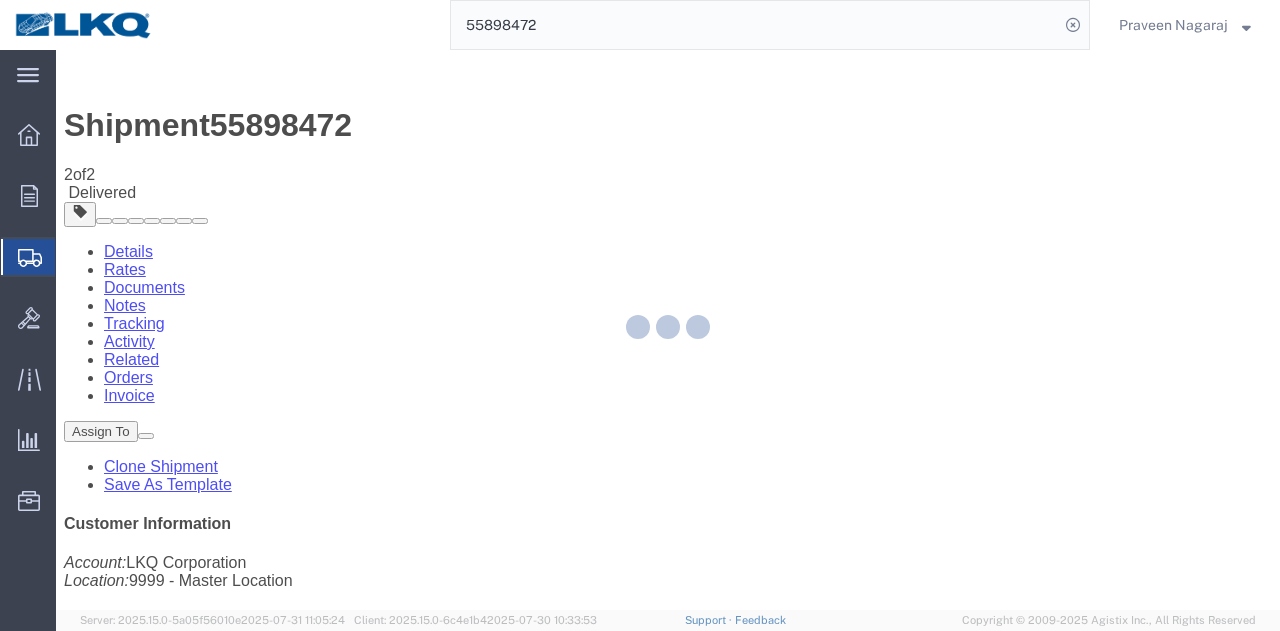 paste on "[NUMBER]" 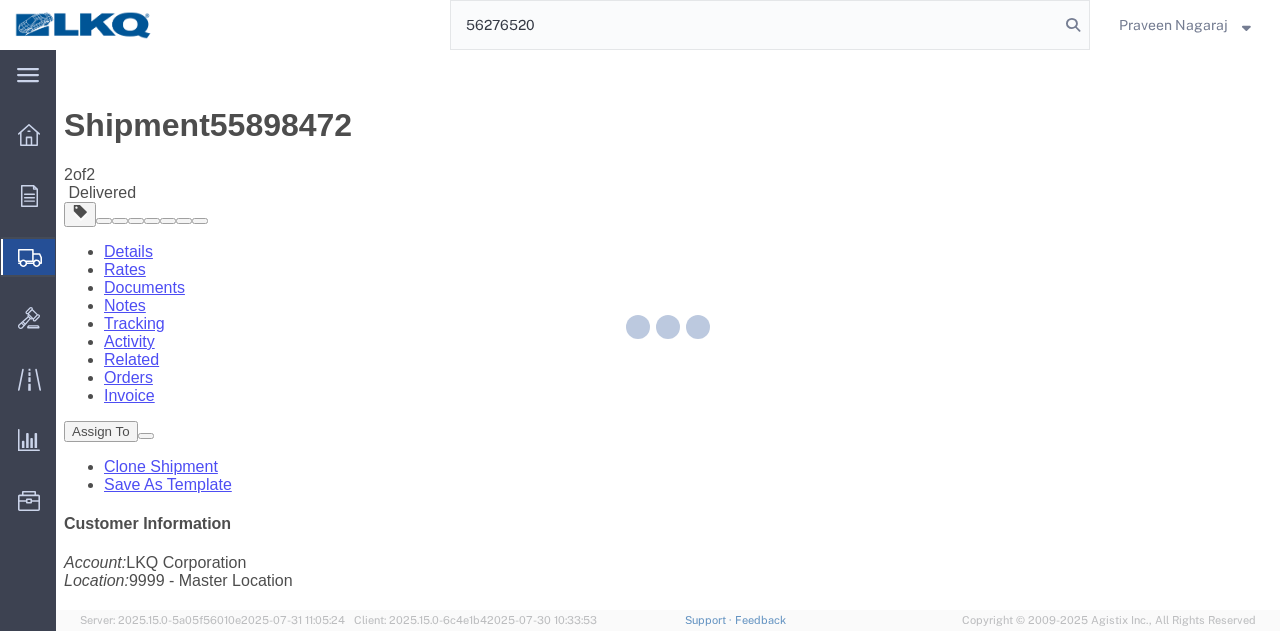 type on "56276520" 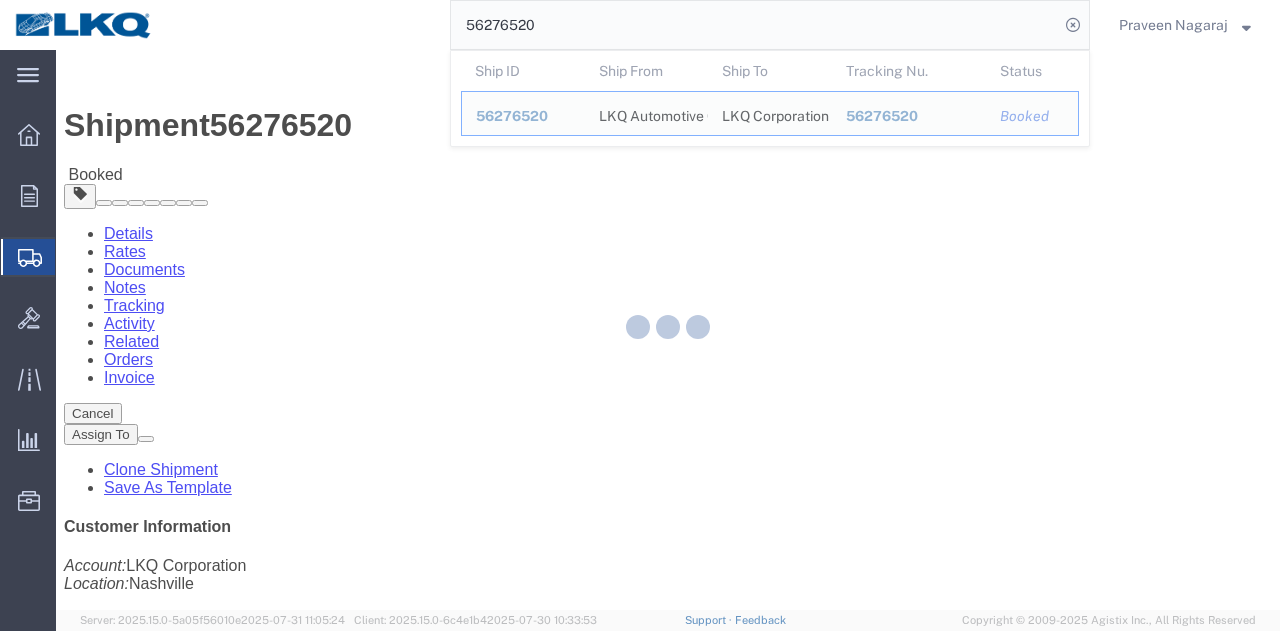 click 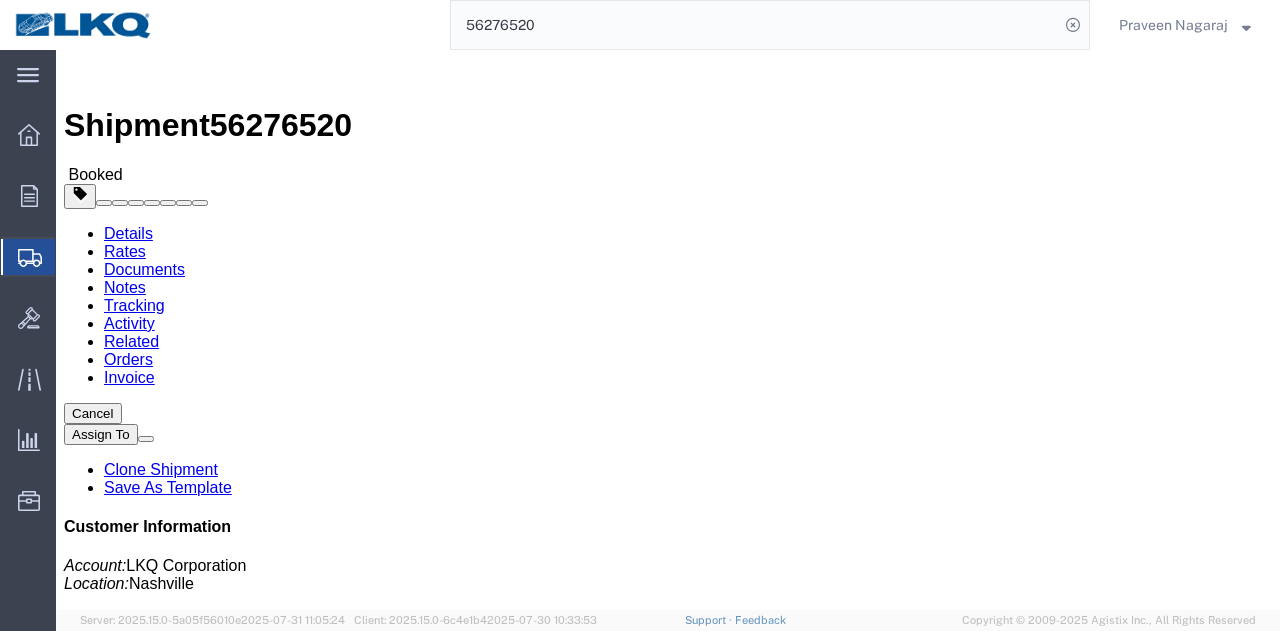 click on "Tracking" 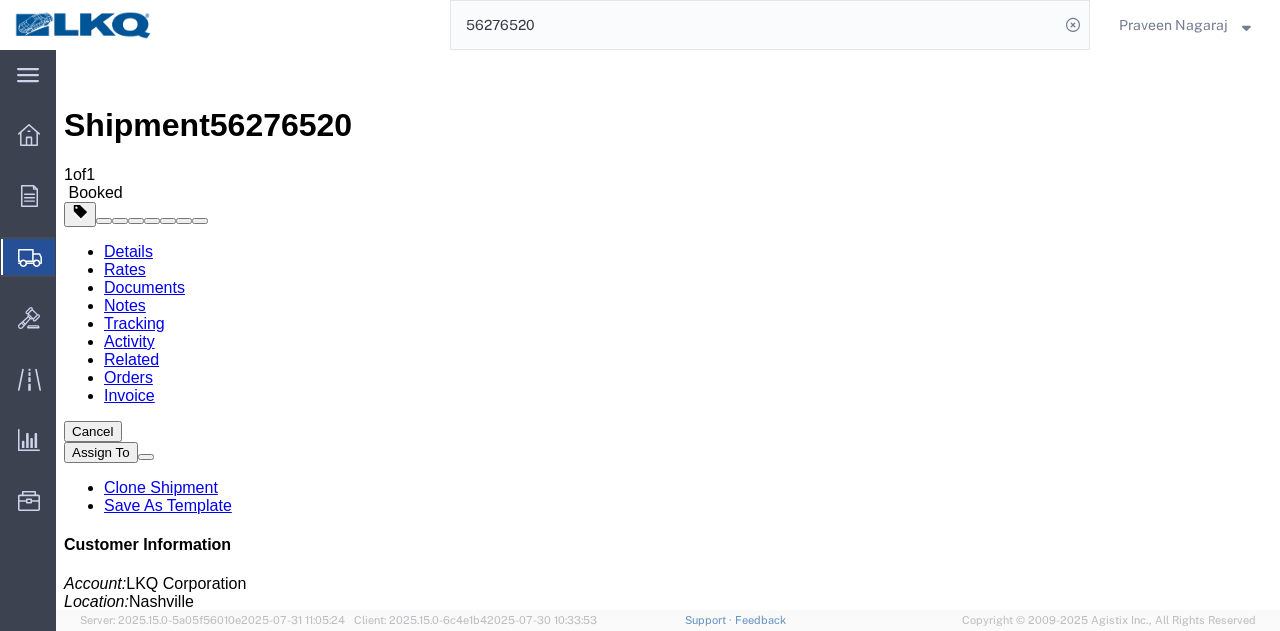 click on "Add New Tracking" at bounding box center (229, 1156) 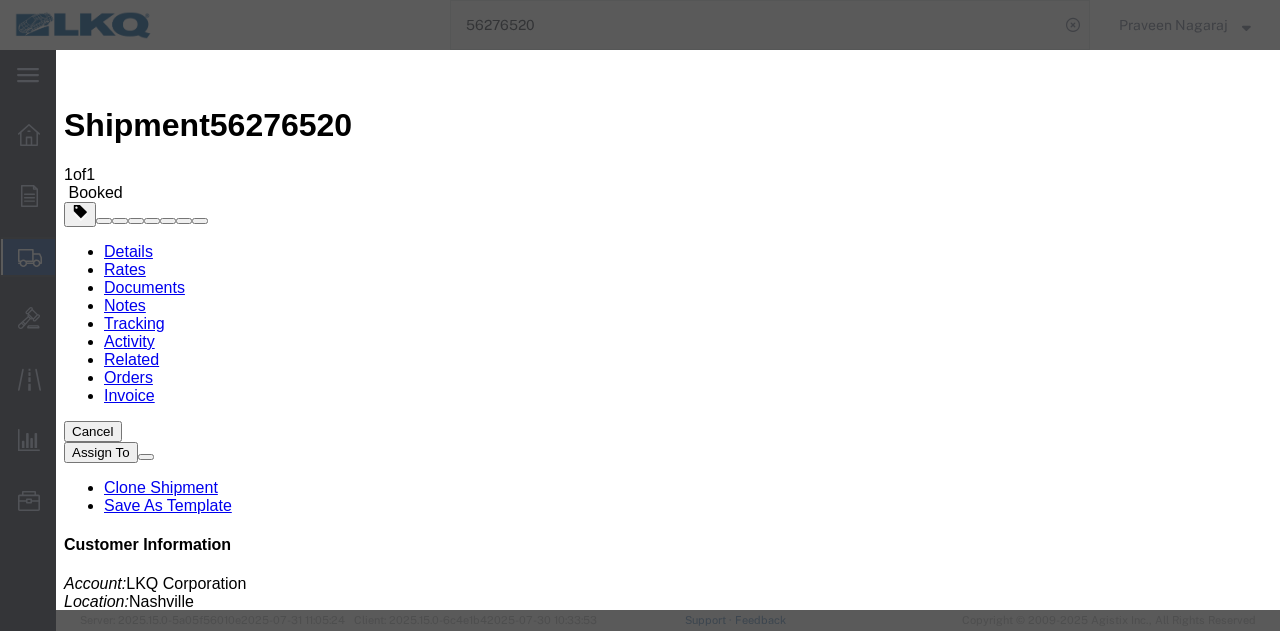 type on "08/01/2025" 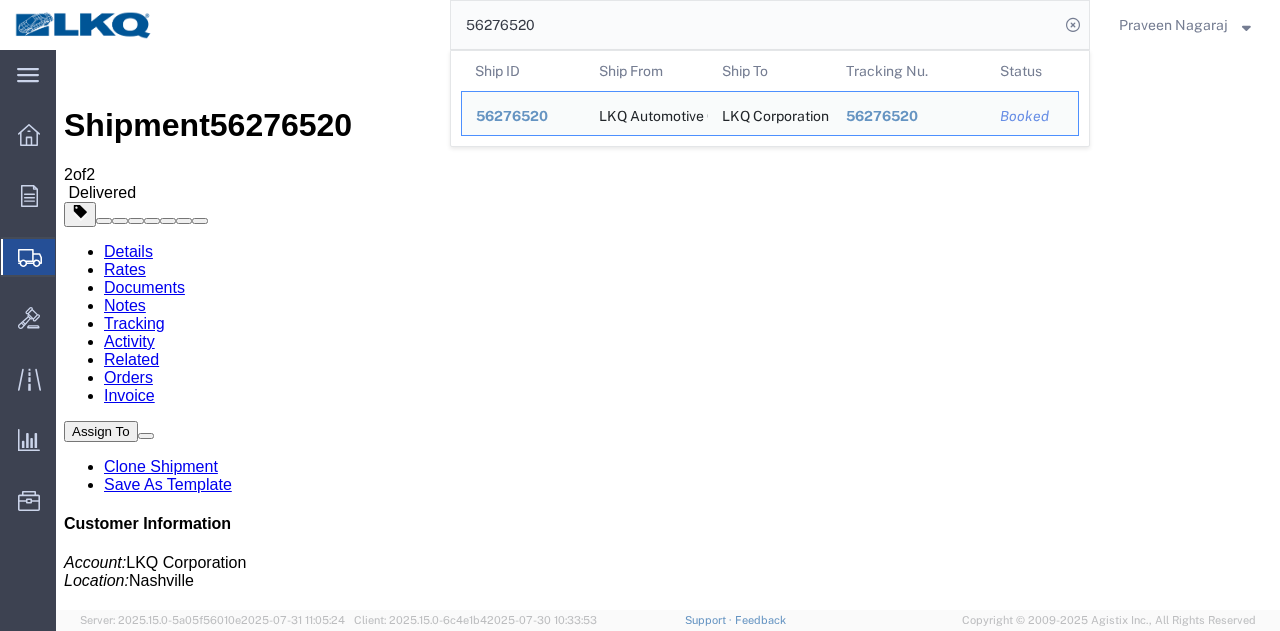 drag, startPoint x: 610, startPoint y: 12, endPoint x: 350, endPoint y: 32, distance: 260.7681 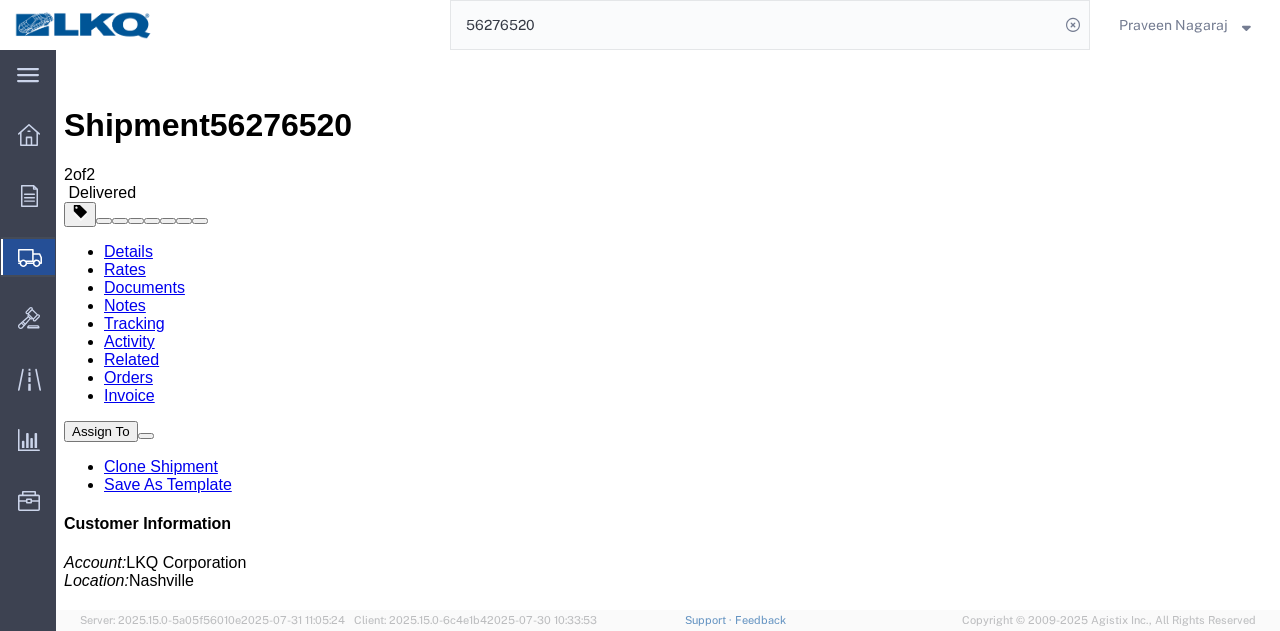paste on "[NUMBER]" 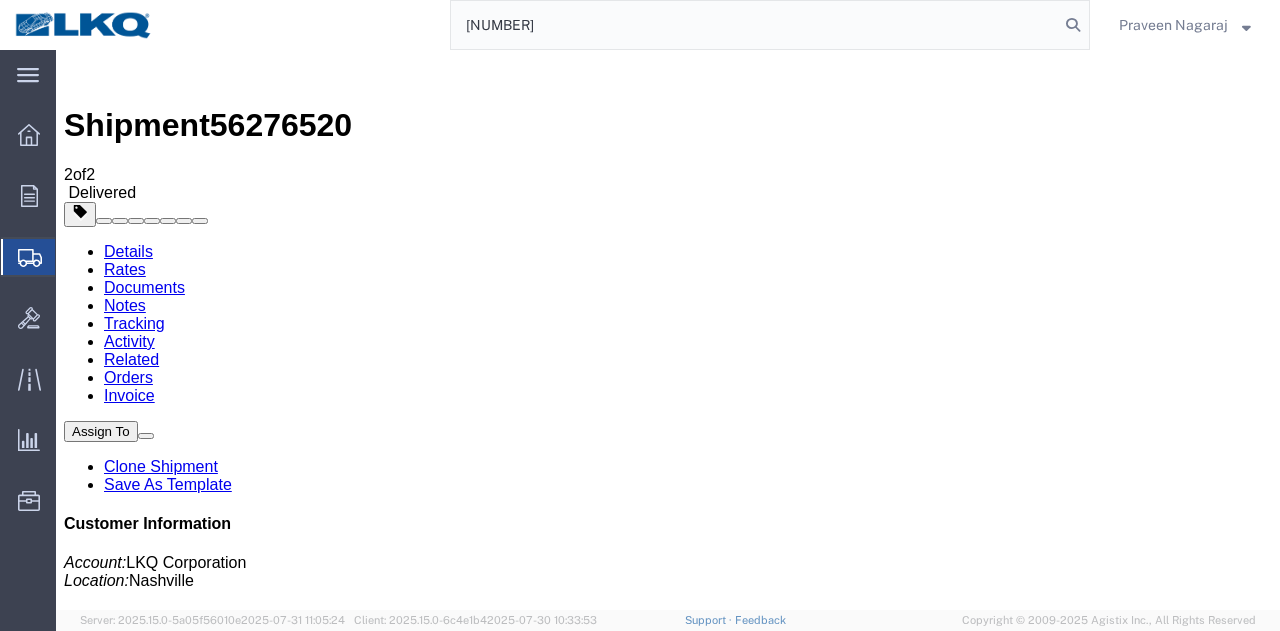 type on "[NUMBER]" 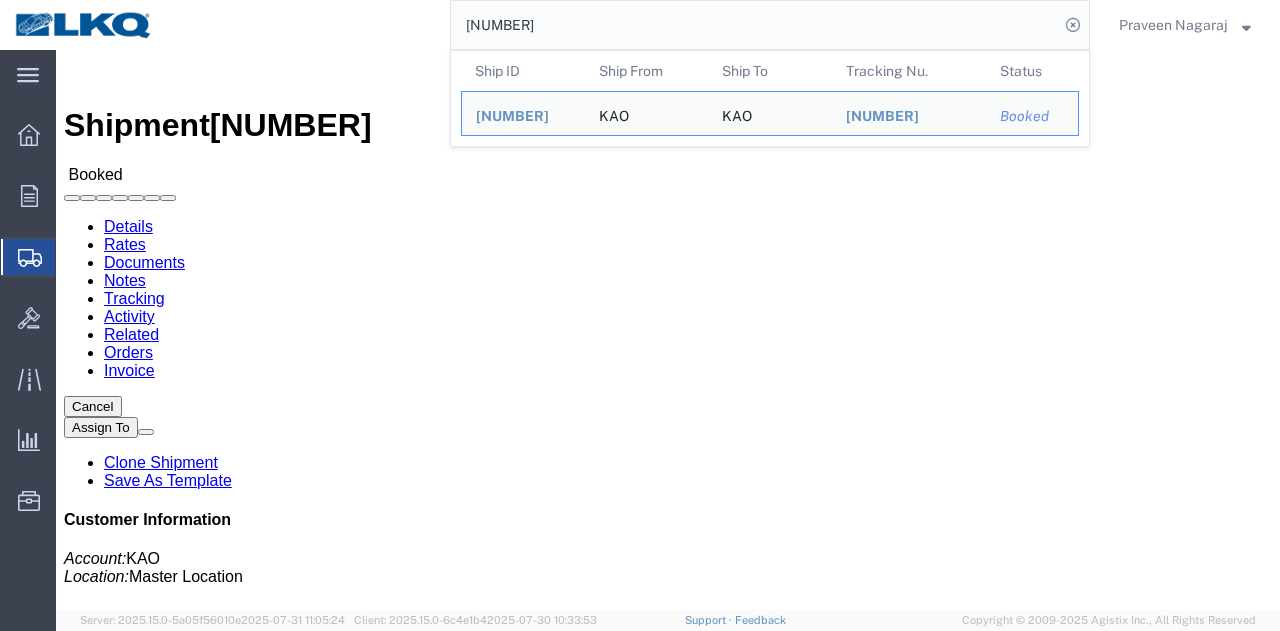 click on "Tracking" 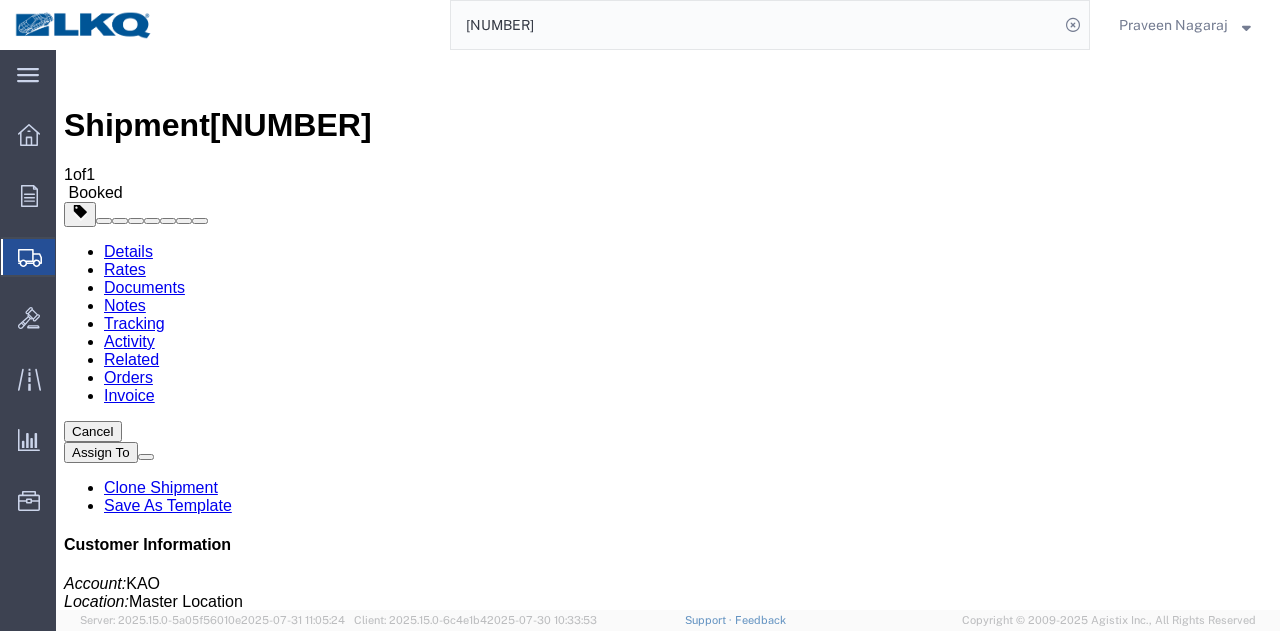 click on "Add New Tracking" at bounding box center (229, 1156) 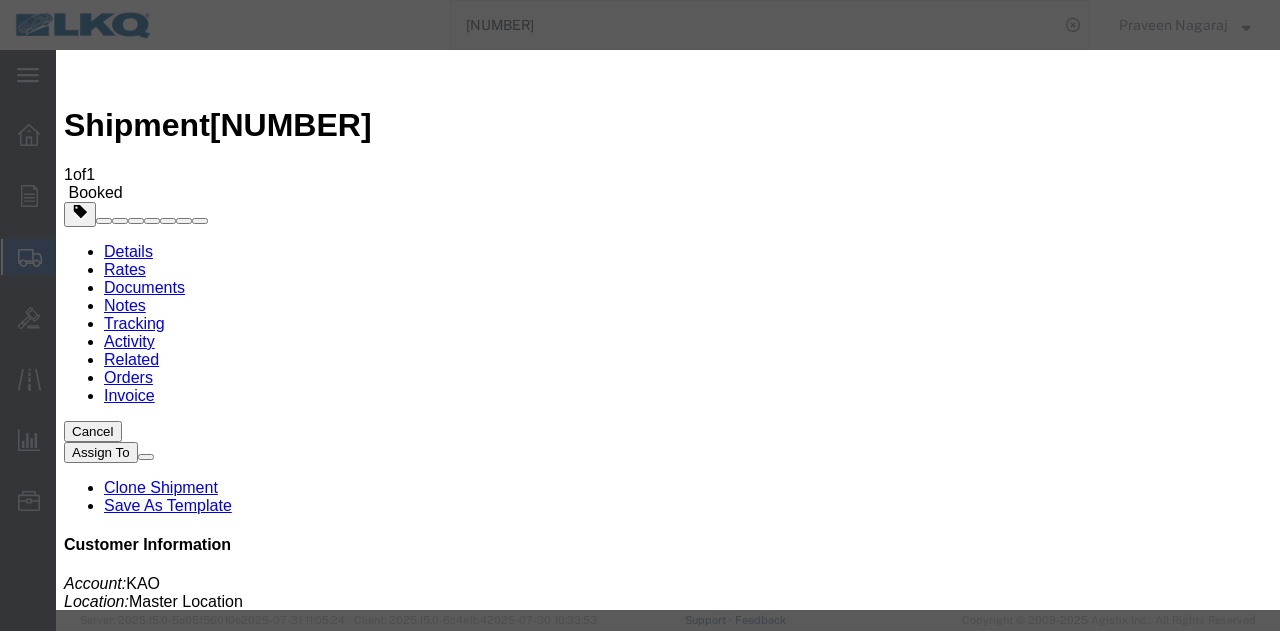 type on "08/01/2025" 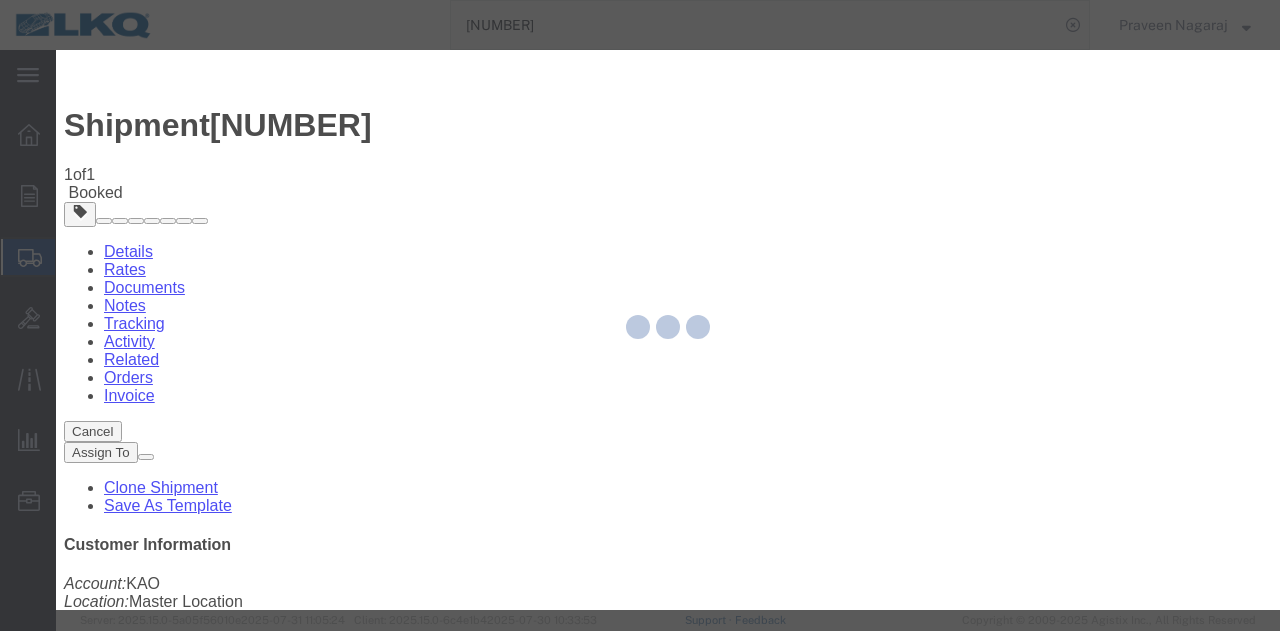 type 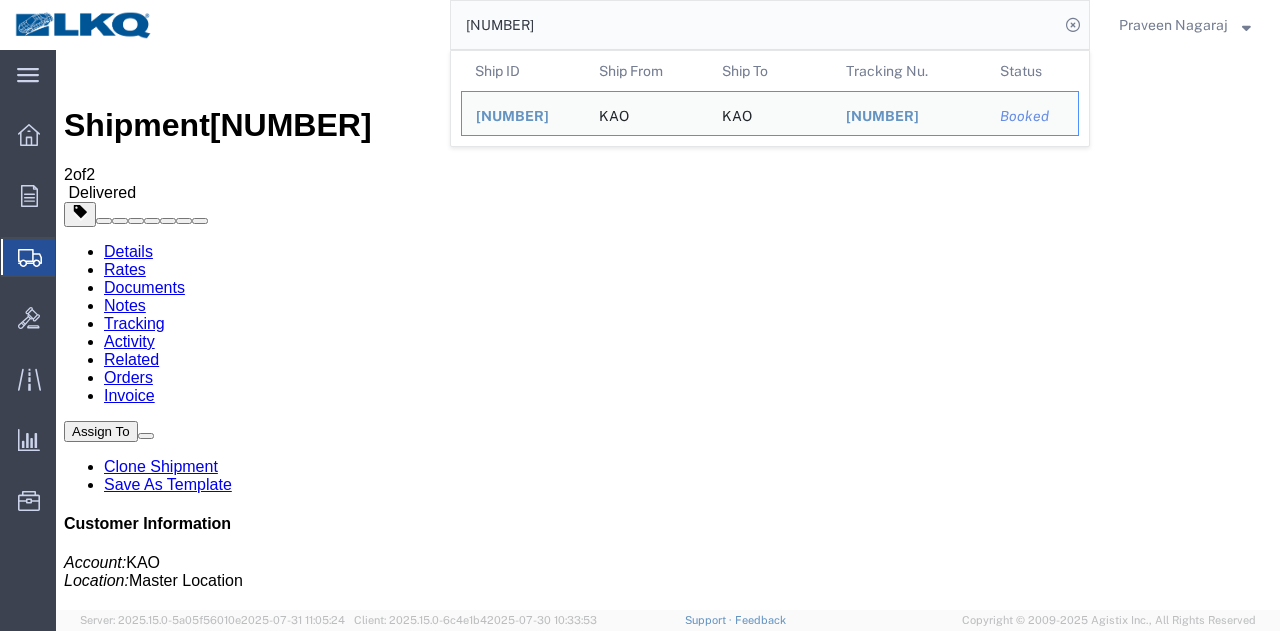 drag, startPoint x: 610, startPoint y: 21, endPoint x: 356, endPoint y: 28, distance: 254.09644 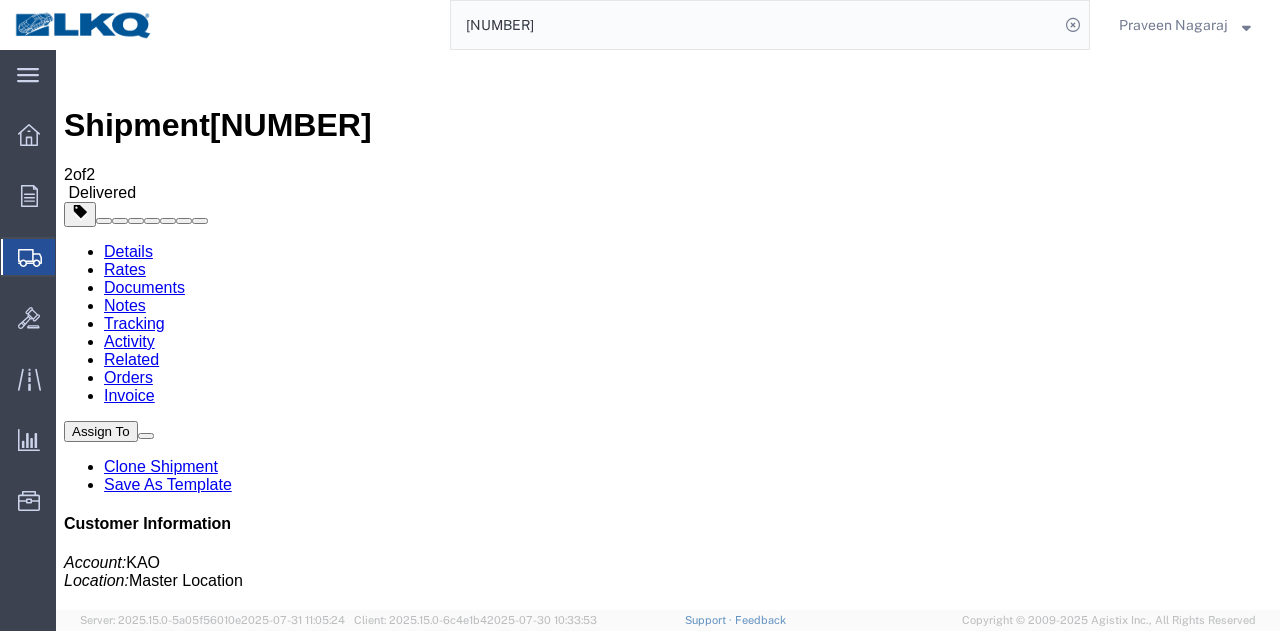 paste on "[NUMBER]" 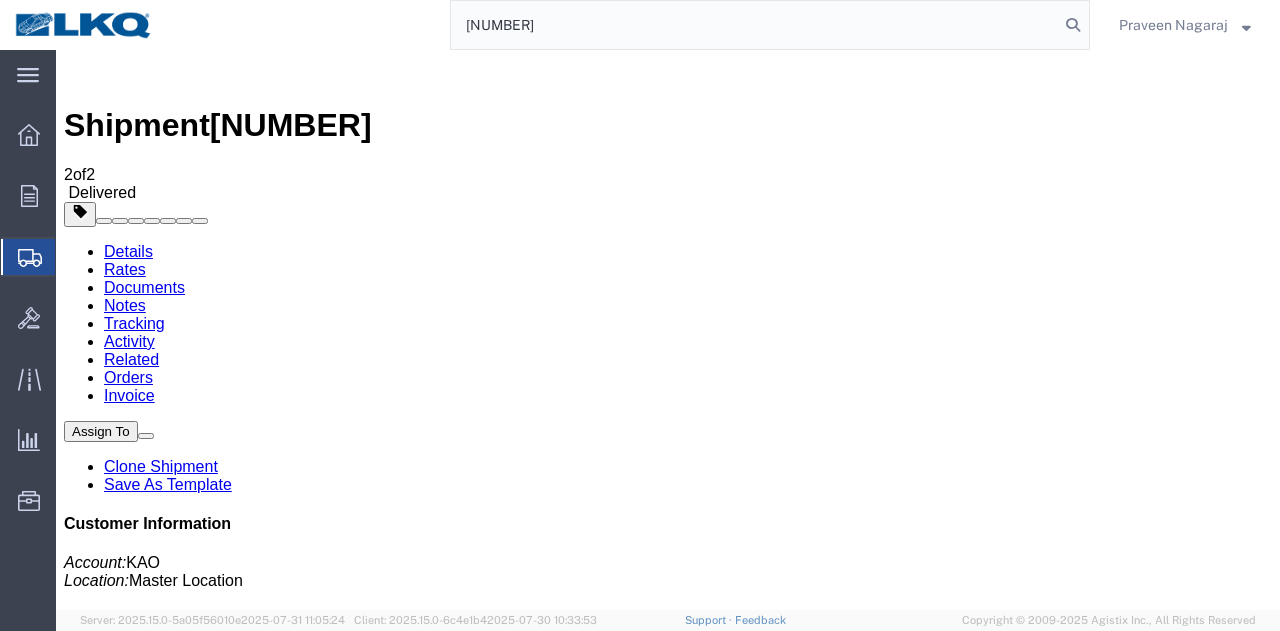 type on "[NUMBER]" 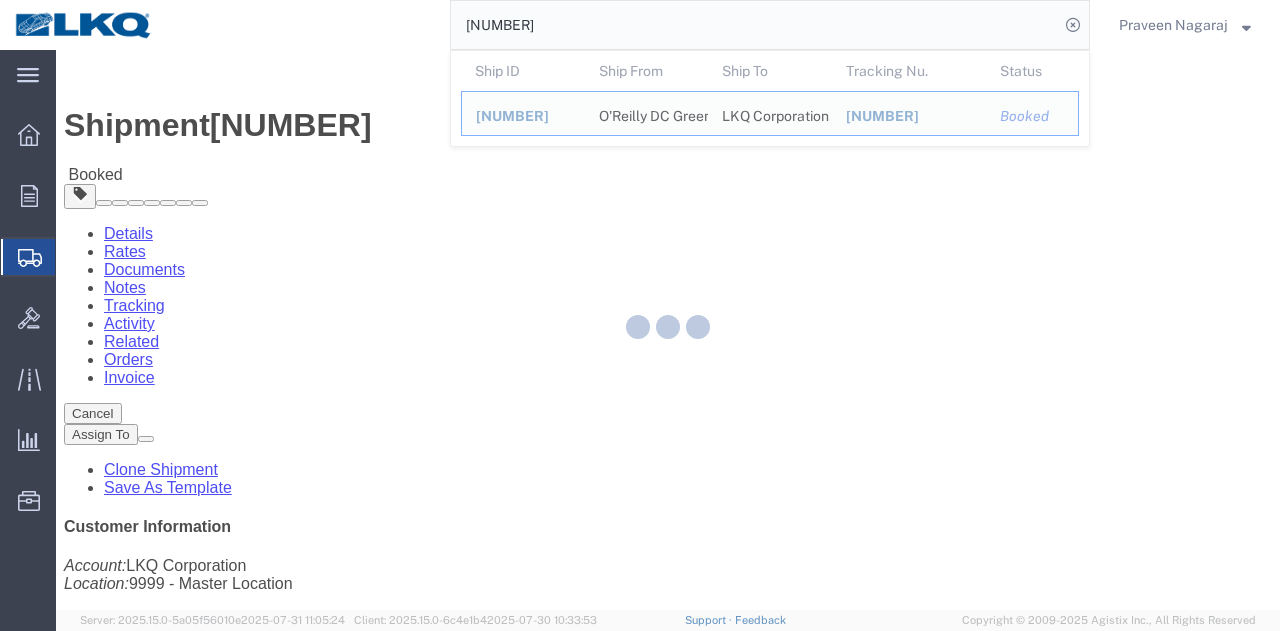 click 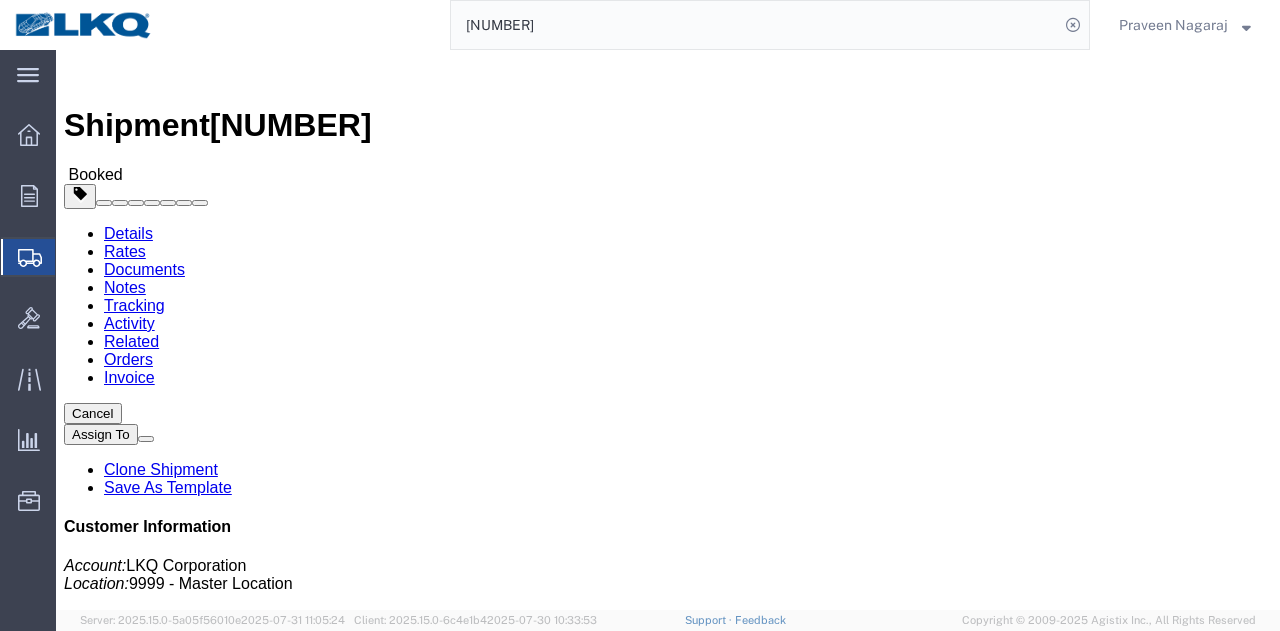 click on "Tracking" 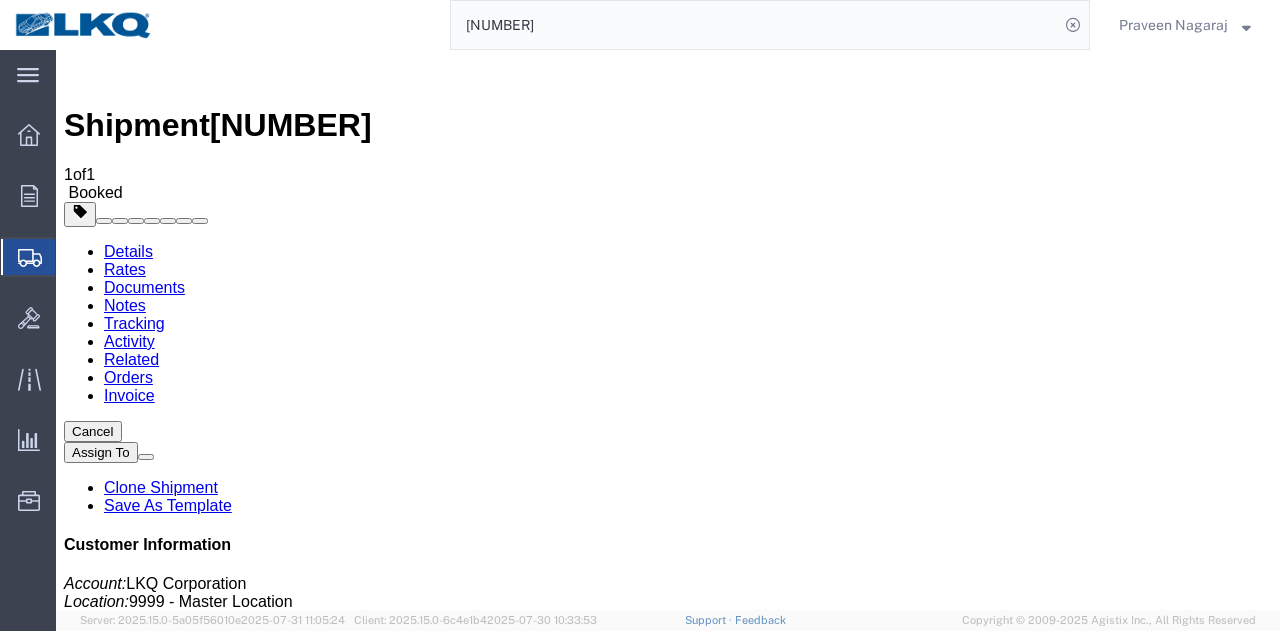 click on "Add New Tracking" at bounding box center [229, 1156] 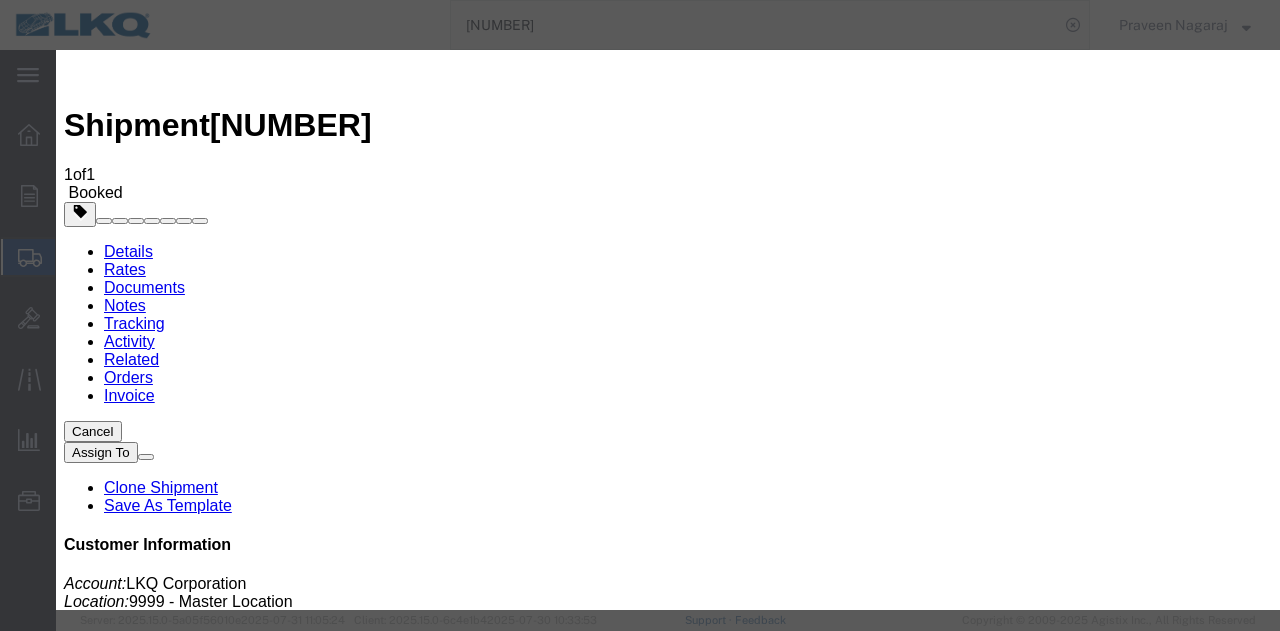 type on "08/01/2025" 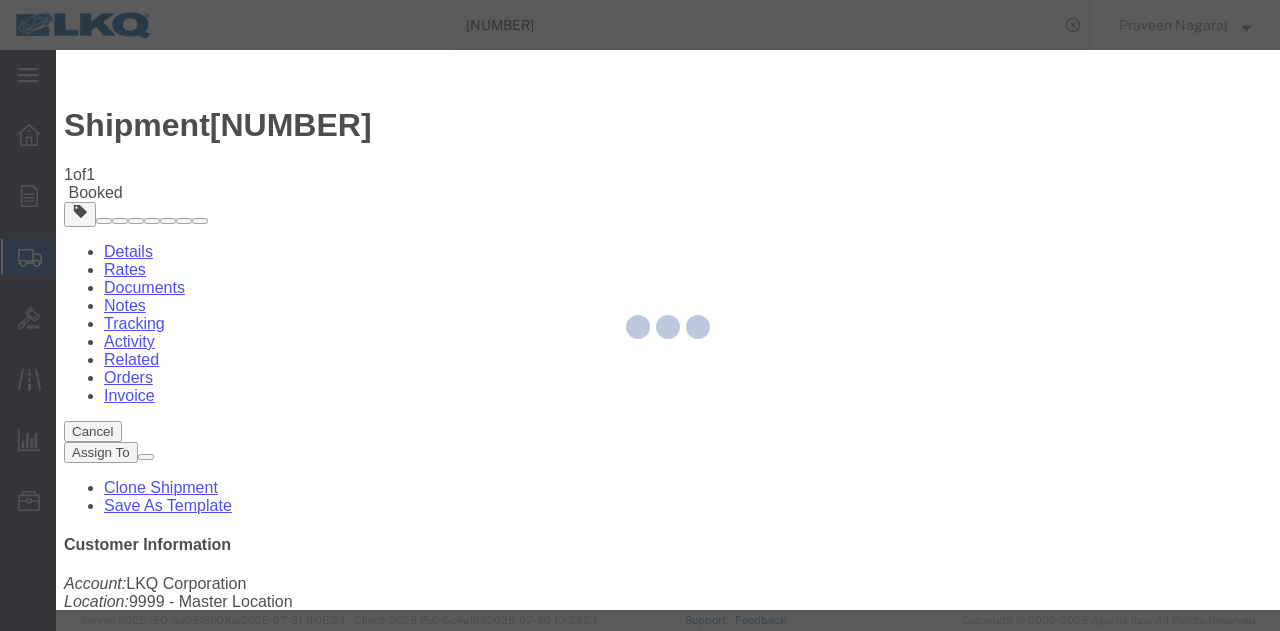 type 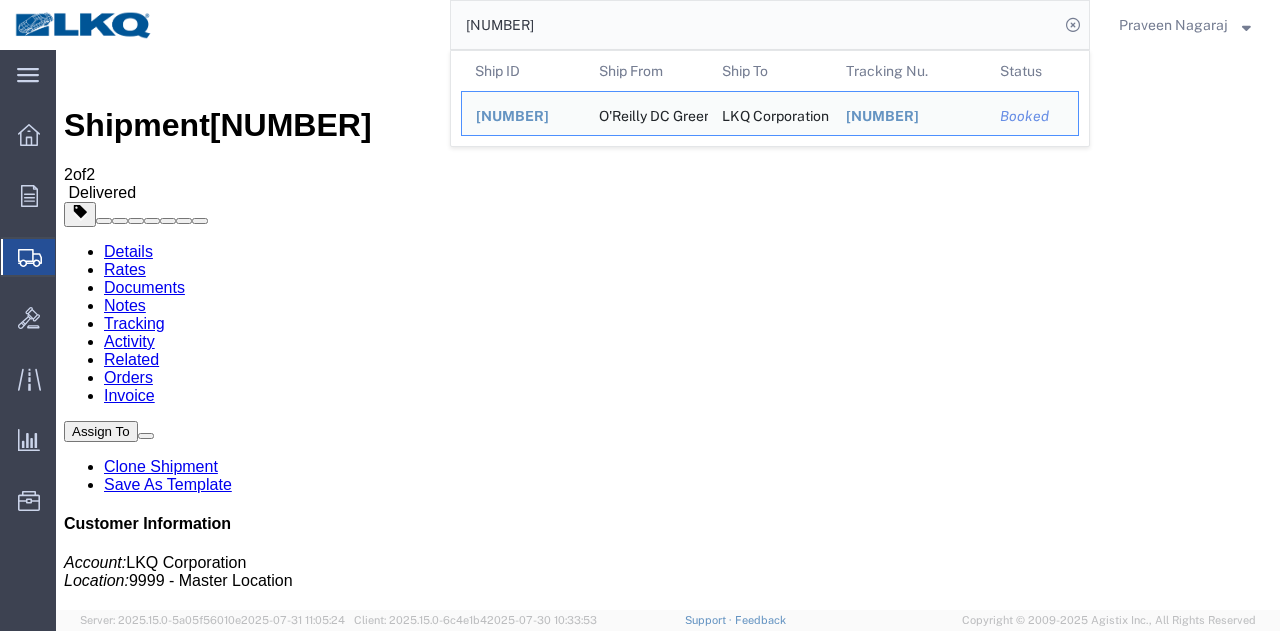 drag, startPoint x: 590, startPoint y: 31, endPoint x: 307, endPoint y: 35, distance: 283.02826 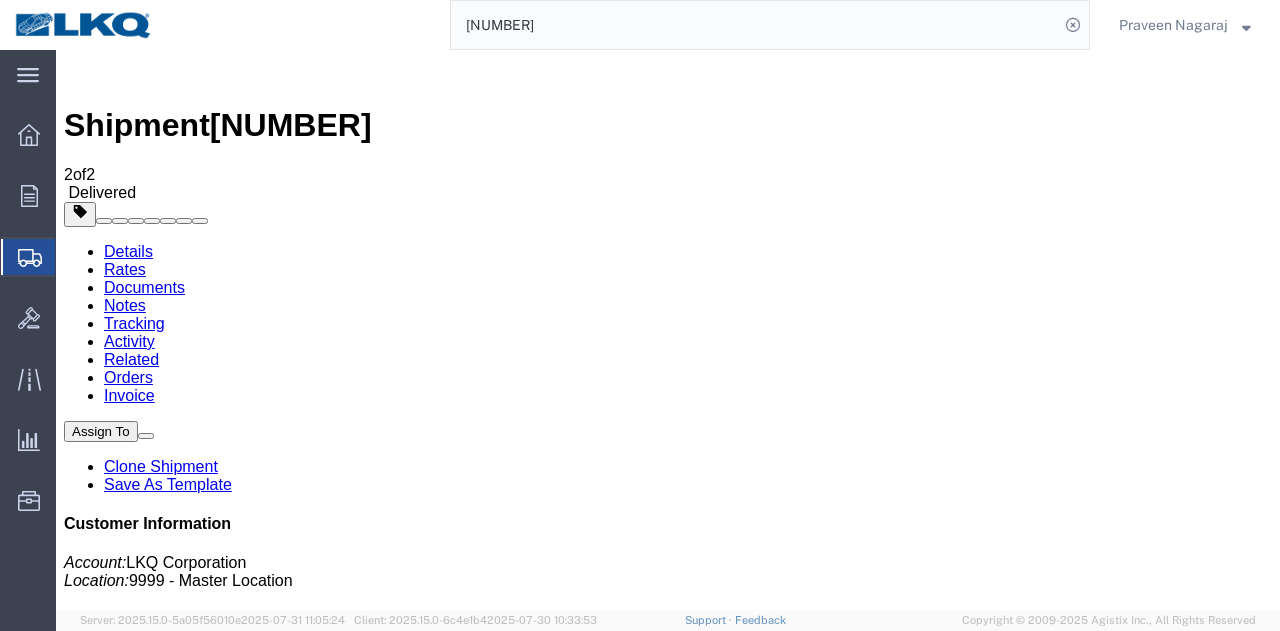 paste on "[NUMBER]" 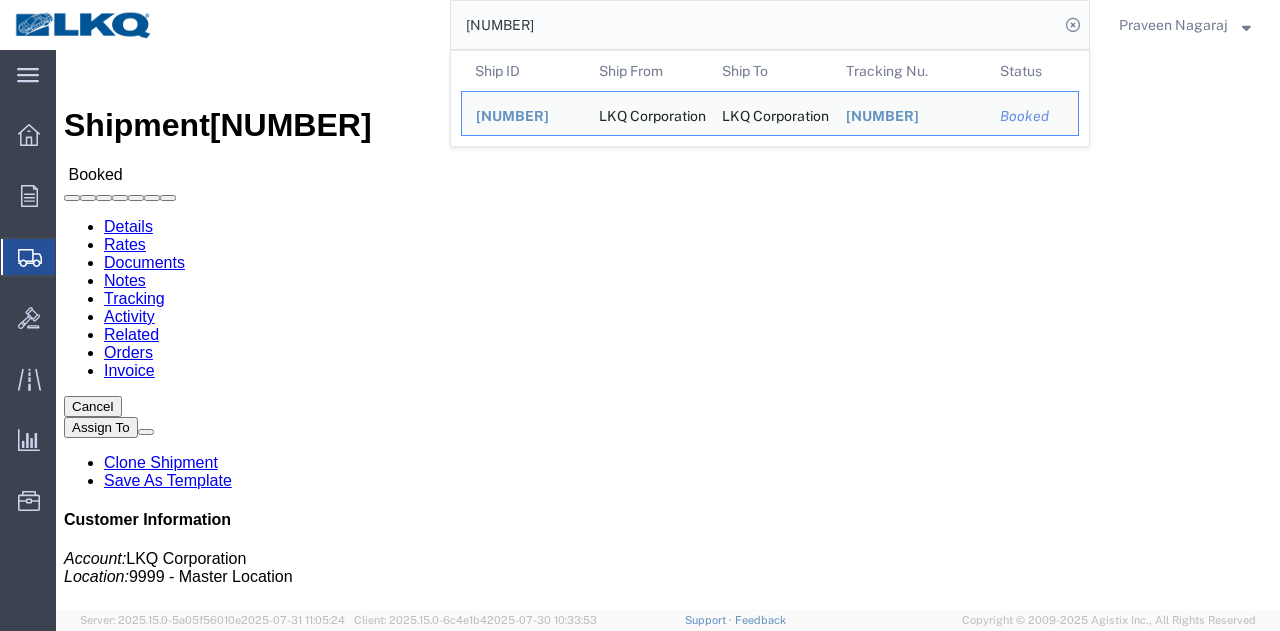 click on "Tracking" 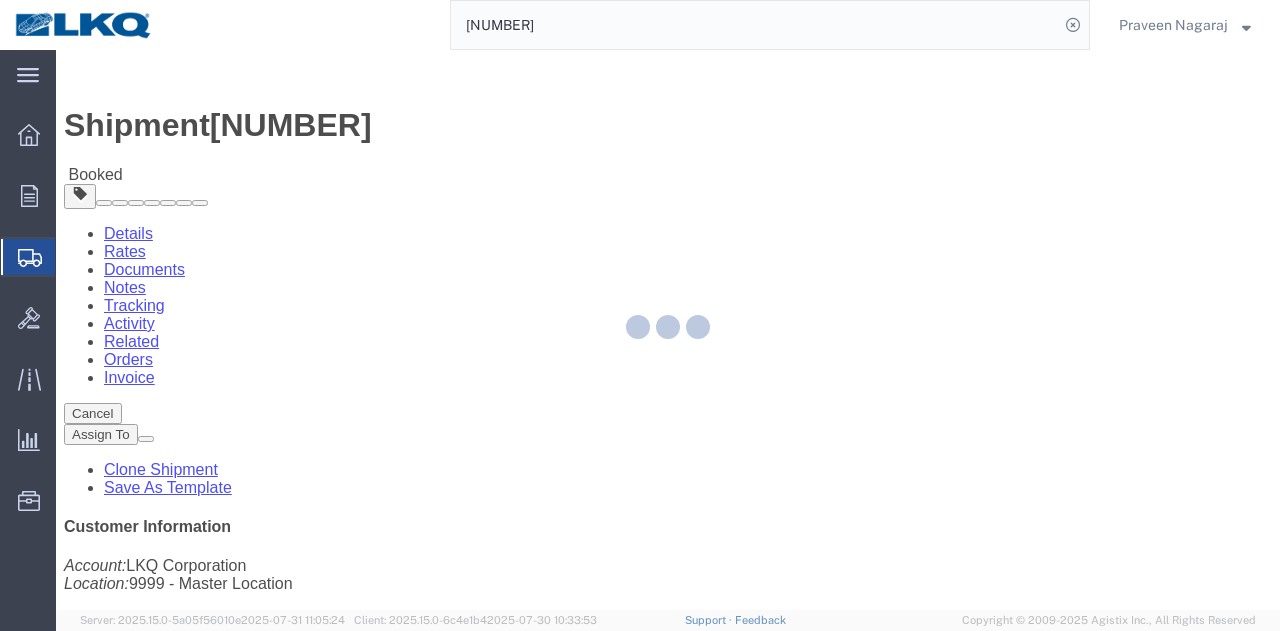 click 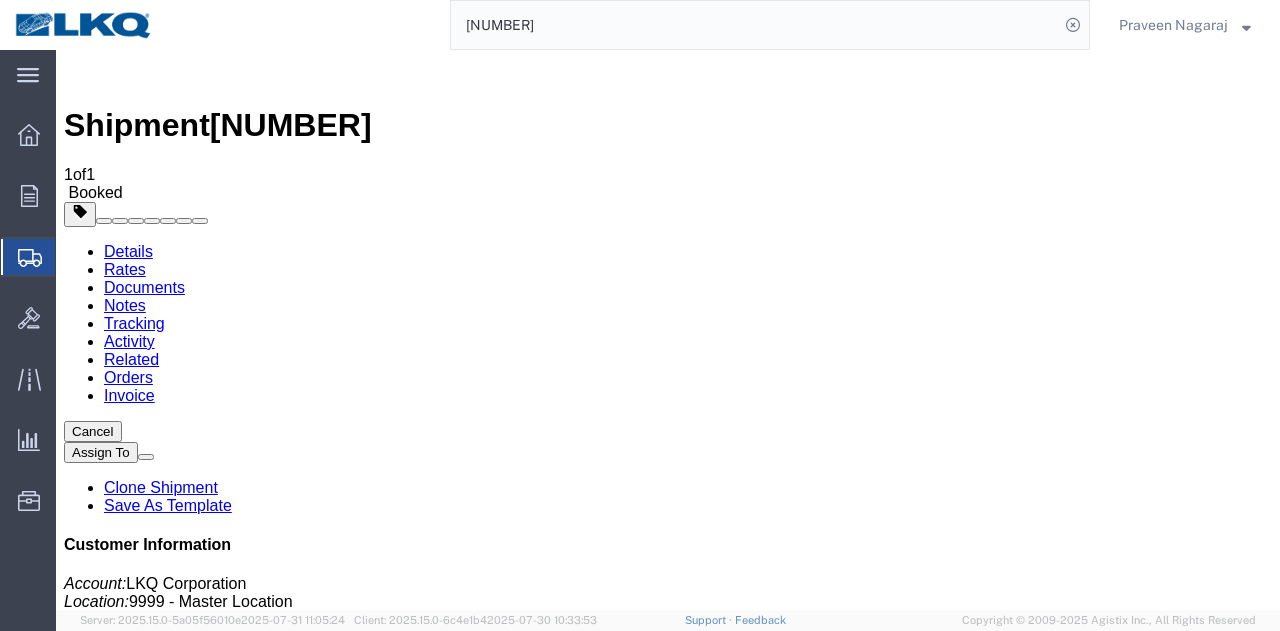 click on "Add New Tracking" at bounding box center [229, 1156] 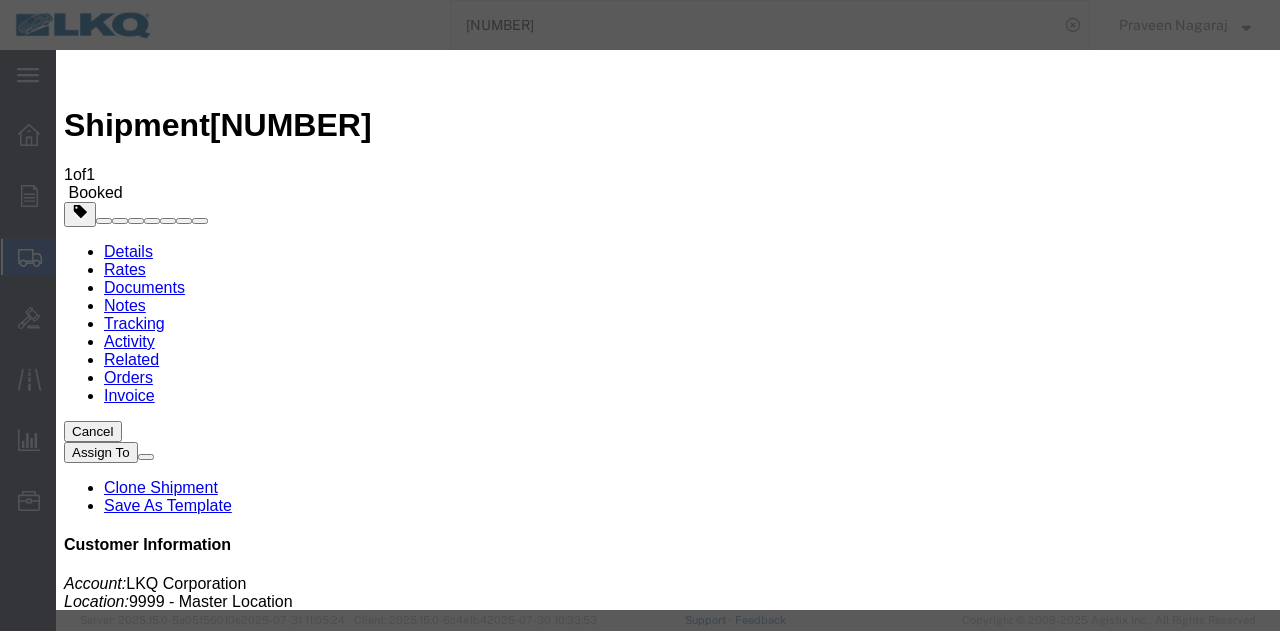 type on "08/01/2025" 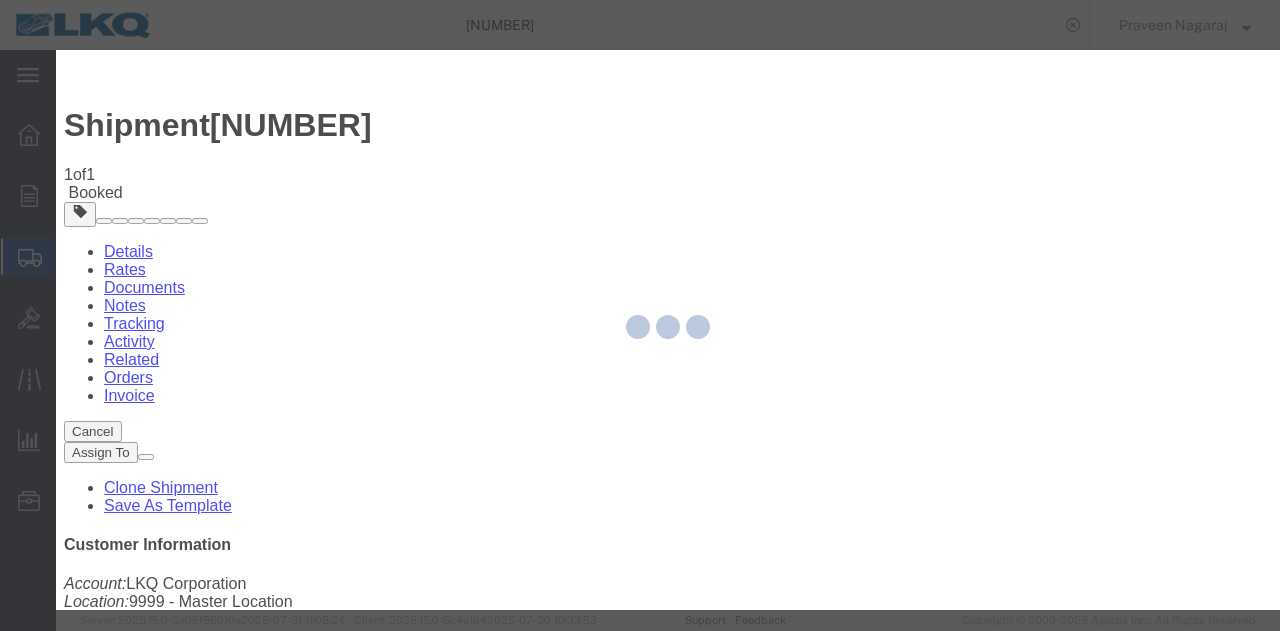 type 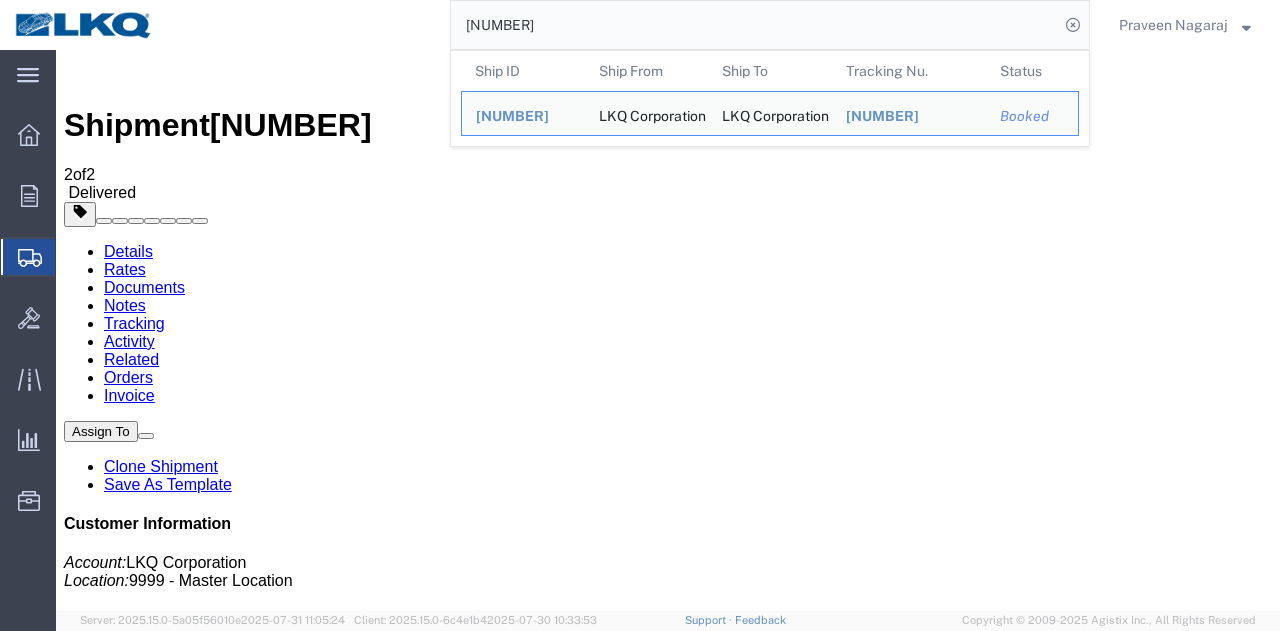 drag, startPoint x: 578, startPoint y: 29, endPoint x: 342, endPoint y: 35, distance: 236.07626 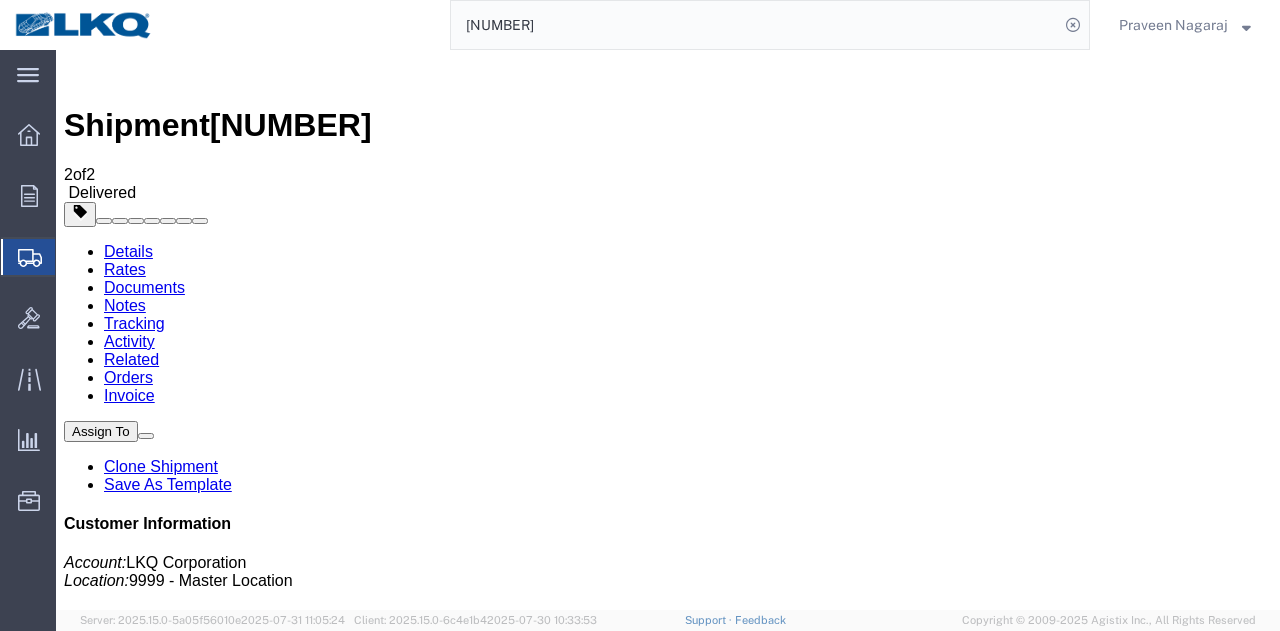 paste on "[NUMBER]" 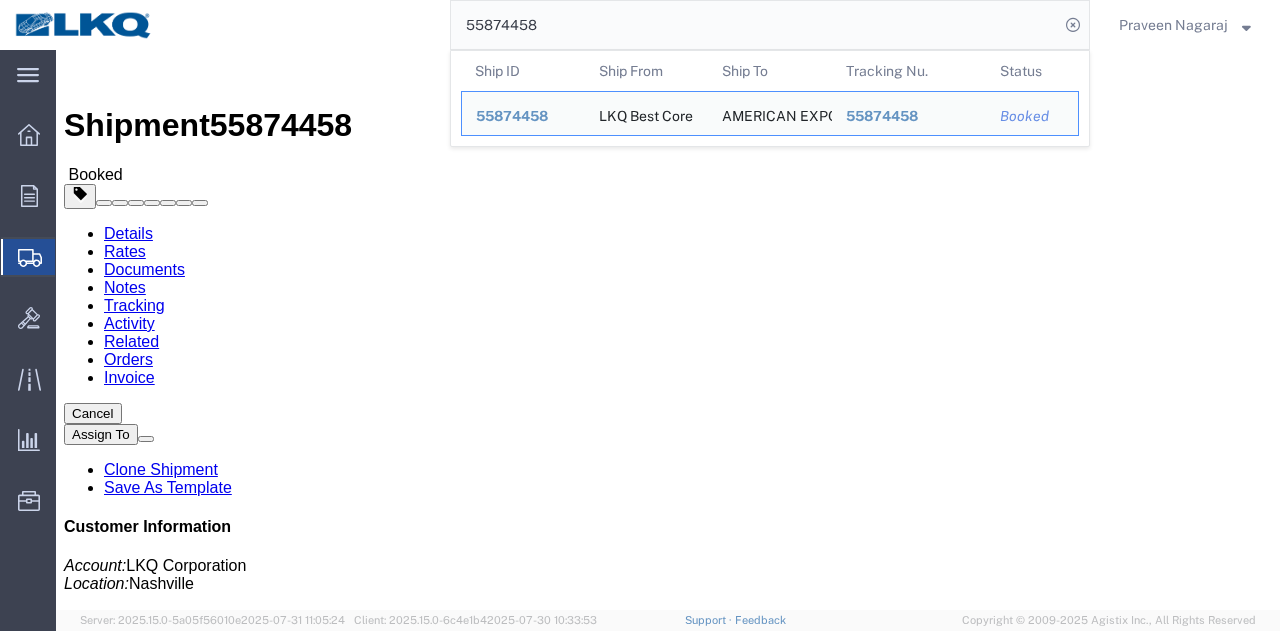 drag, startPoint x: 578, startPoint y: 20, endPoint x: 381, endPoint y: 33, distance: 197.42847 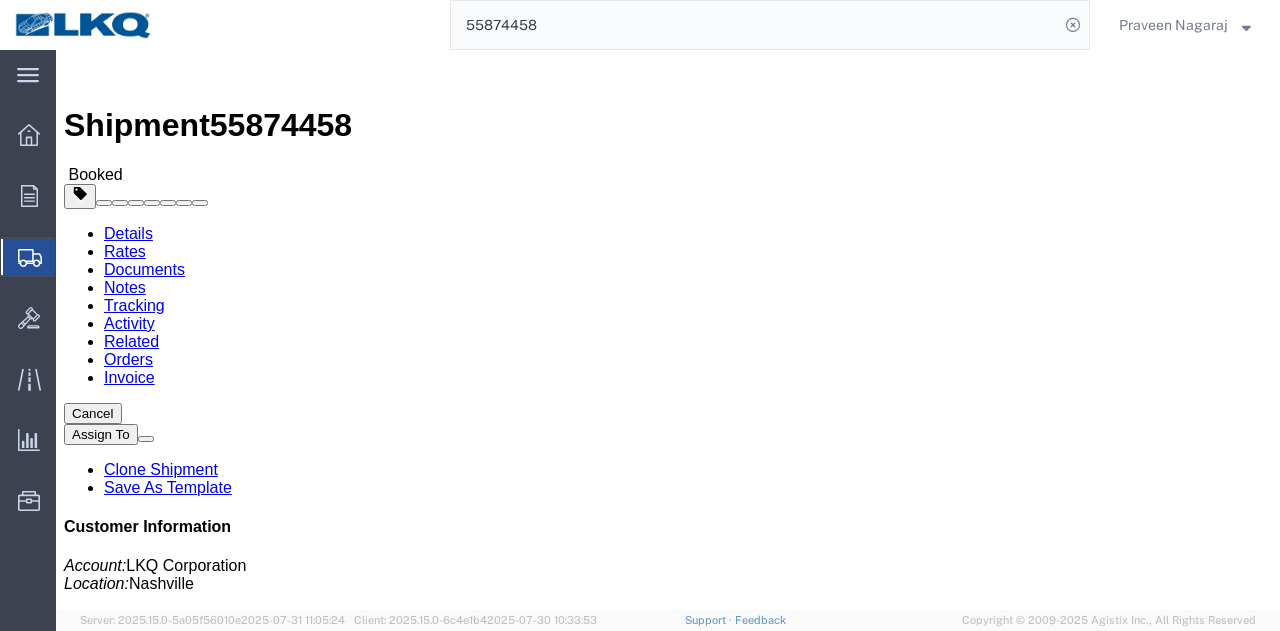 paste on "[NUMBER]" 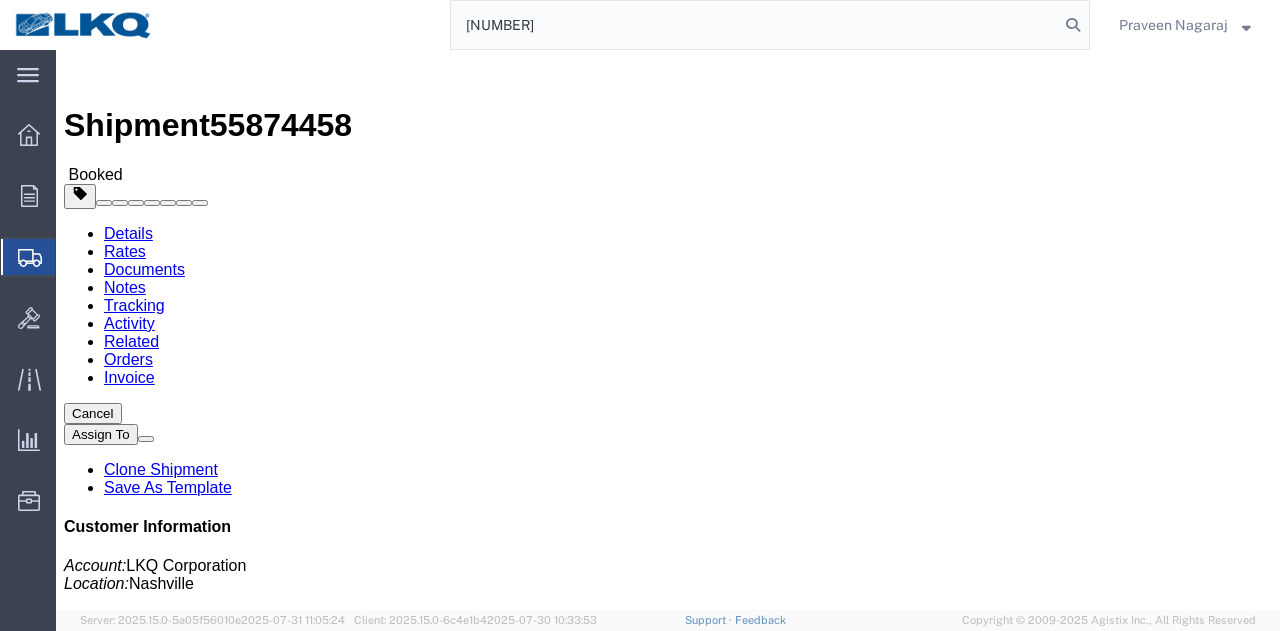 type on "[NUMBER]" 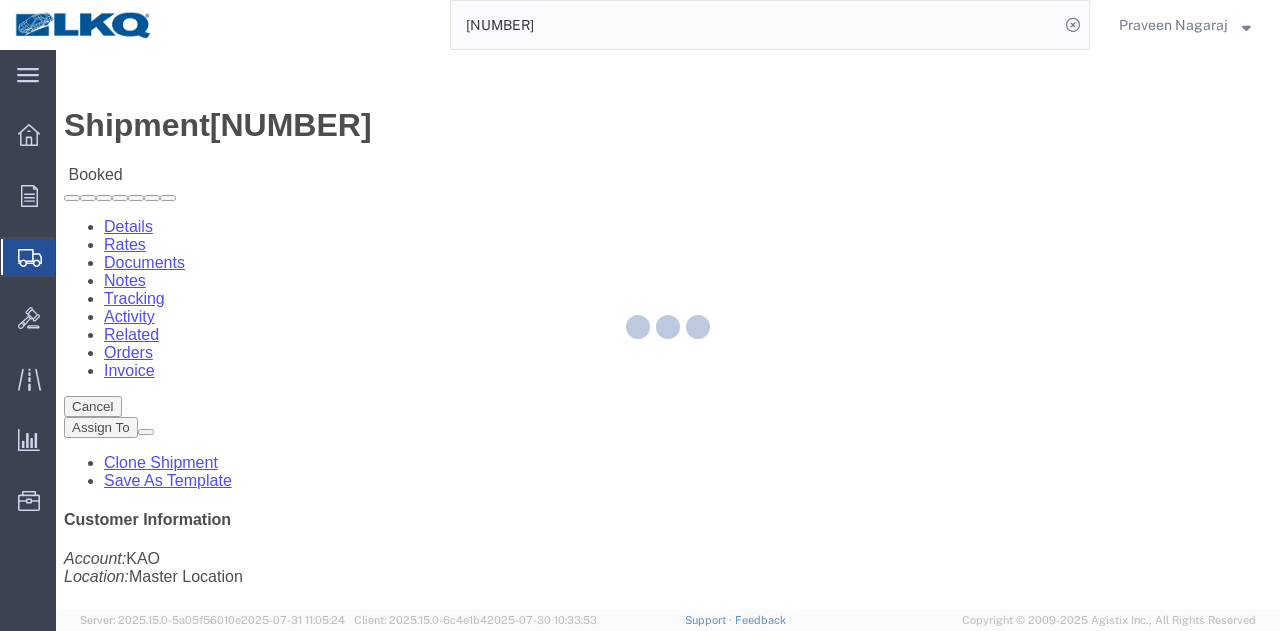 click 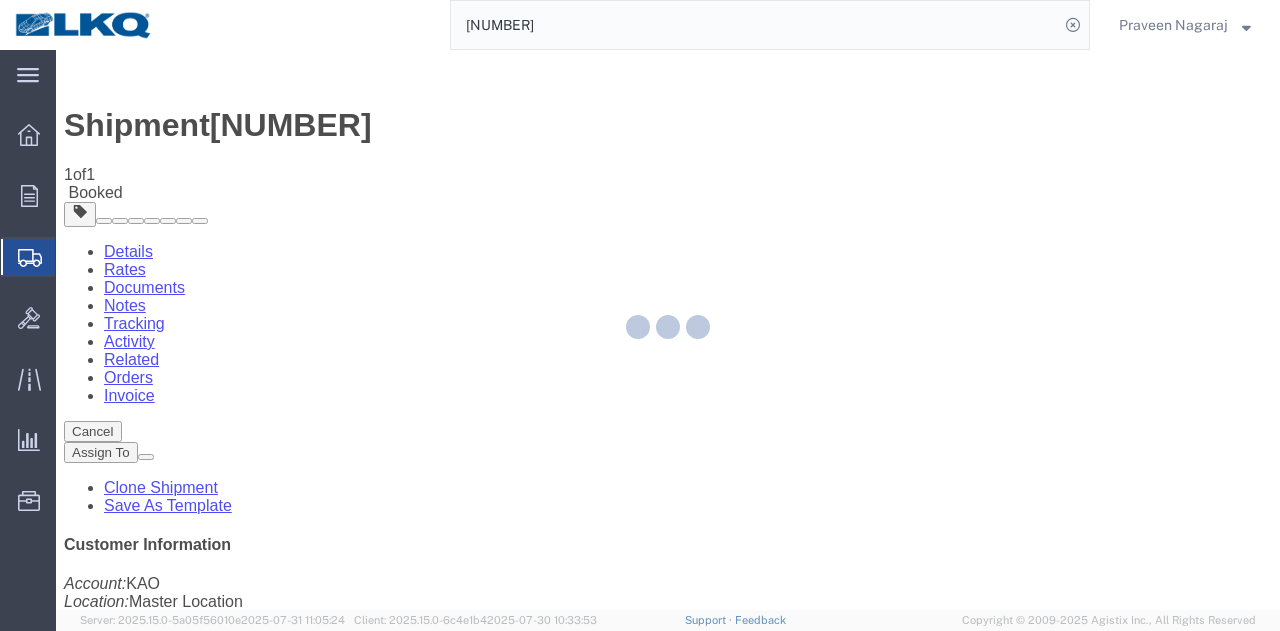 click 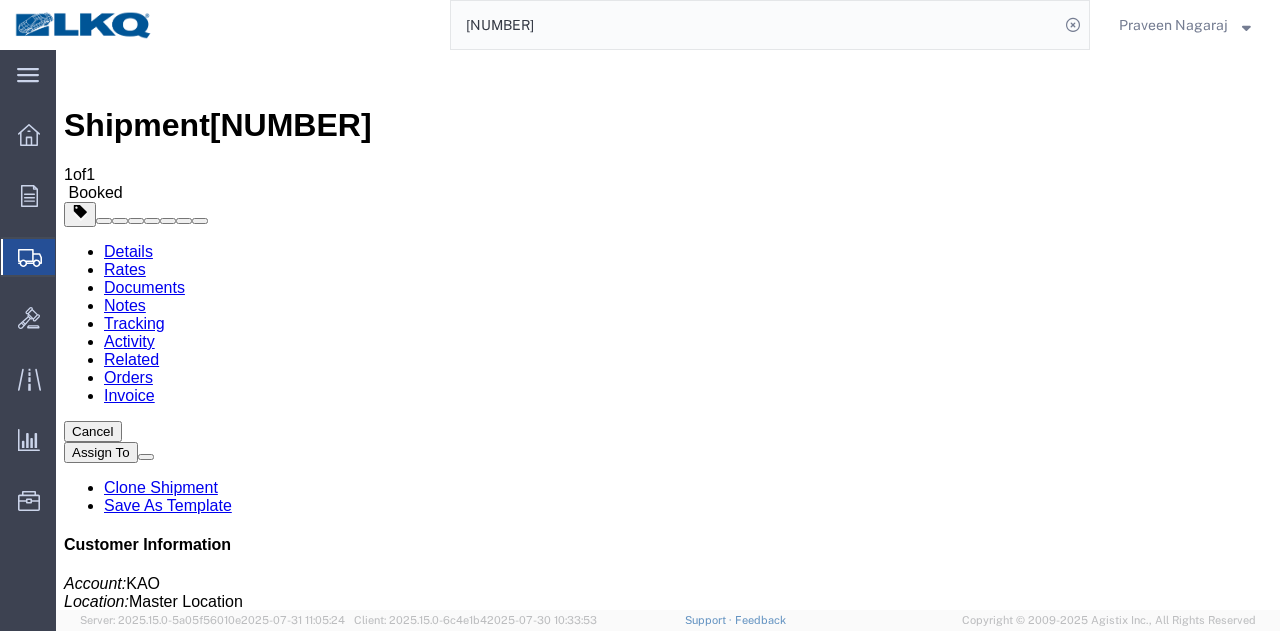 click on "Add New Tracking" at bounding box center (229, 1156) 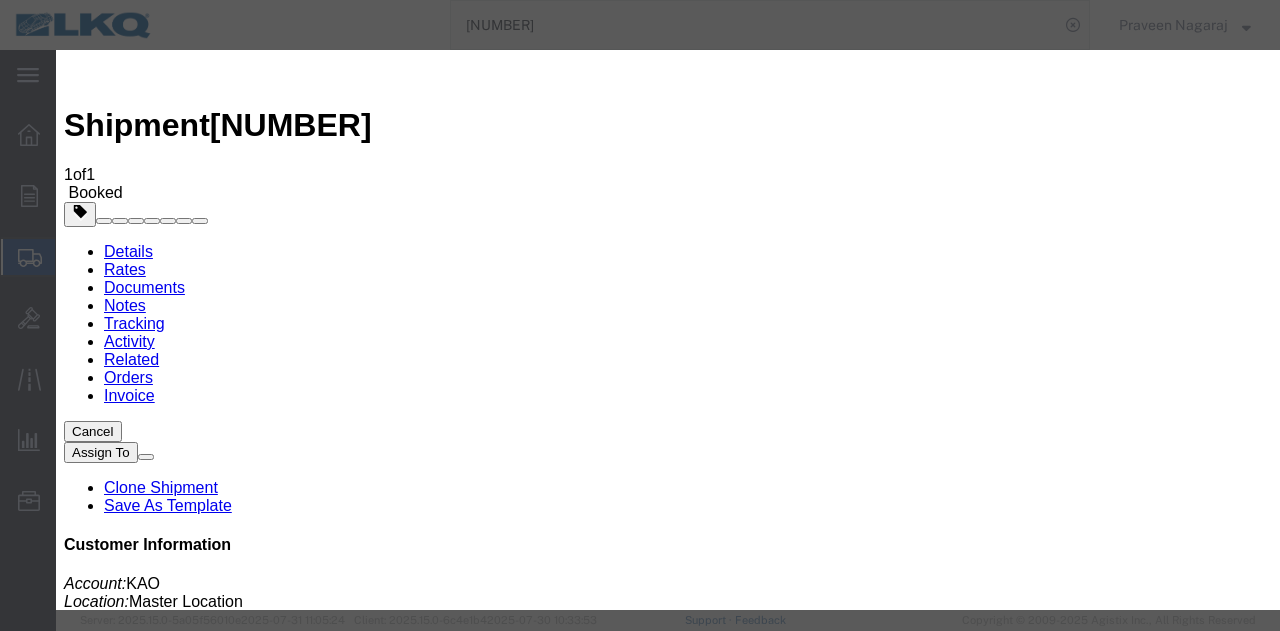 type on "08/01/2025" 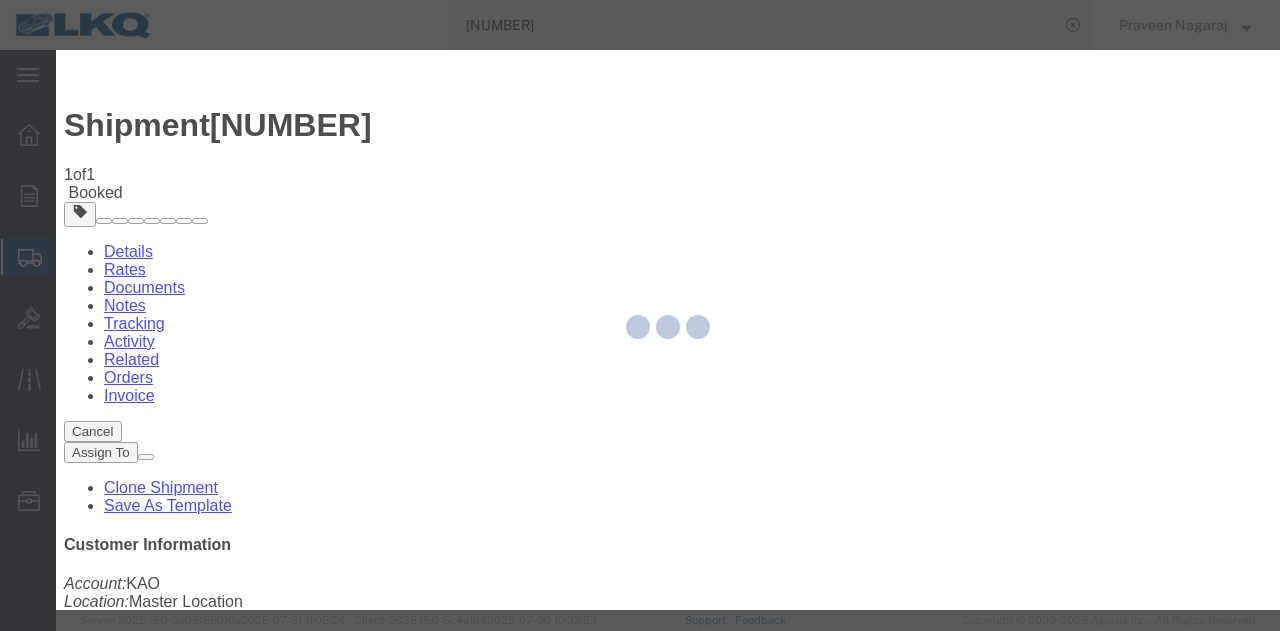 type 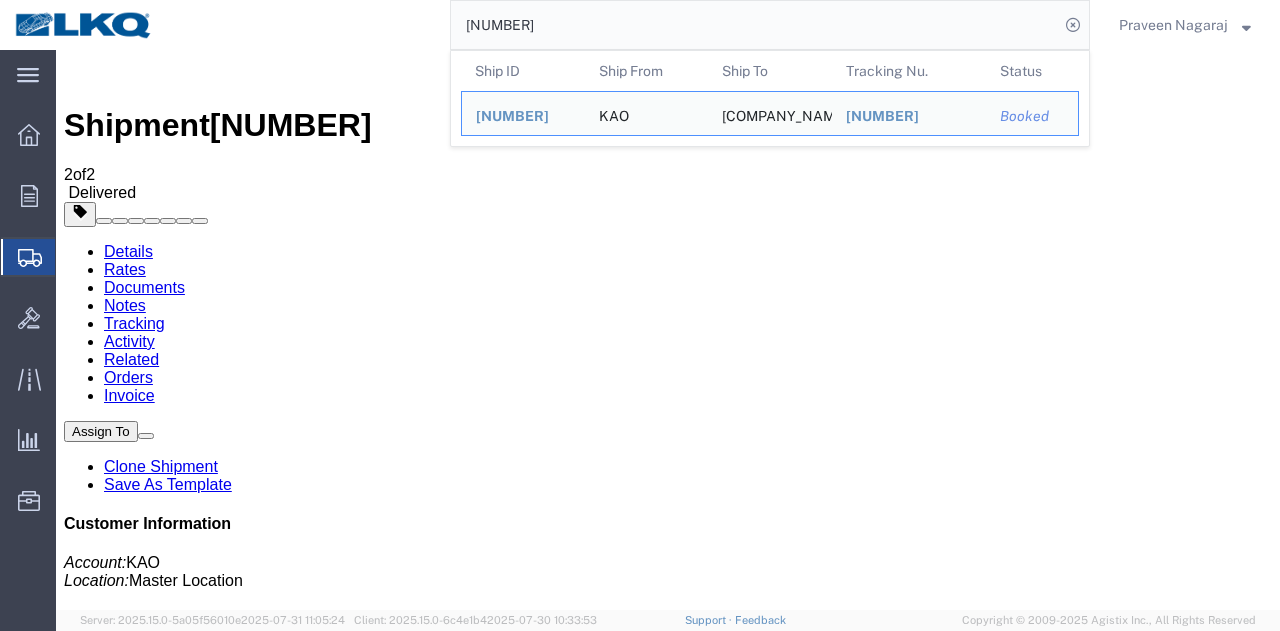 drag, startPoint x: 703, startPoint y: 75, endPoint x: 202, endPoint y: 61, distance: 501.19556 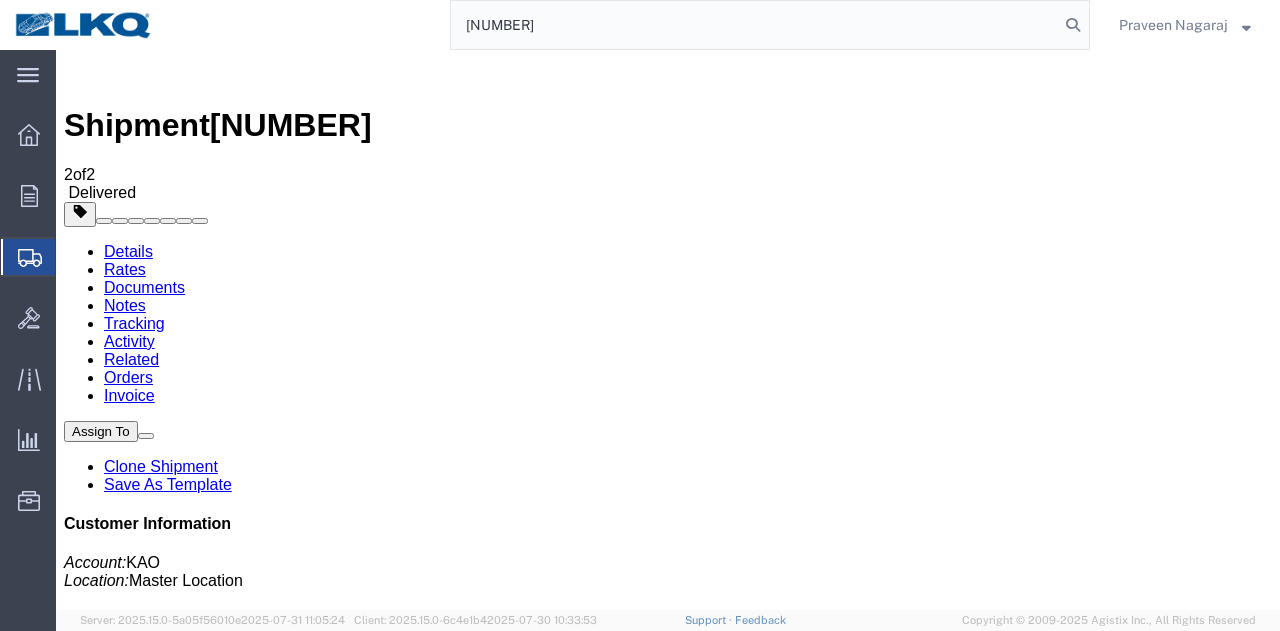 drag, startPoint x: 668, startPoint y: 16, endPoint x: 134, endPoint y: 35, distance: 534.3379 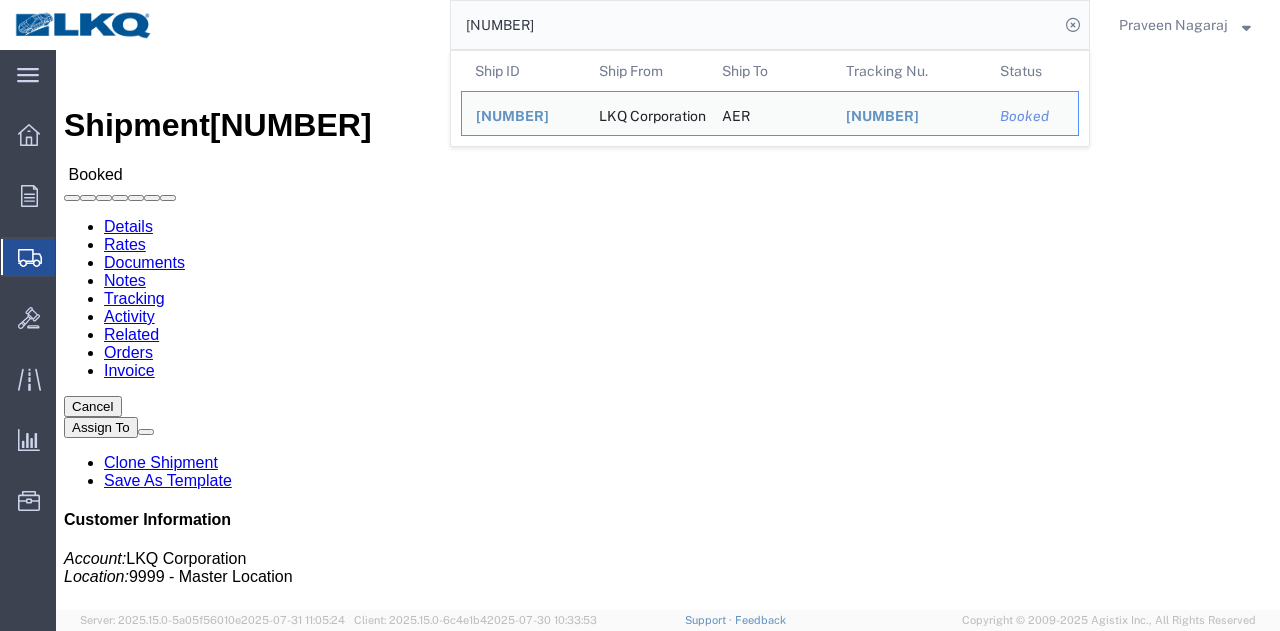 click on "Tracking" 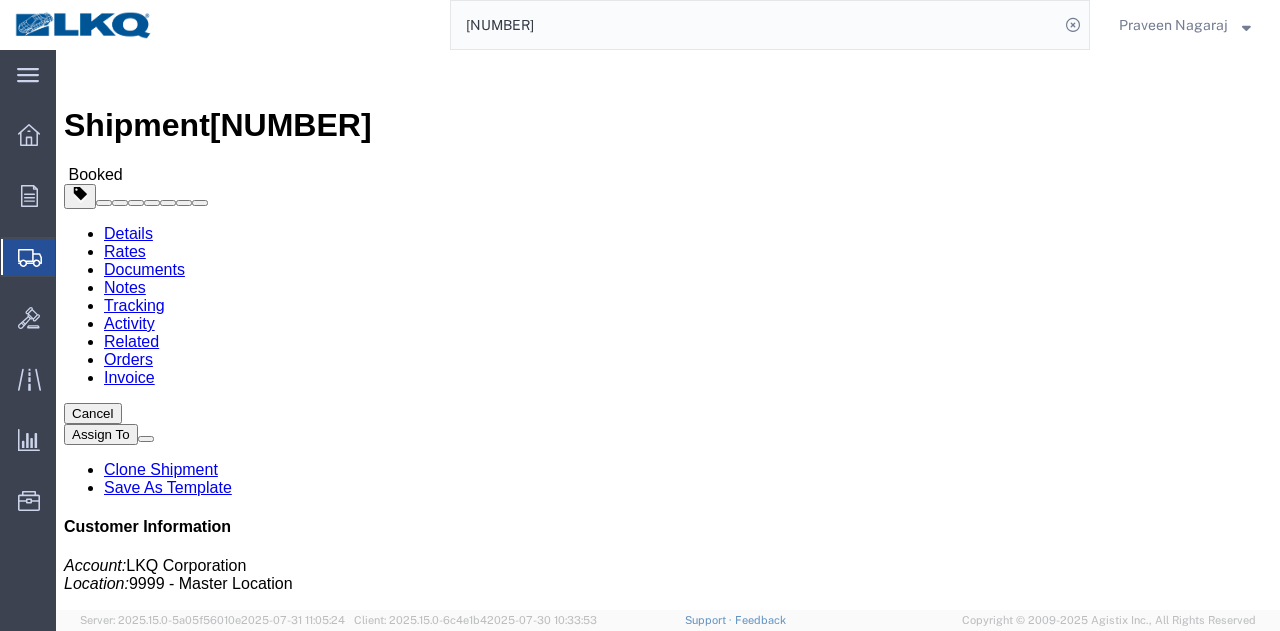 click on "Ship ID Ship From Ship To Tracking Nu. Status Ship ID [NUMBER] Ship From [COMPANY] Ship To [COMPANY] Tracking Nu. [NUMBER] Status Booked
Customer Information
Account: [COMPANY]
Location: [NUMBER] - Master Location
Carrier Information
Tracking No: [NUMBER]
Carrier Name: [COMPANY] [COMPANY]
Service Level: TL Standard 3 - 5 Day
Contact Name: [INITIAL]
Contact No: [PHONE]
From
[COMPANY] ([CODE])
[NUMBER] [STREET] [CITY],
[STATE] [POSTAL_CODE]
[COUNTRY]
[PHONE]
To
[CODE] ([CODE])
[NUMBER] [STREET] [CITY], [STATE]
[COUNTRY]
[PHONE]
Other details
Reference: [NUMBER]
Ship Date: [DATE]
Mode: Truckload
Creator: [COMPANY] S...
Creator: offline_notificatio...
Last Saved:" 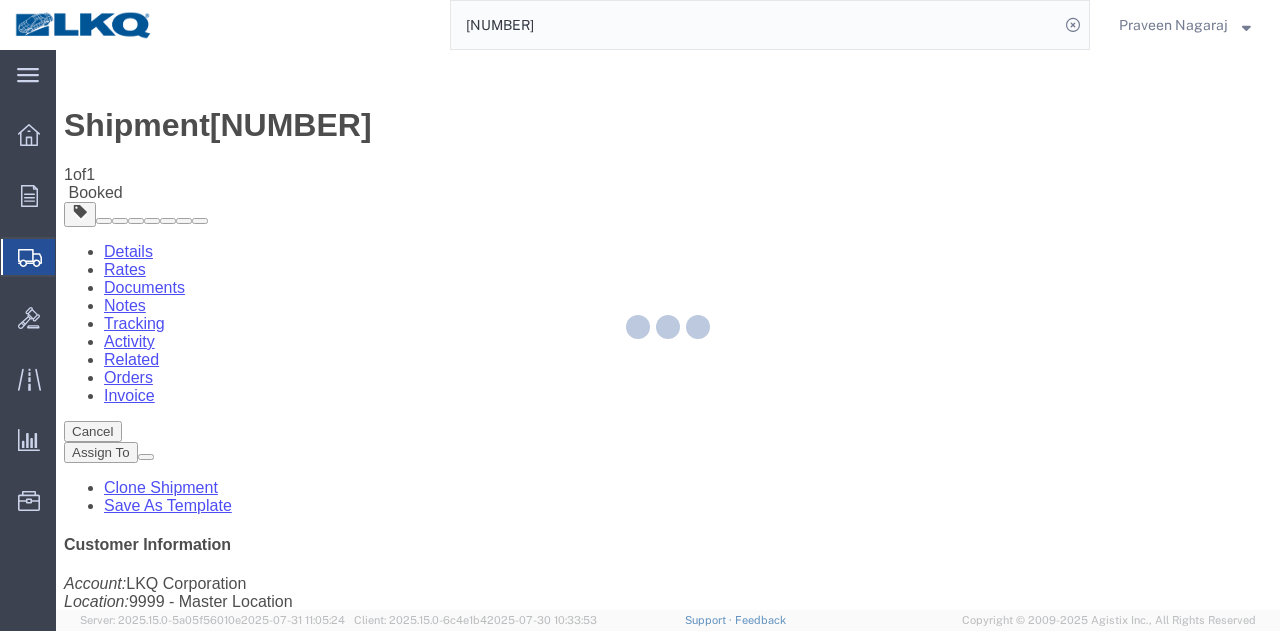drag, startPoint x: 1001, startPoint y: 229, endPoint x: 946, endPoint y: 179, distance: 74.330345 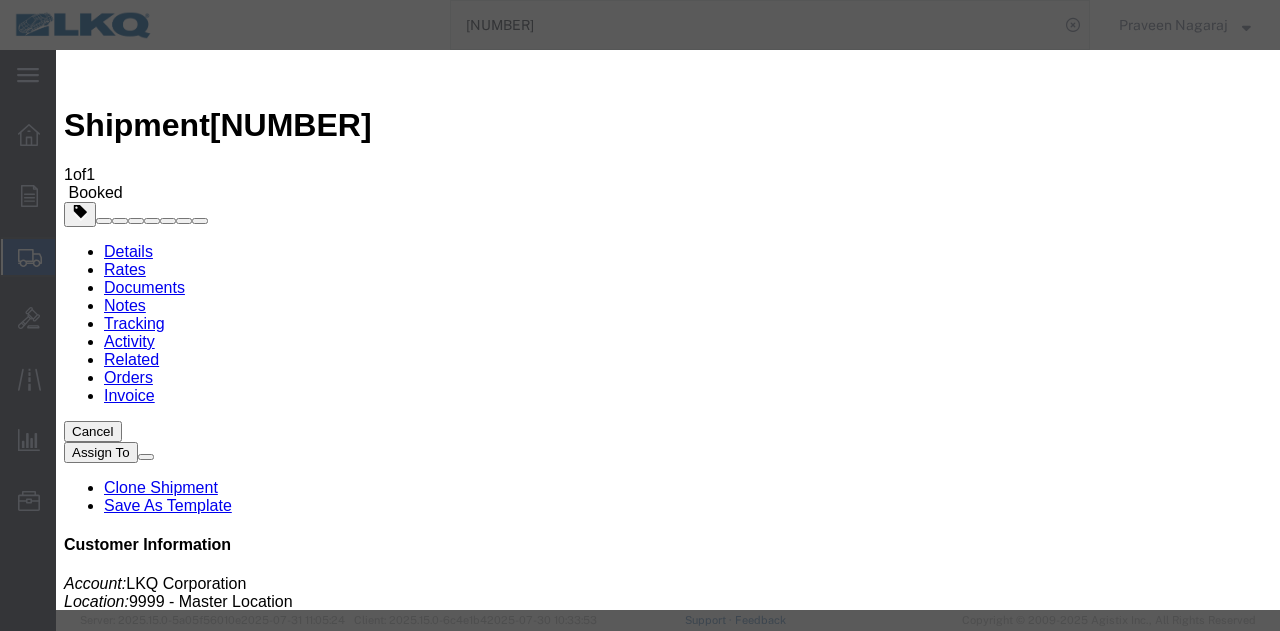 type on "08/01/2025" 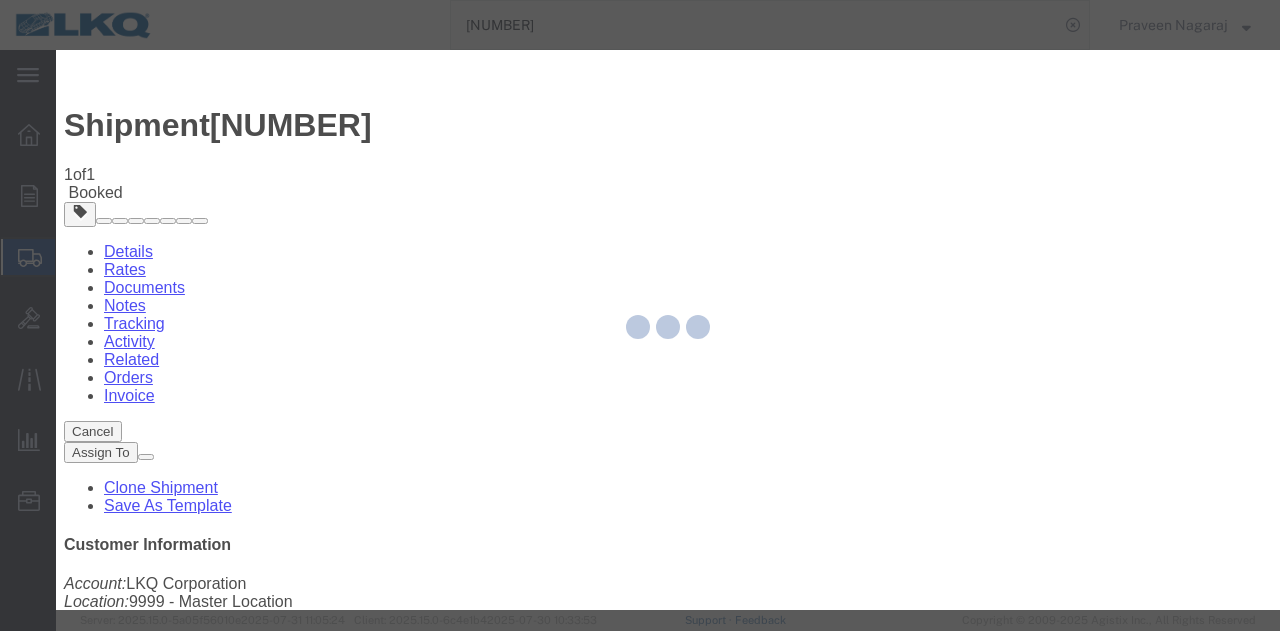 type 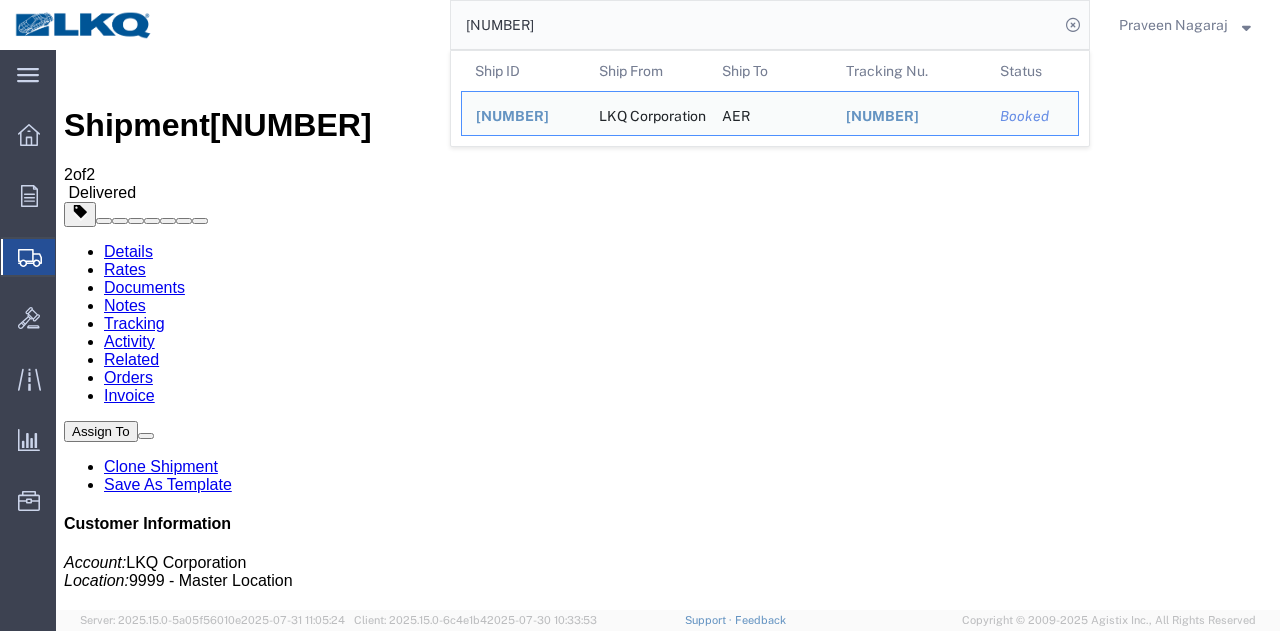 drag, startPoint x: 611, startPoint y: 42, endPoint x: 288, endPoint y: 43, distance: 323.00156 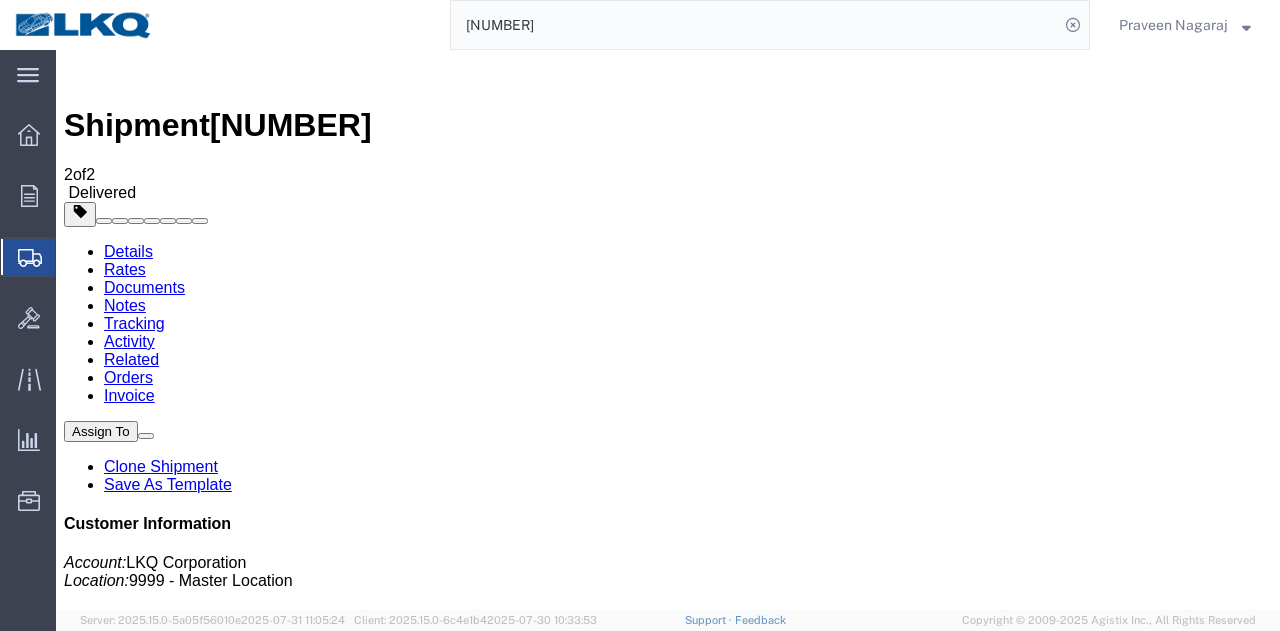 paste on "[NUMBER]" 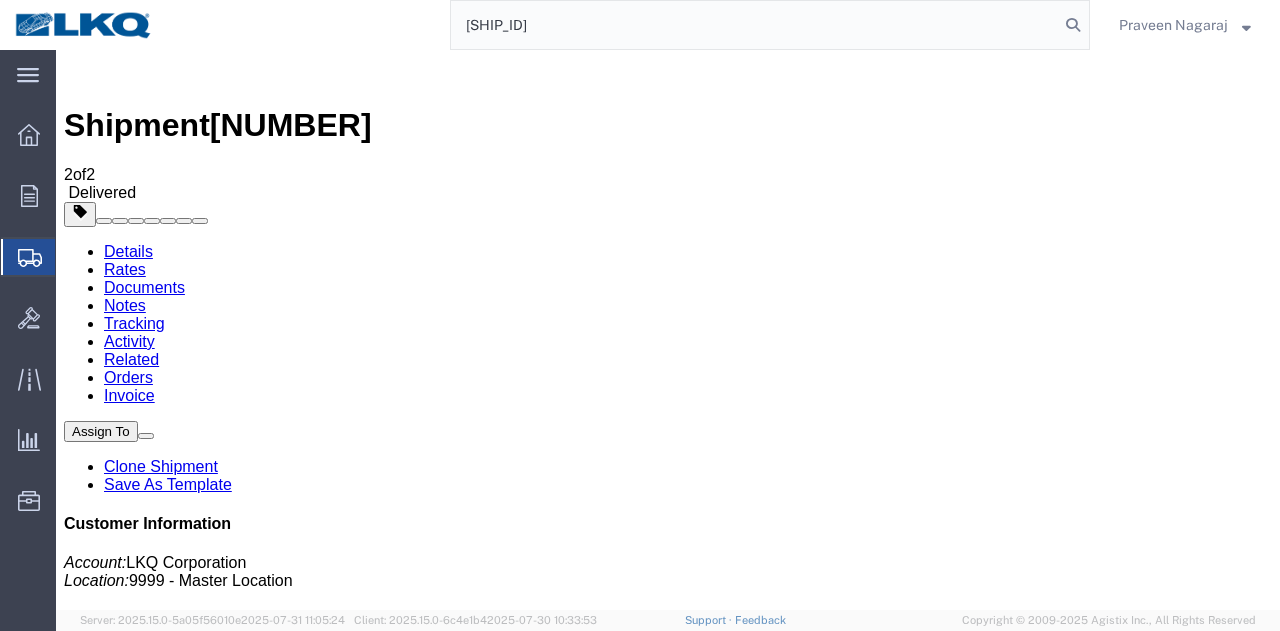 type on "[SHIP_ID]" 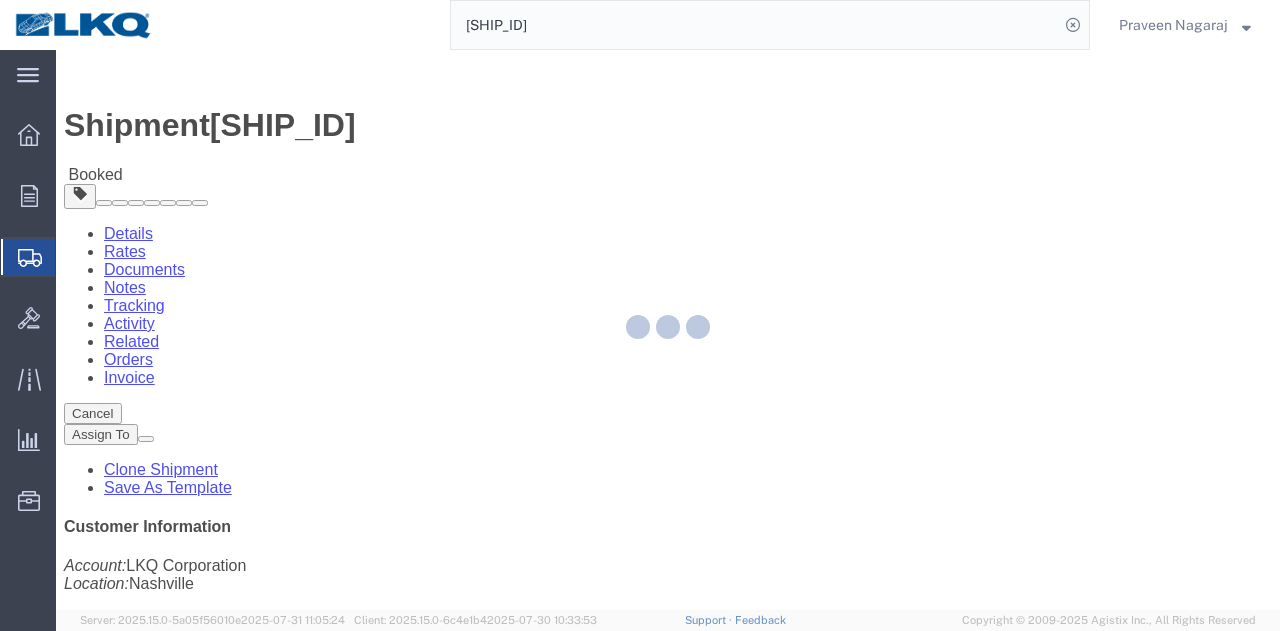 click 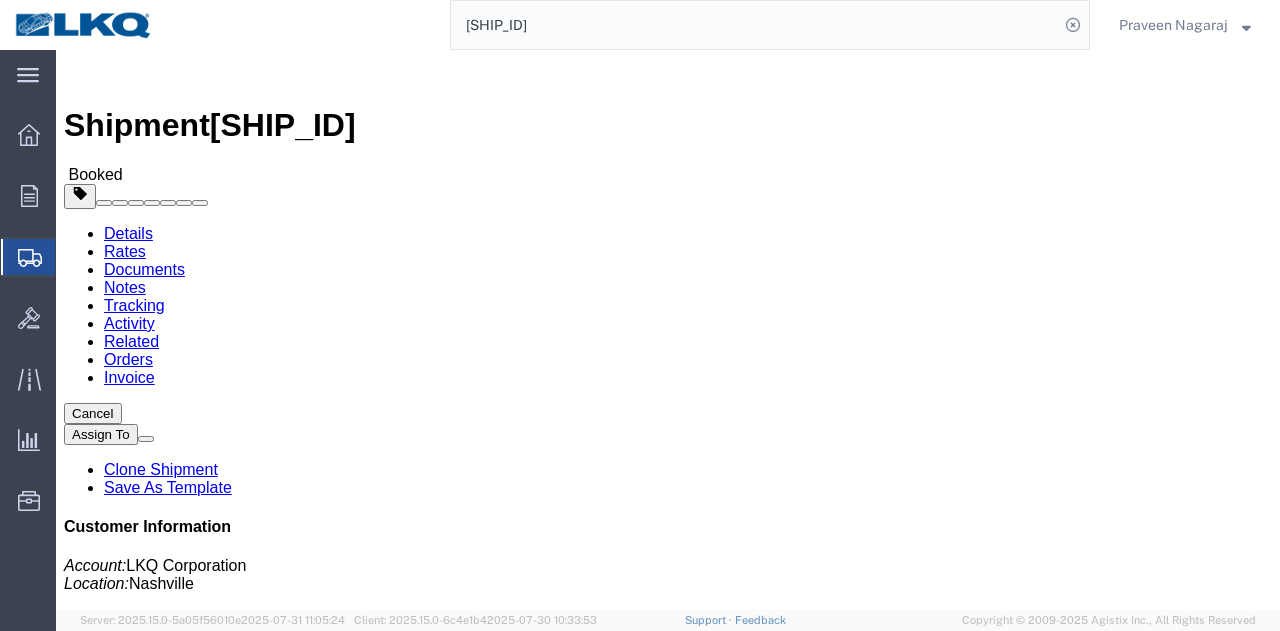 click on "Tracking" 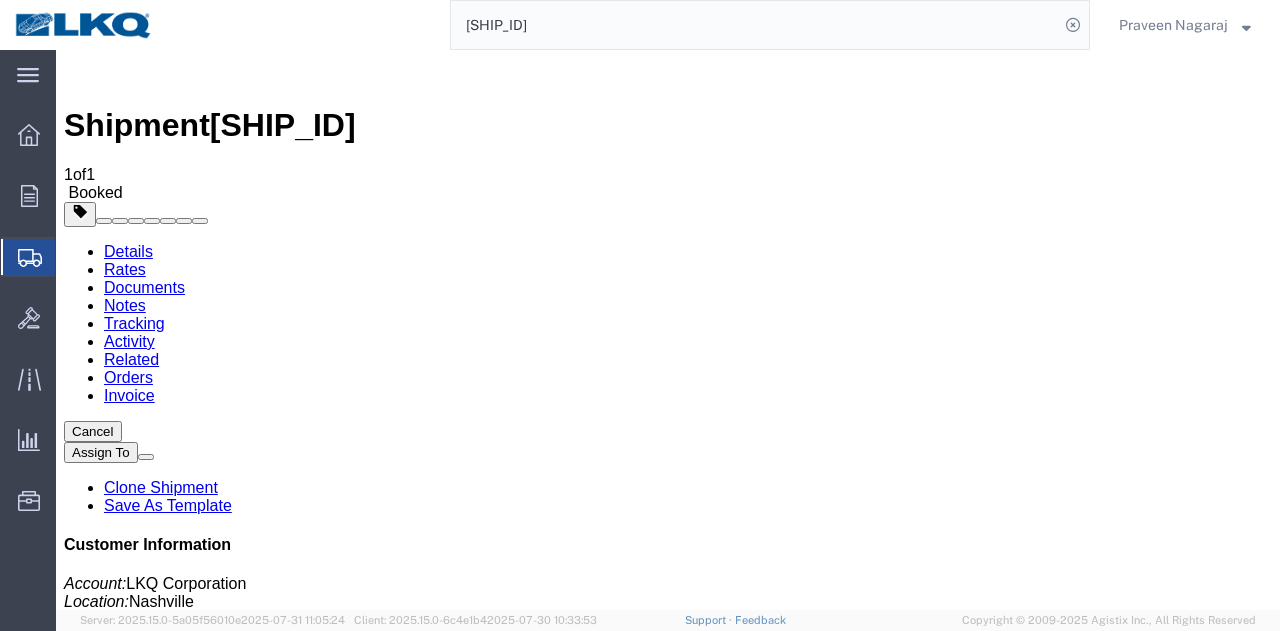 click on "Add New Tracking" at bounding box center (229, 1156) 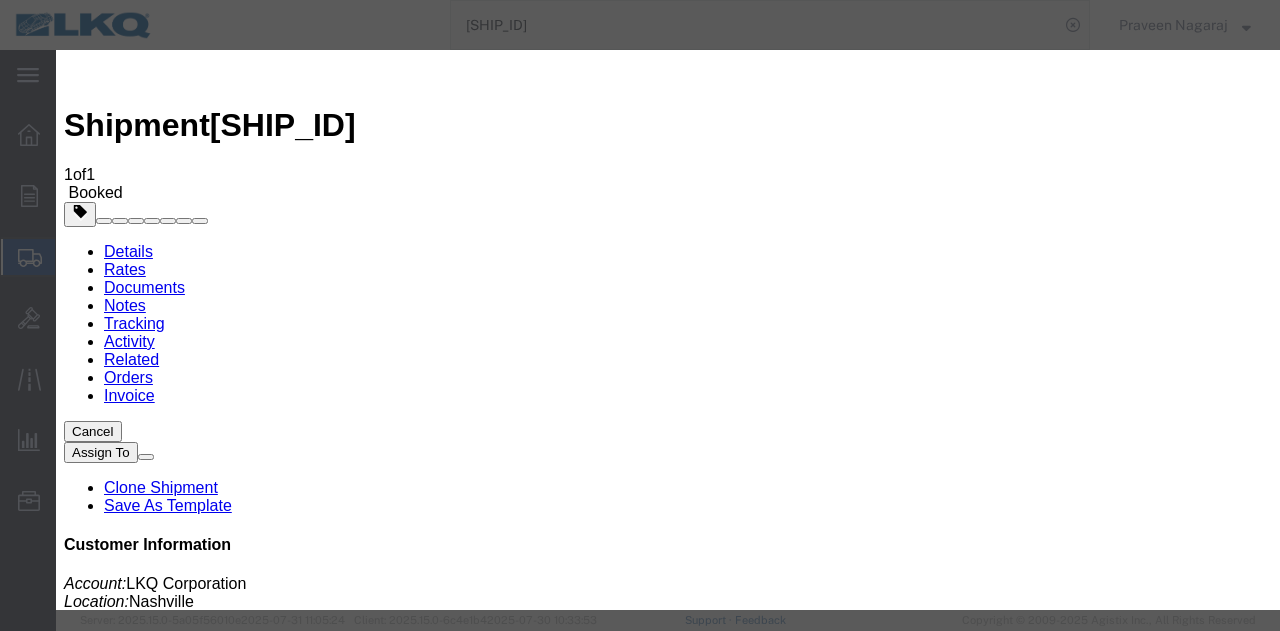 type on "08/01/2025" 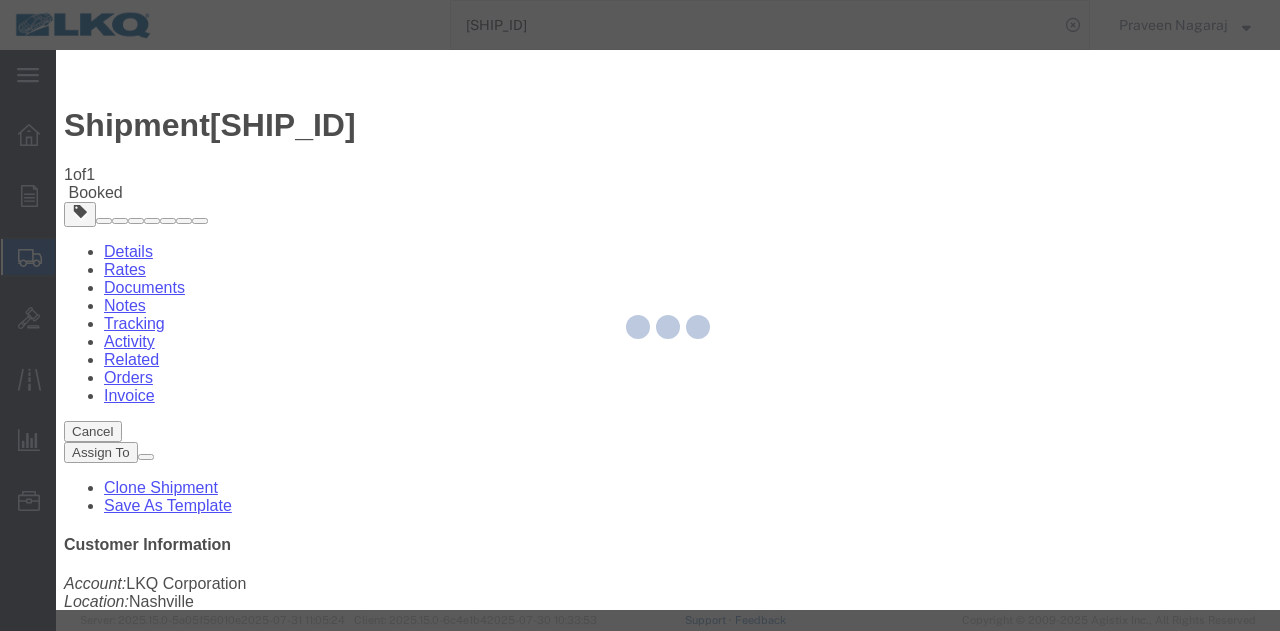 type 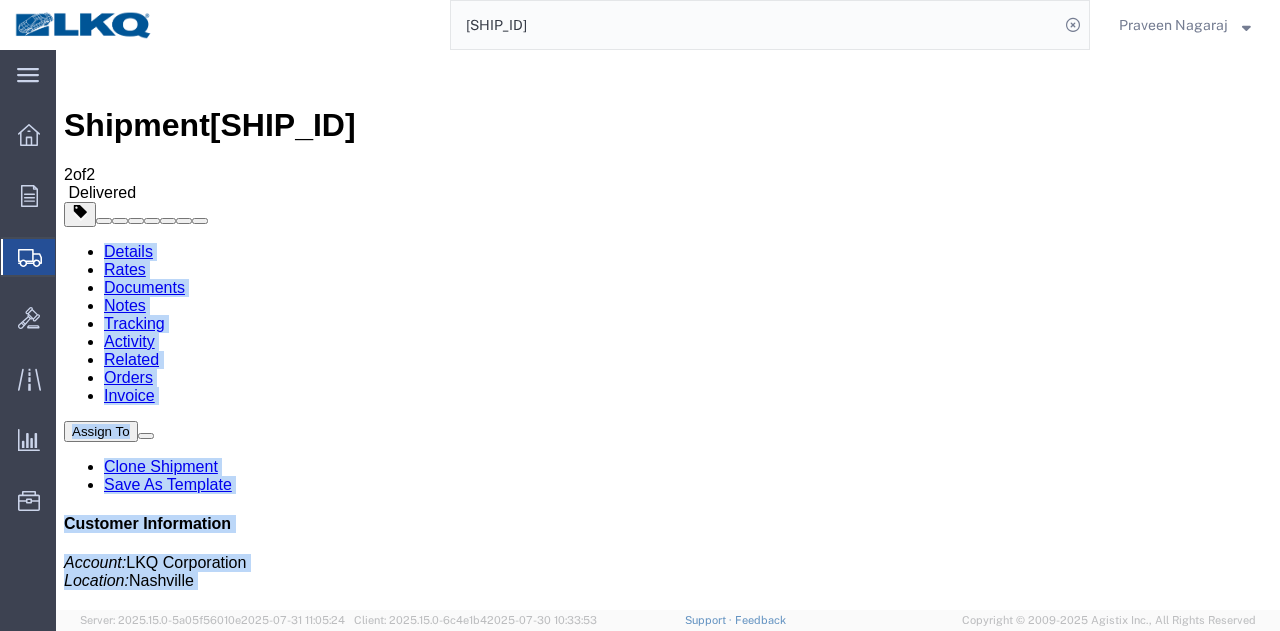 drag, startPoint x: 638, startPoint y: 48, endPoint x: 356, endPoint y: 47, distance: 282.00177 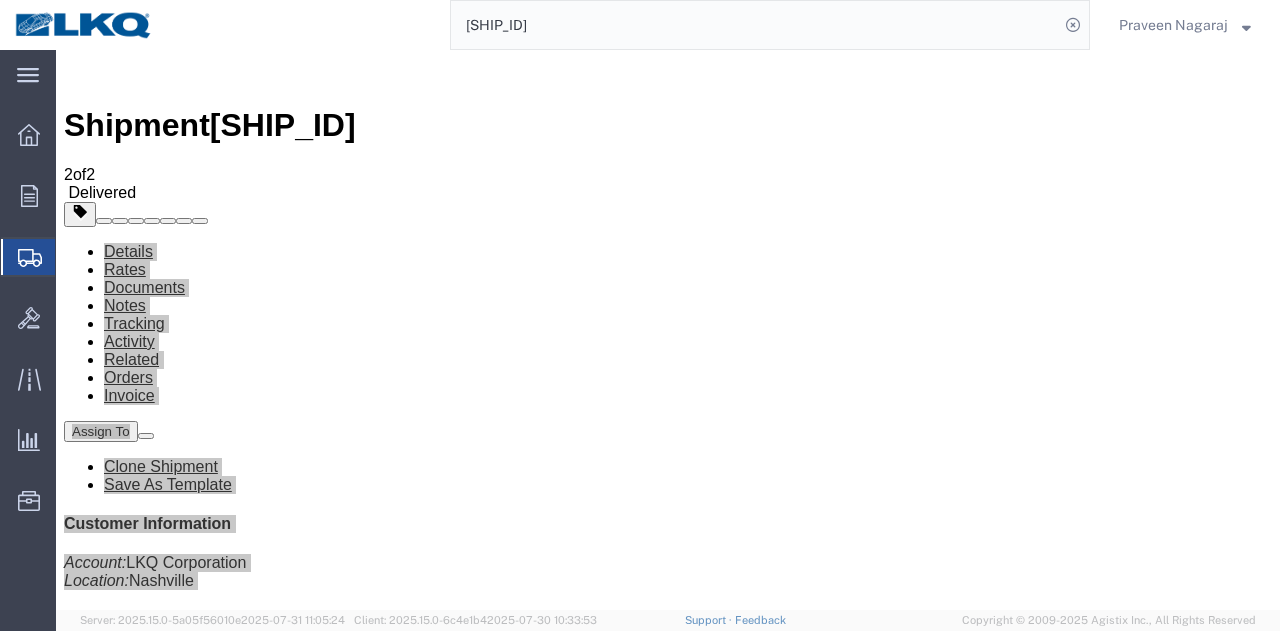 click on "[SHIP_ID]" 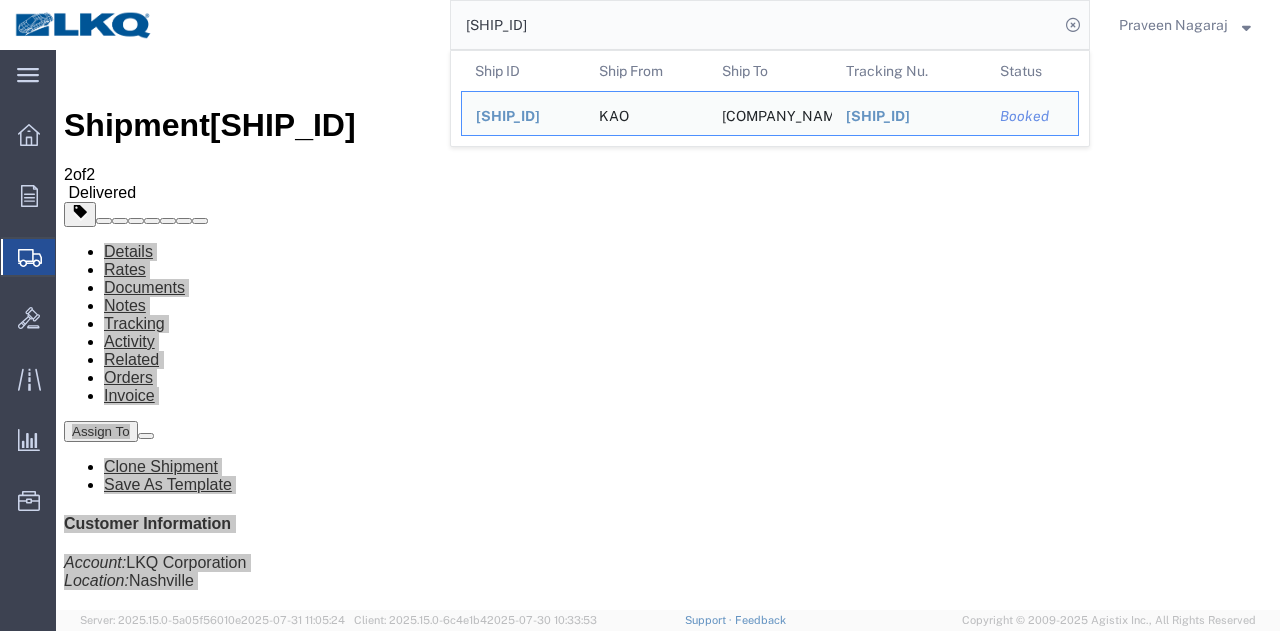 drag, startPoint x: 745, startPoint y: 37, endPoint x: 446, endPoint y: 43, distance: 299.06018 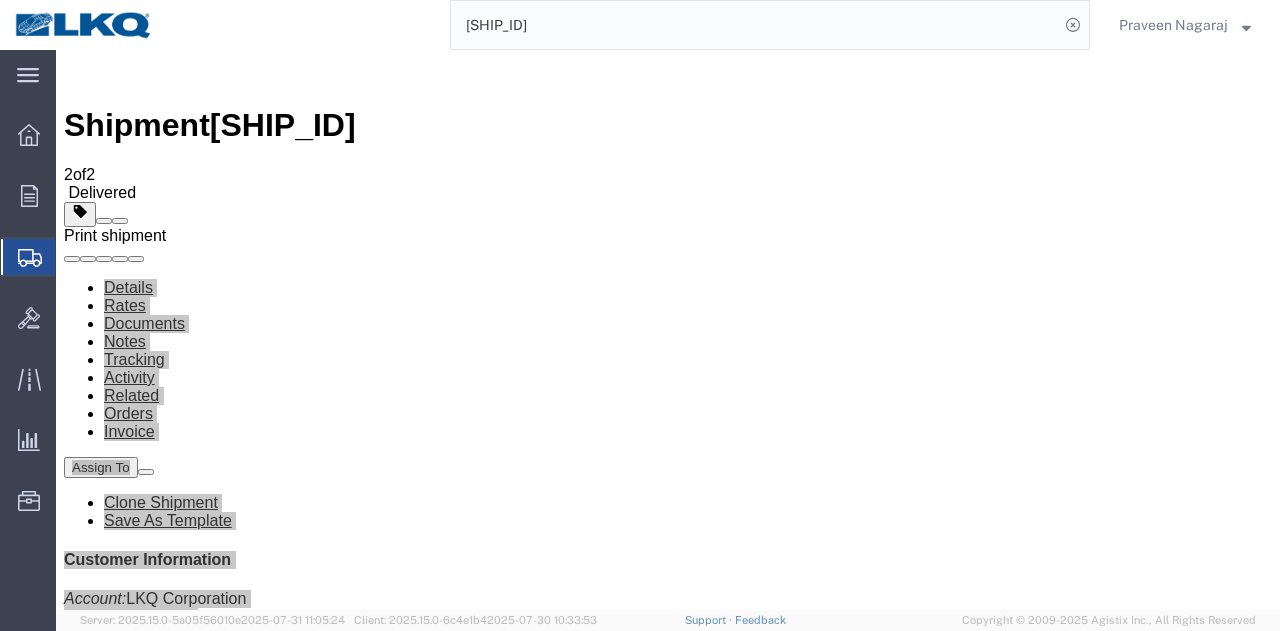 paste on "[NUMBER]" 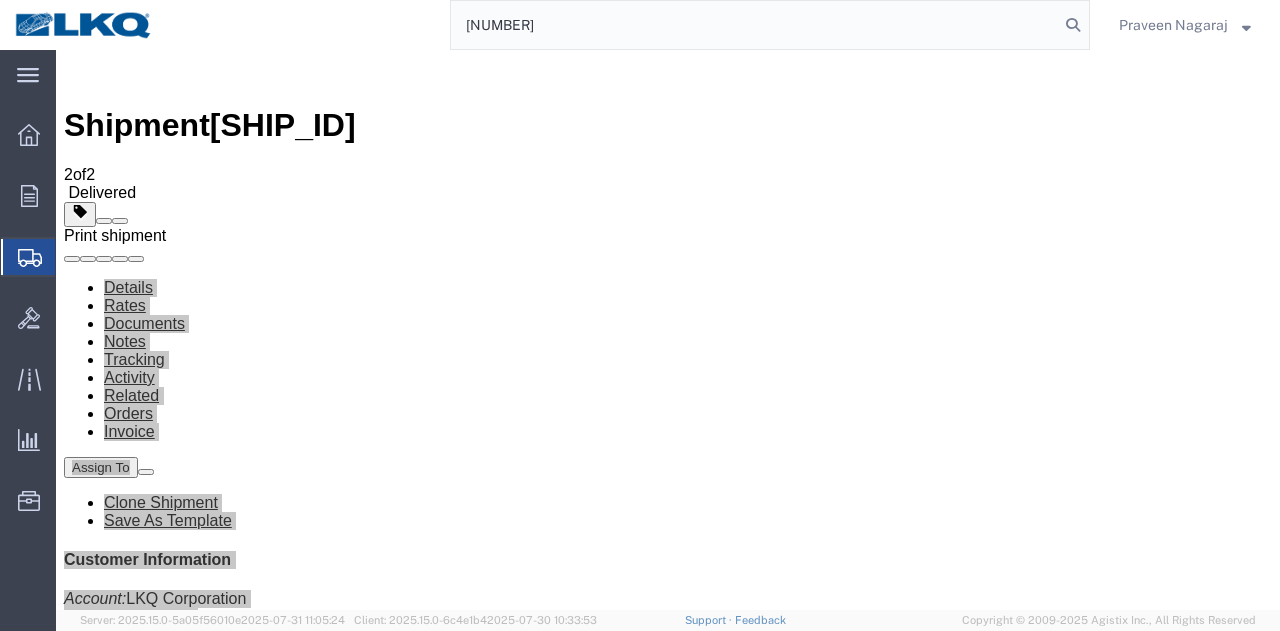 type on "[NUMBER]" 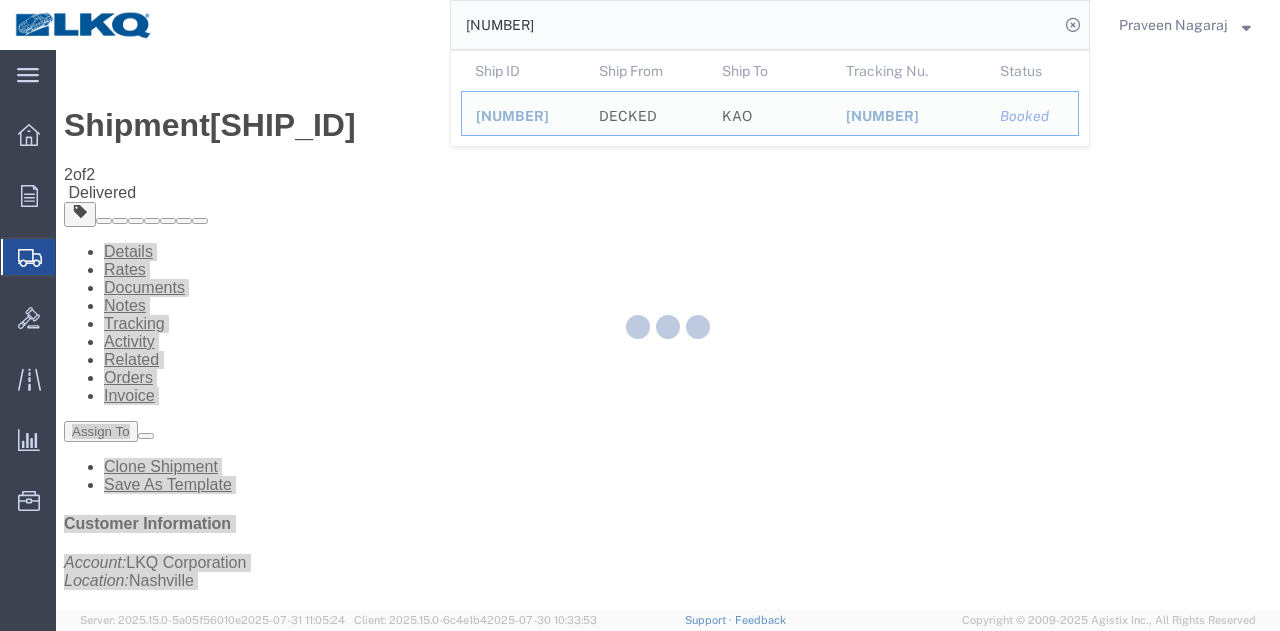 click 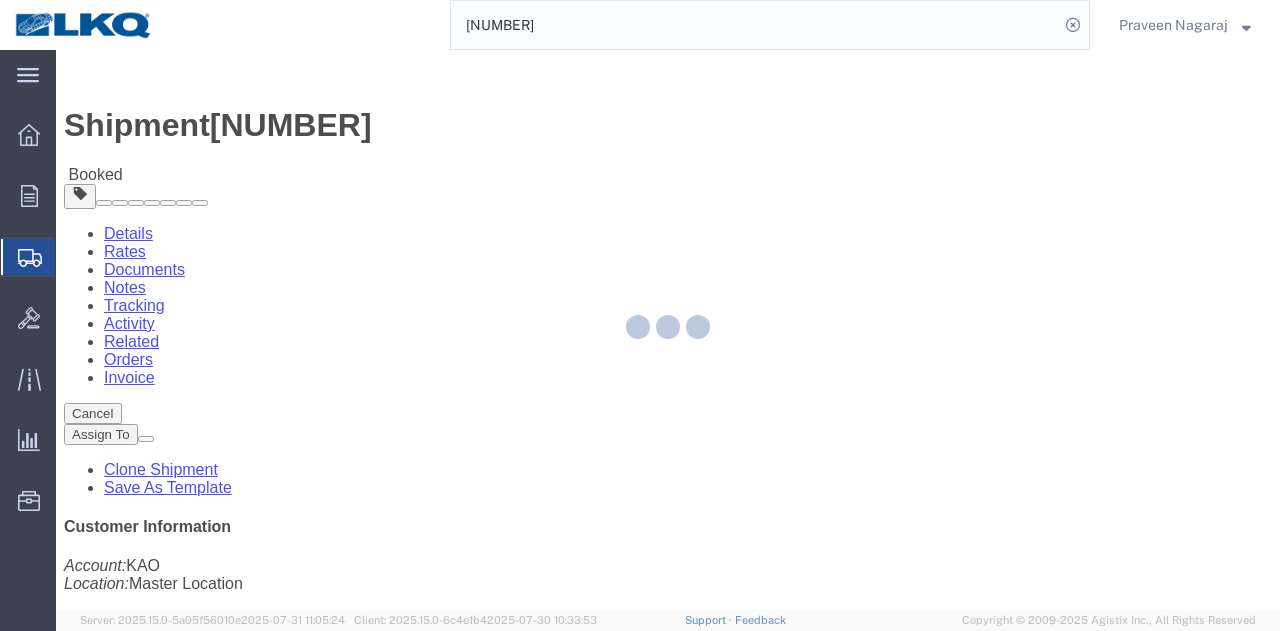 click 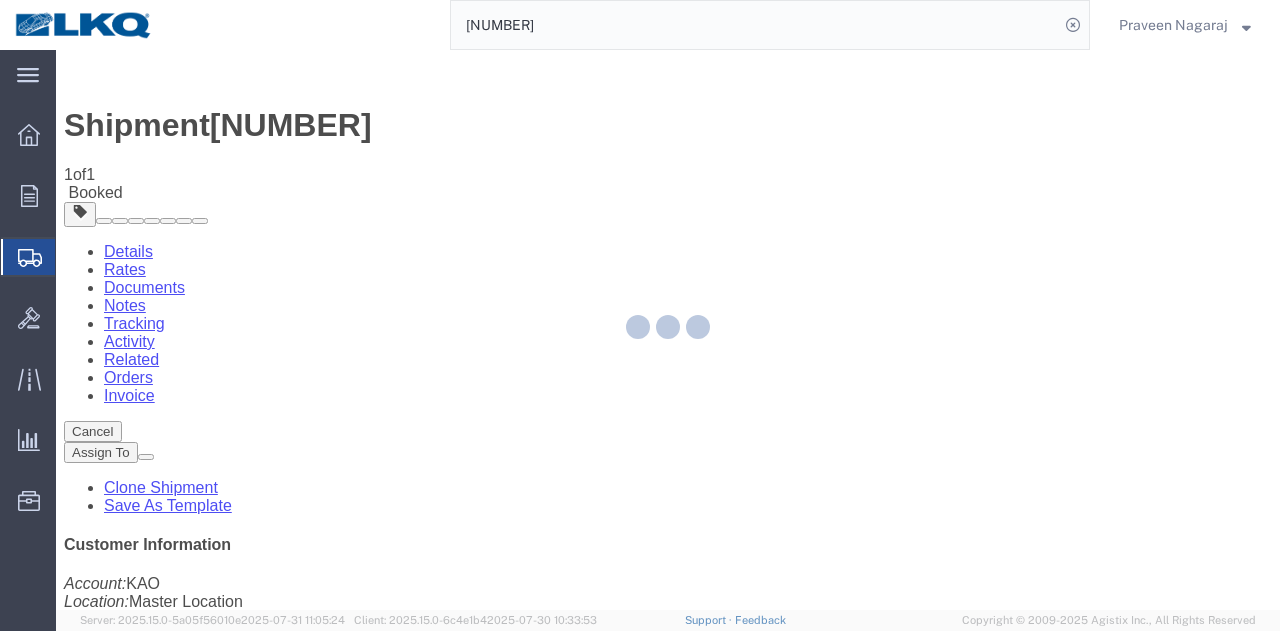 click 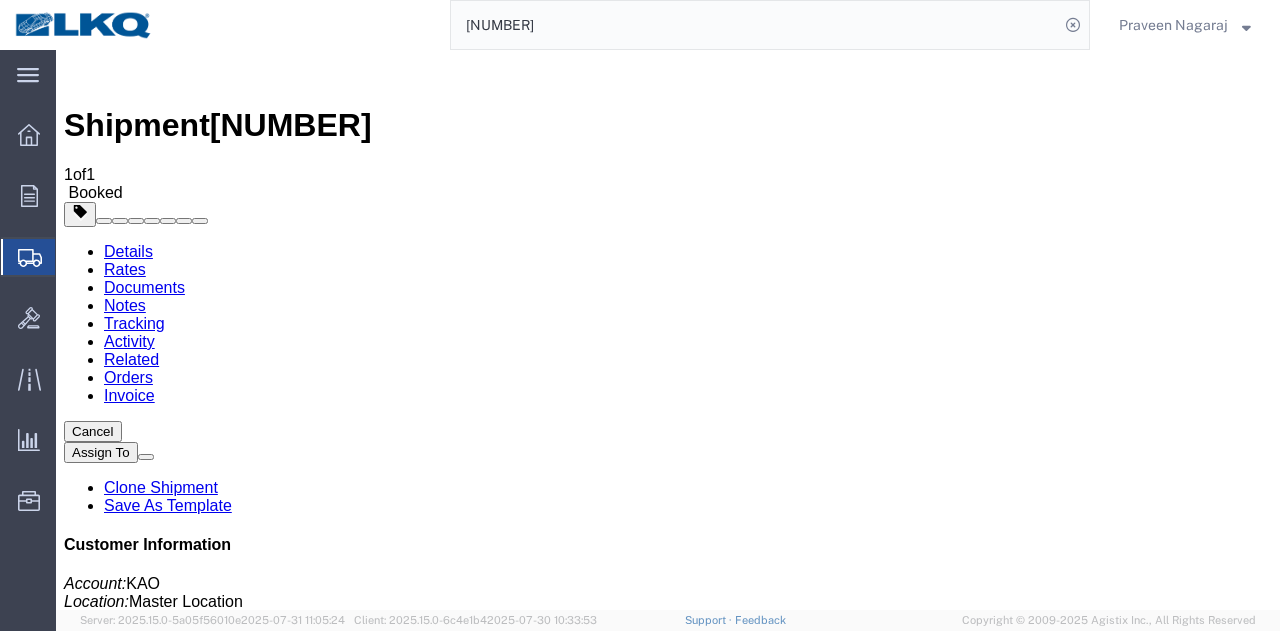 click on "Add New Tracking" at bounding box center (229, 1156) 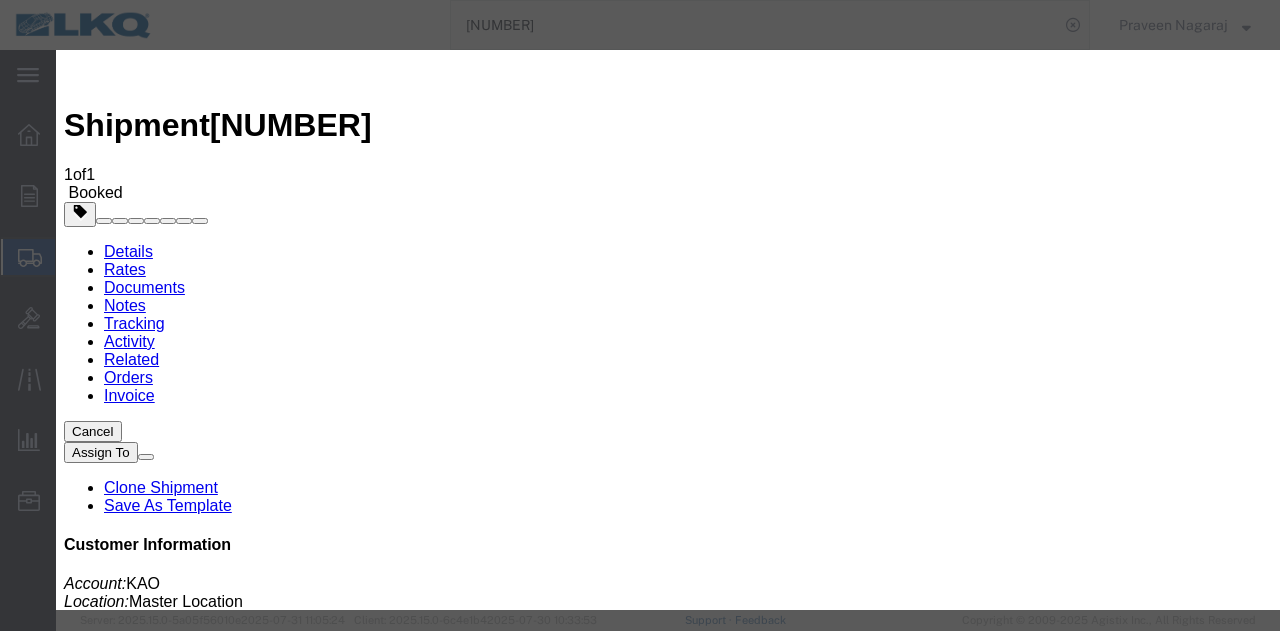 type on "08/01/2025" 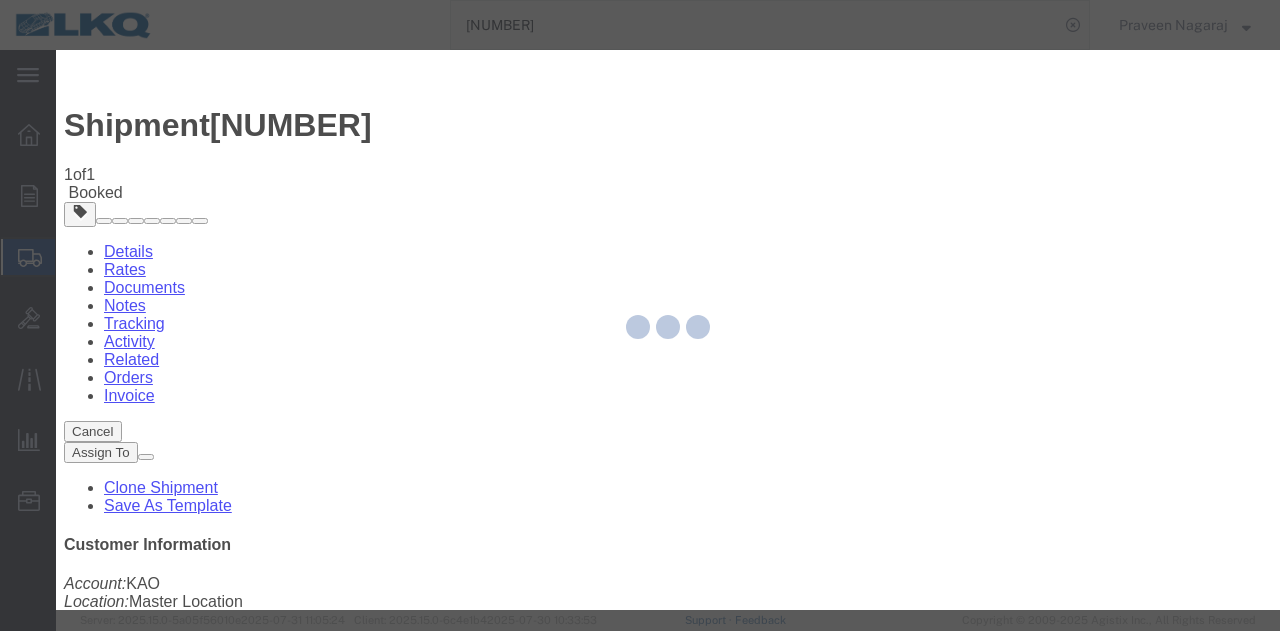type 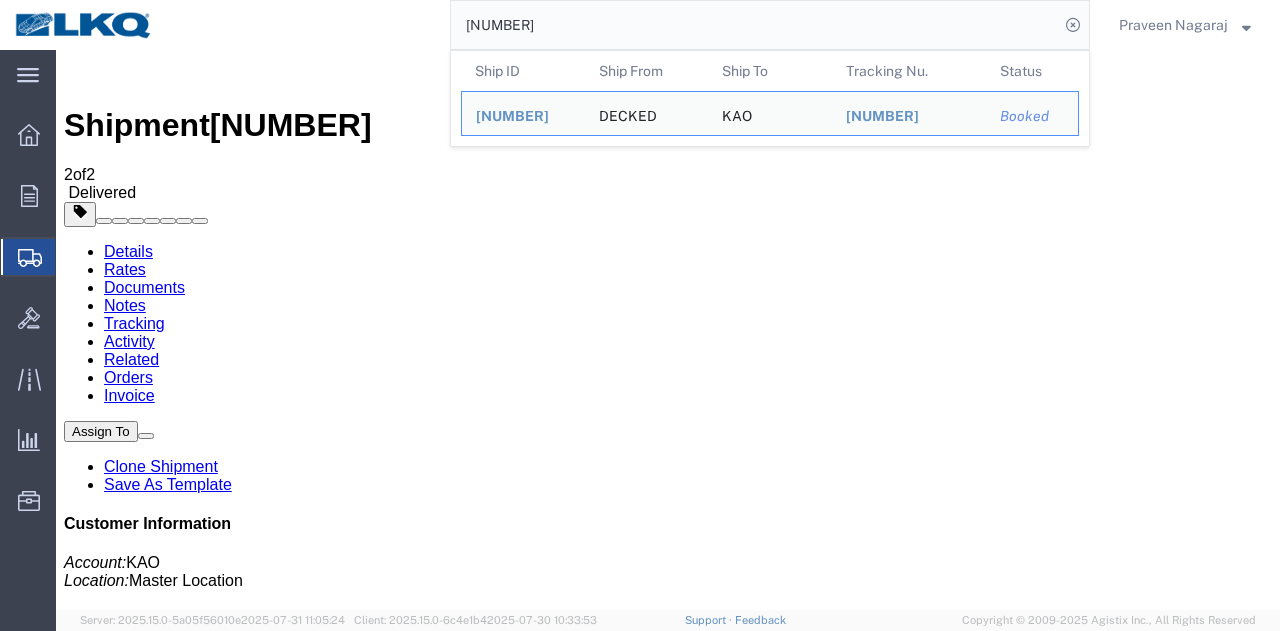 drag, startPoint x: 555, startPoint y: 16, endPoint x: 234, endPoint y: 43, distance: 322.1335 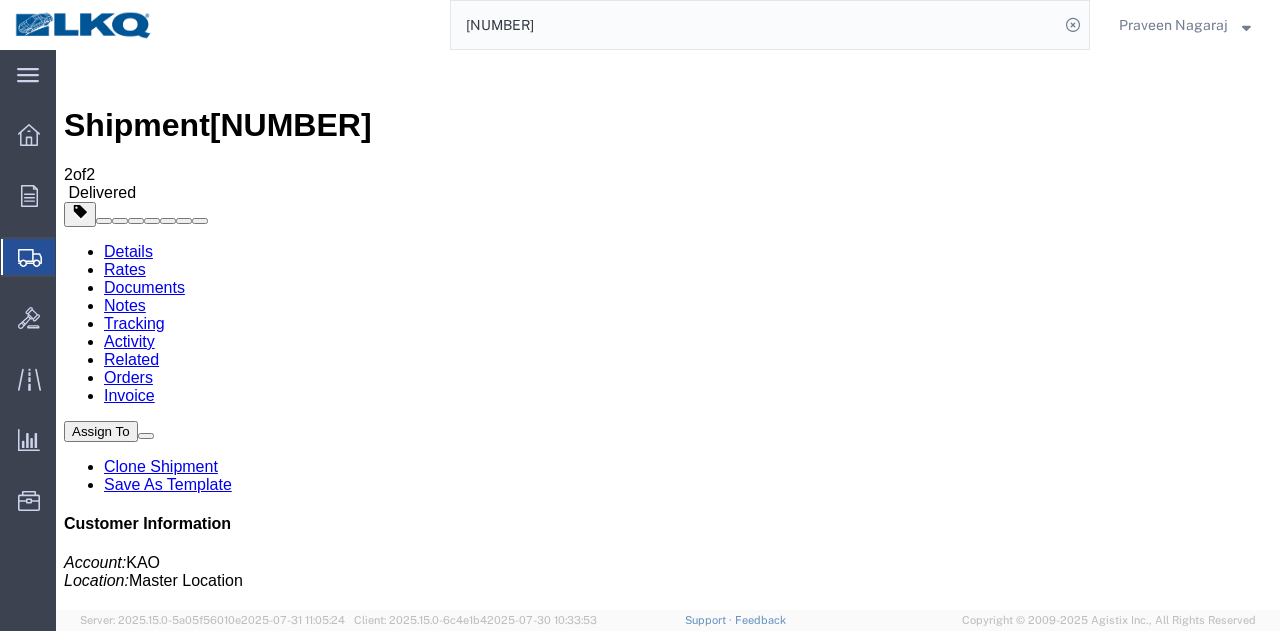 paste on "[NUMBER]" 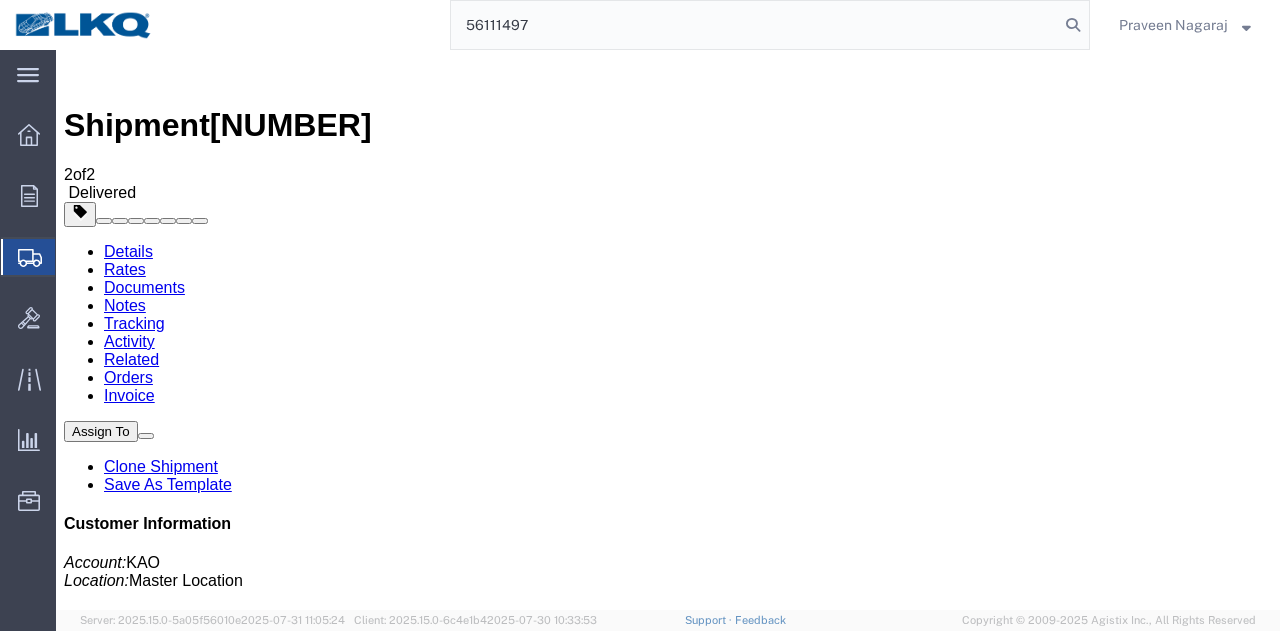 type on "56111497" 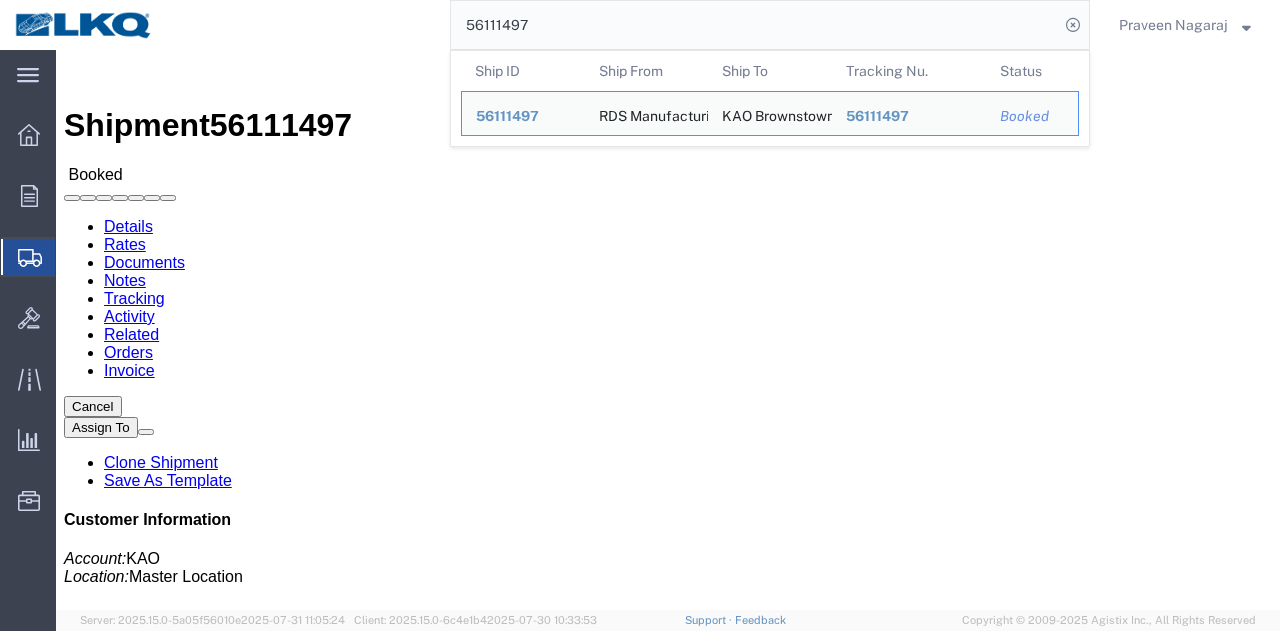 click 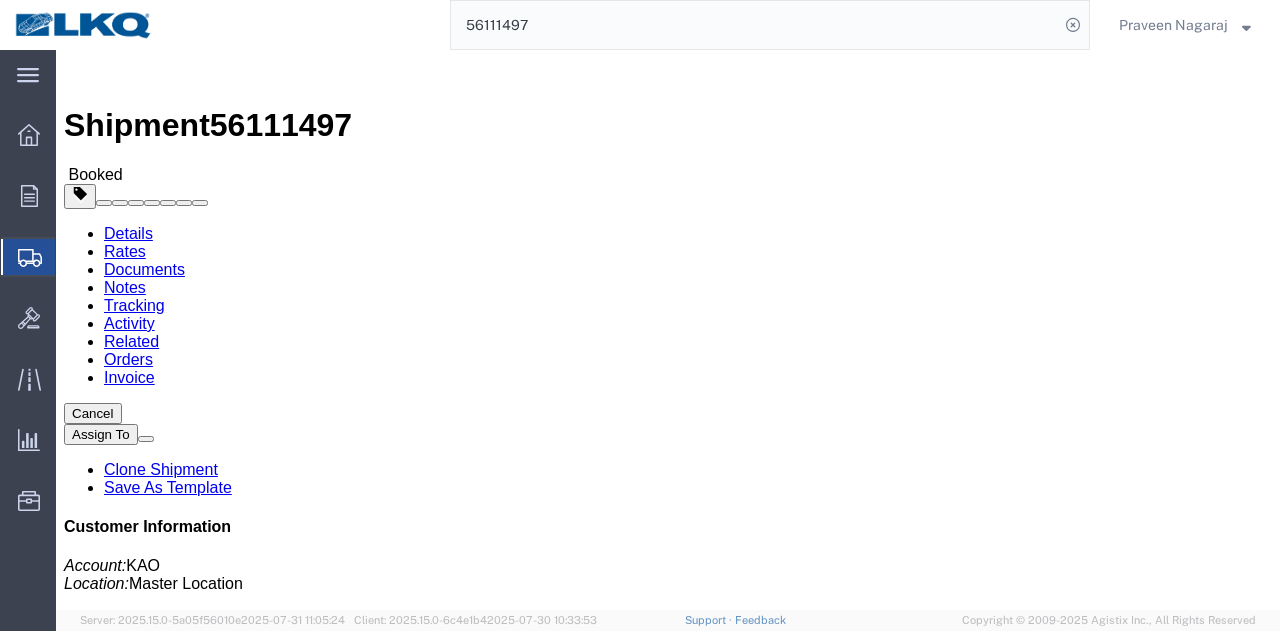 click on "Tracking" 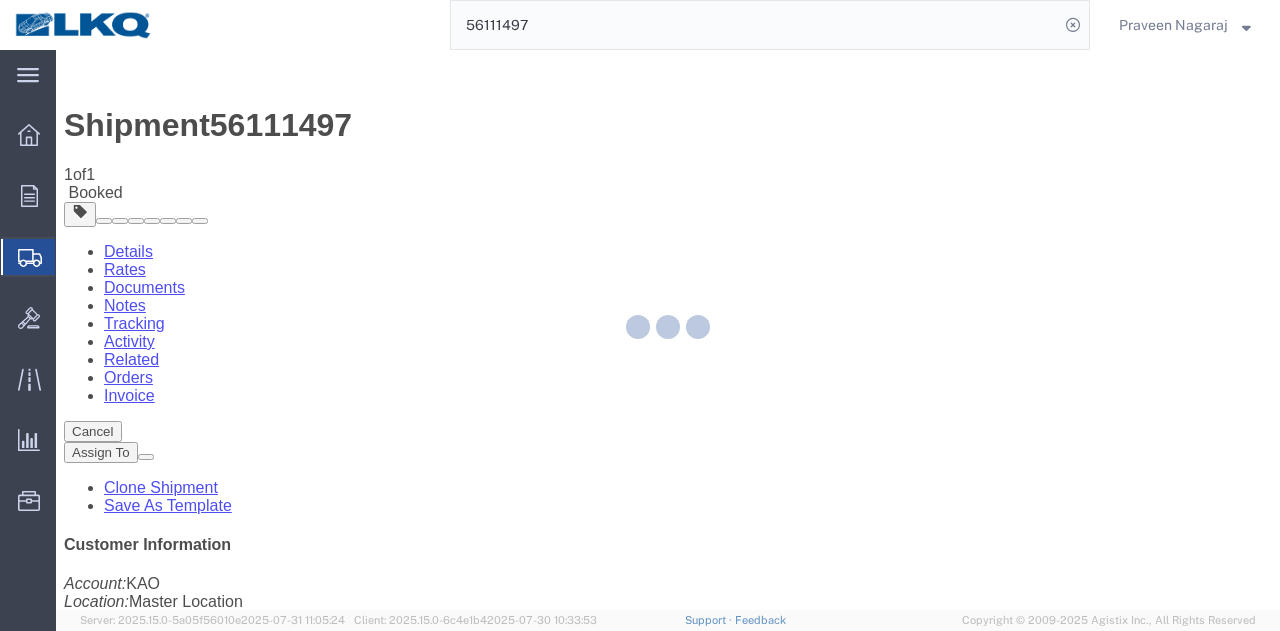 click on "Add New Tracking" at bounding box center [229, 1156] 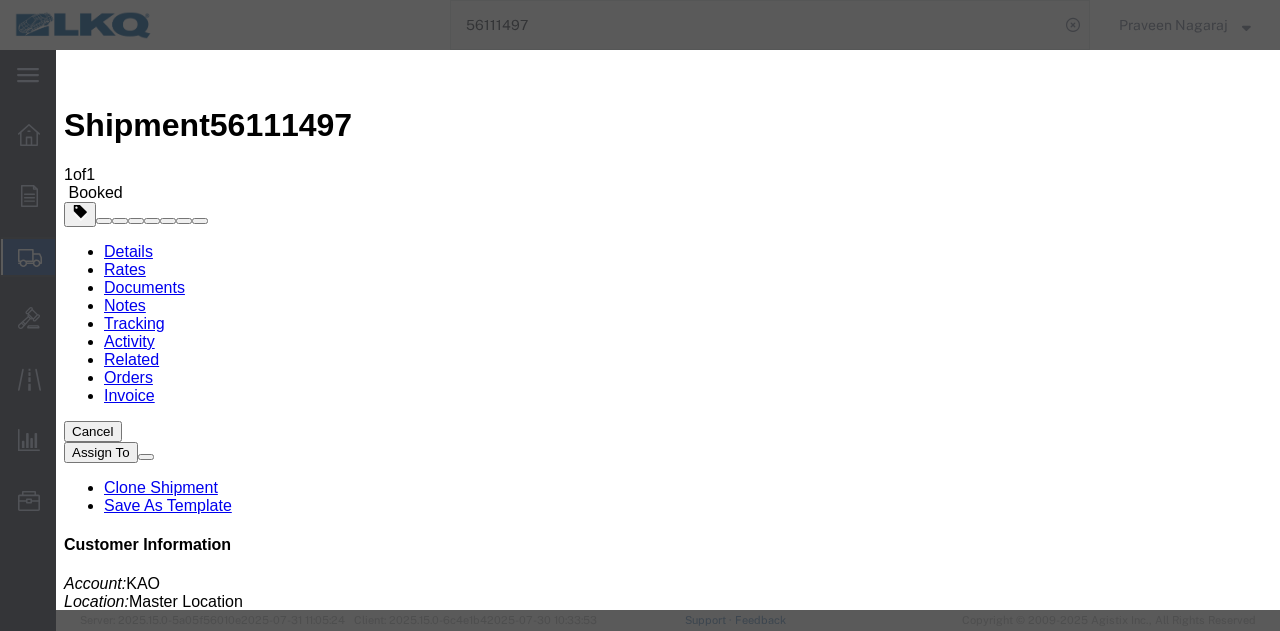type on "08/01/2025" 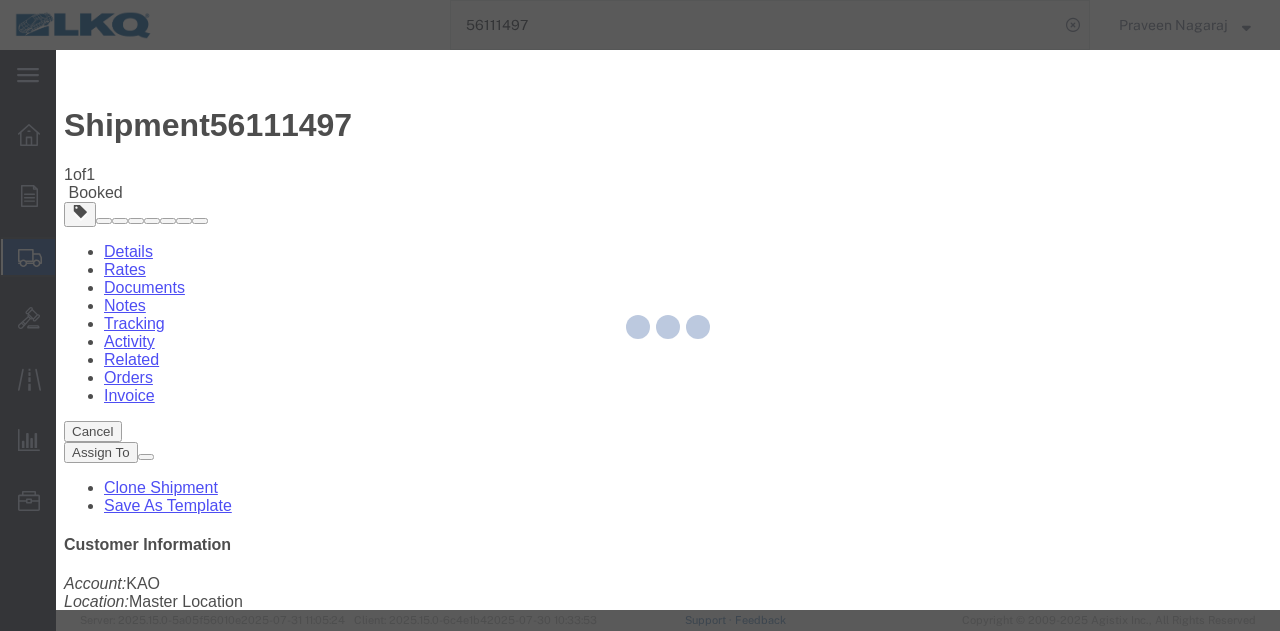type 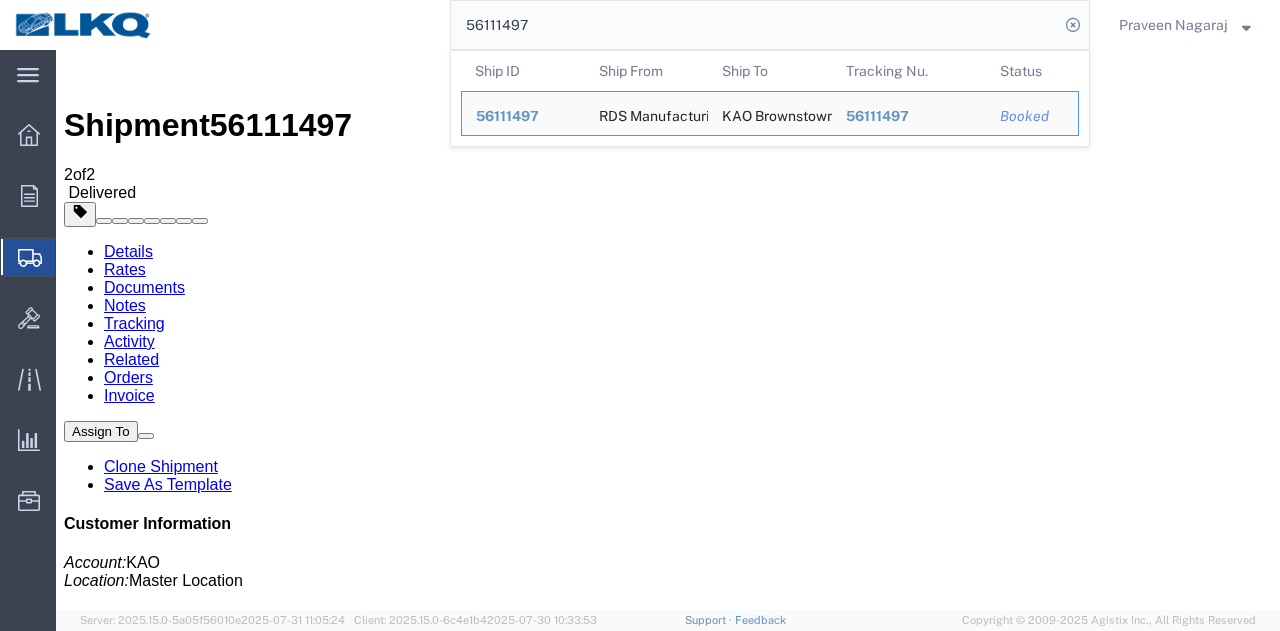 drag, startPoint x: 556, startPoint y: 24, endPoint x: 311, endPoint y: 28, distance: 245.03265 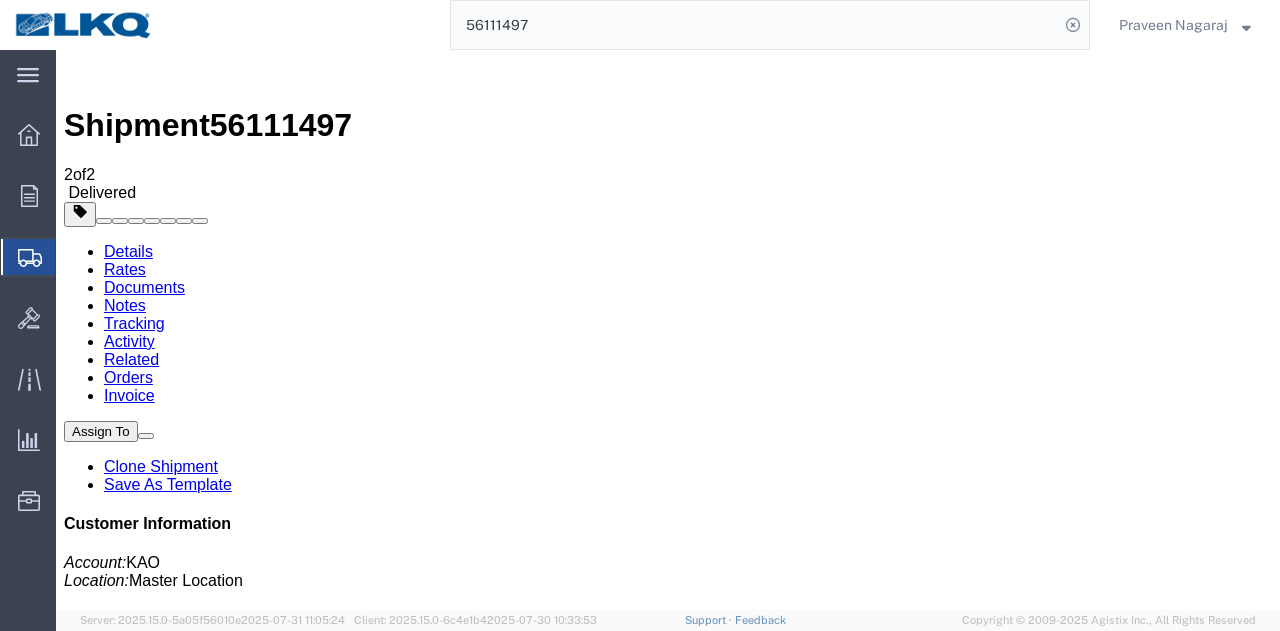paste on "[NUMBER]" 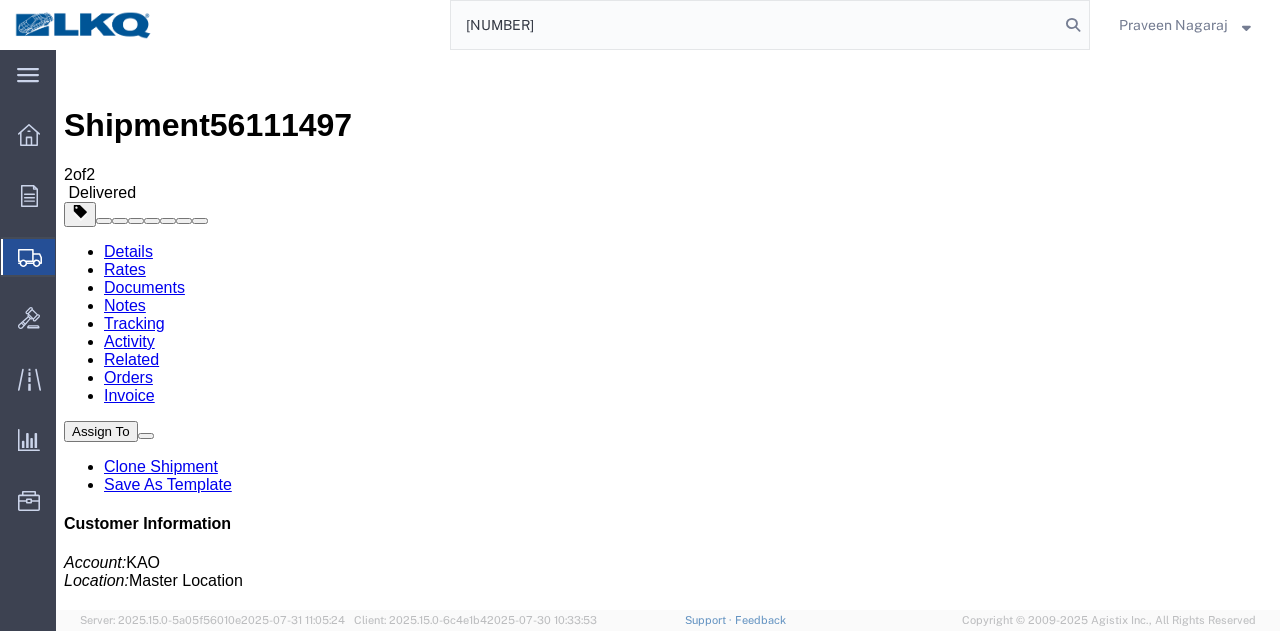 type on "[NUMBER]" 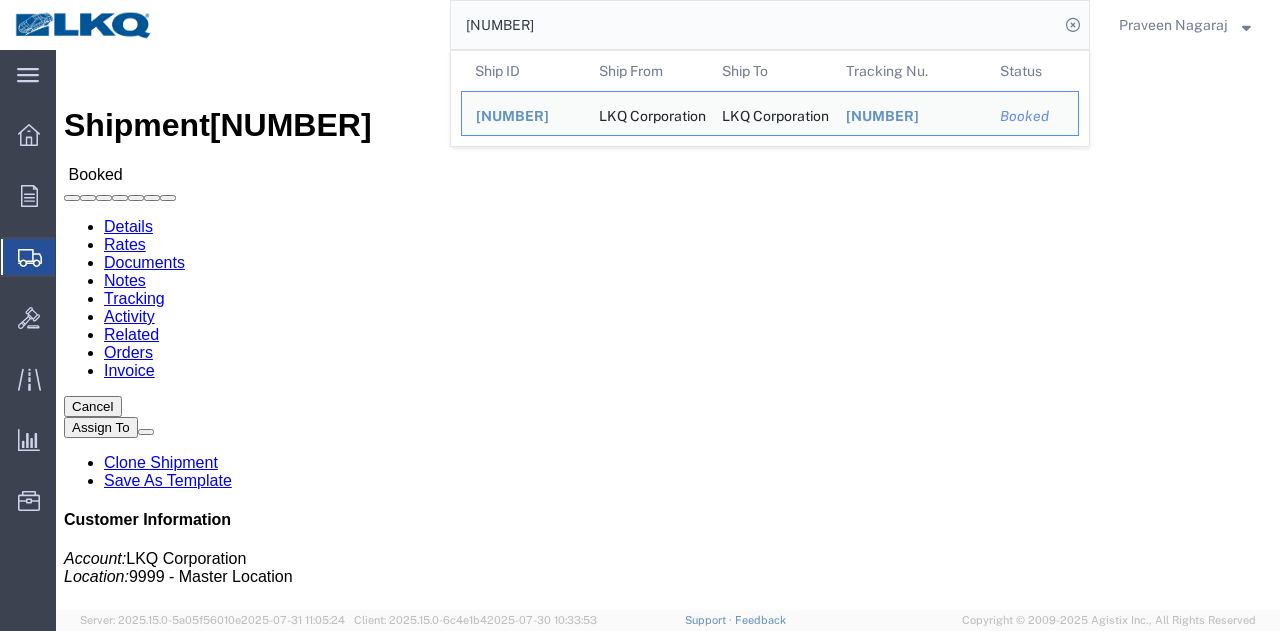 click on "Tracking" 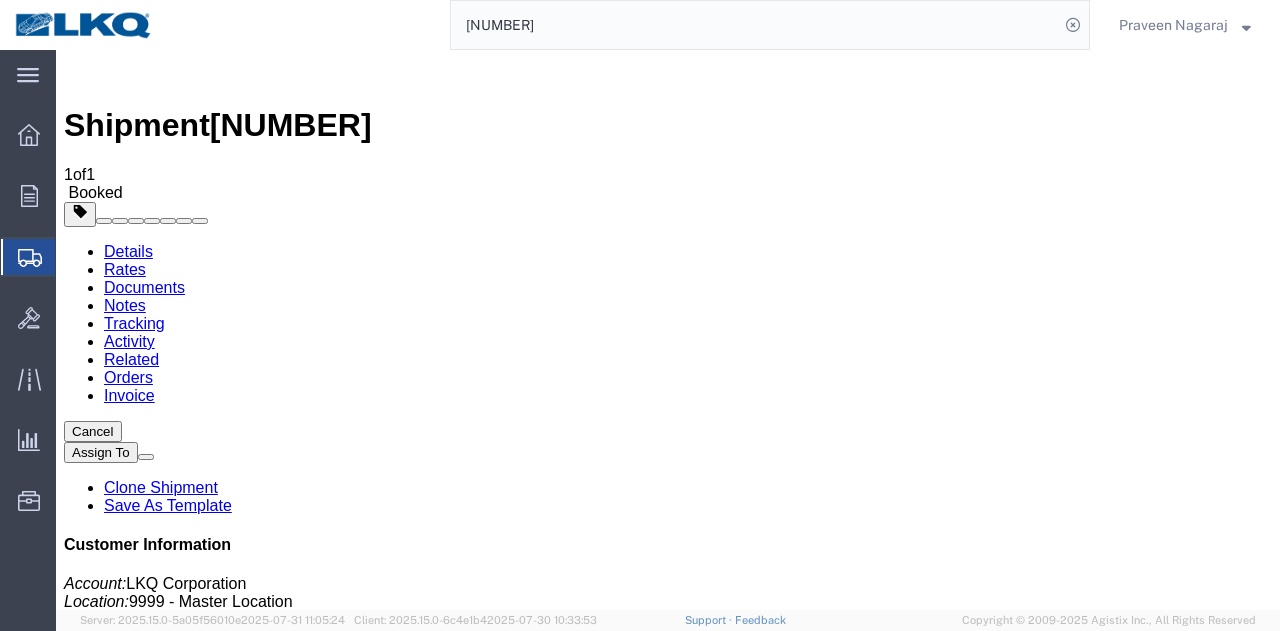 click on "Add New Tracking" at bounding box center (229, 1156) 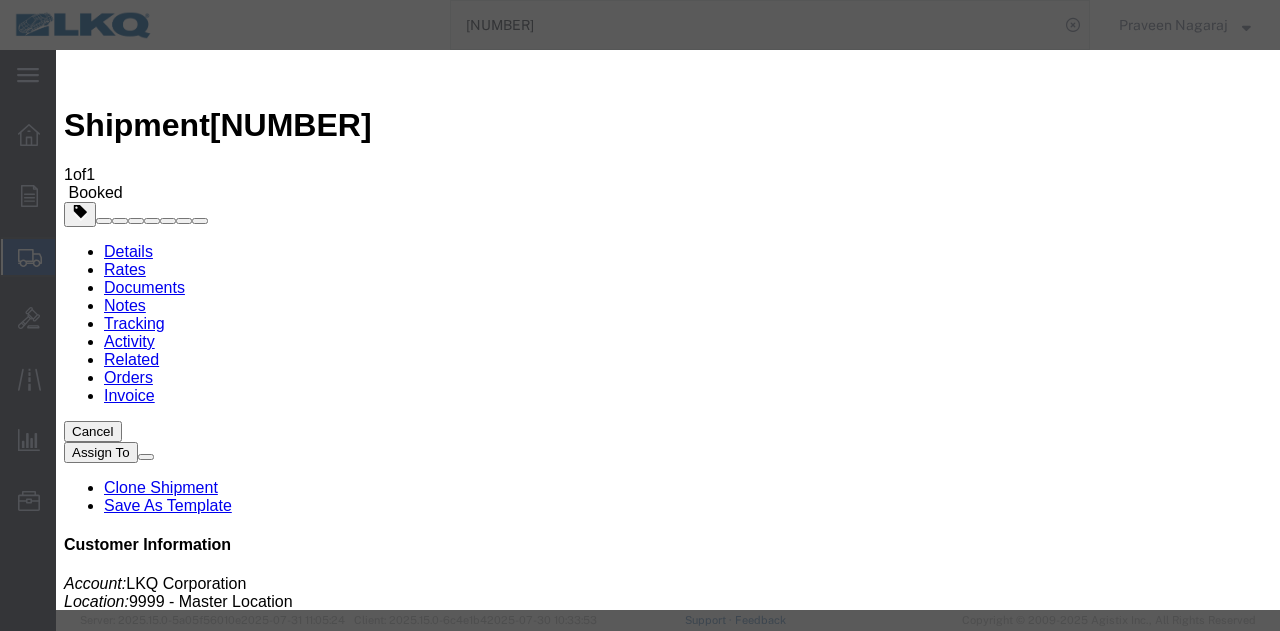type on "08/01/2025" 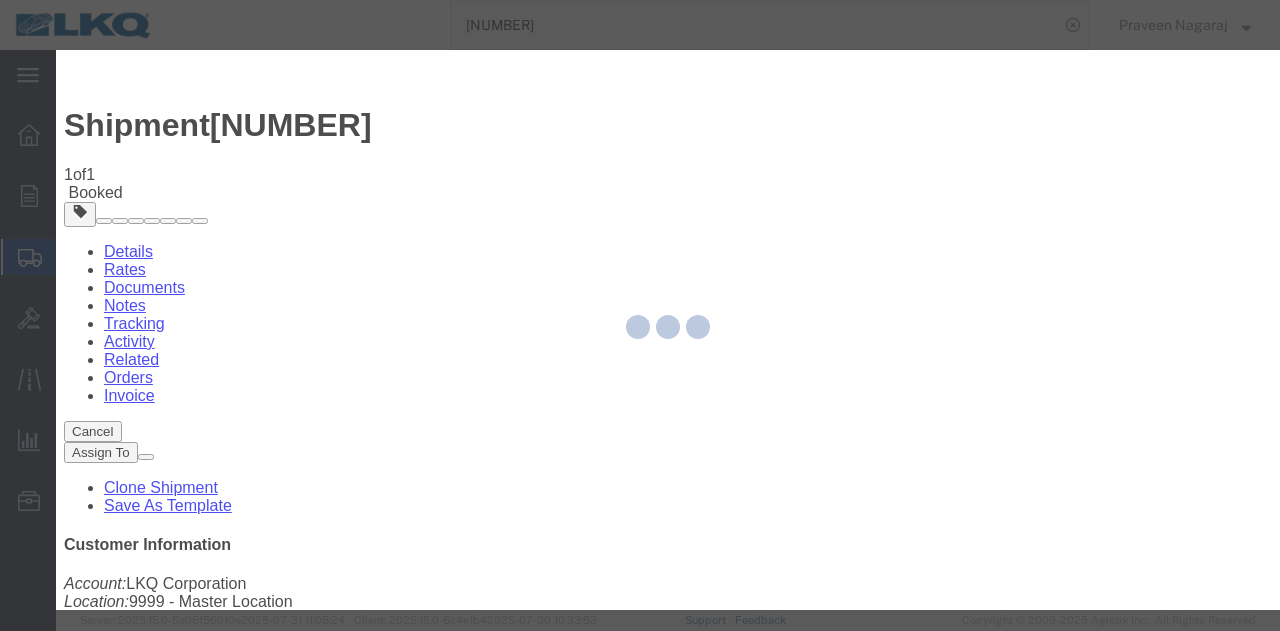 type 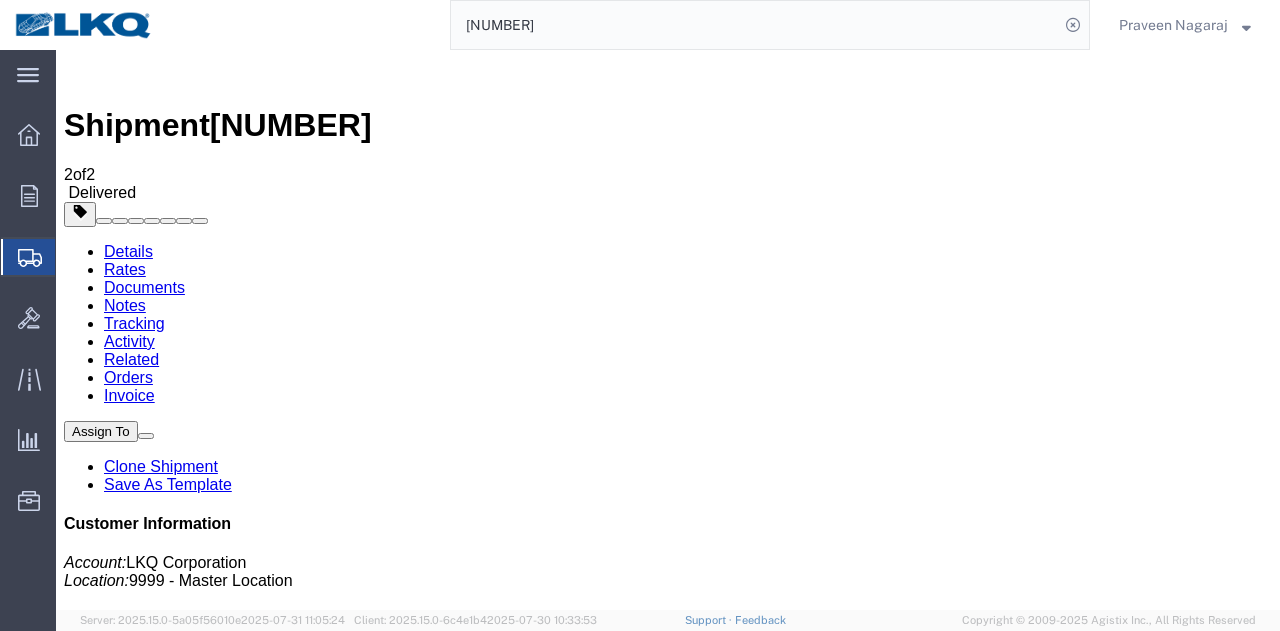 click on "[NUMBER]" 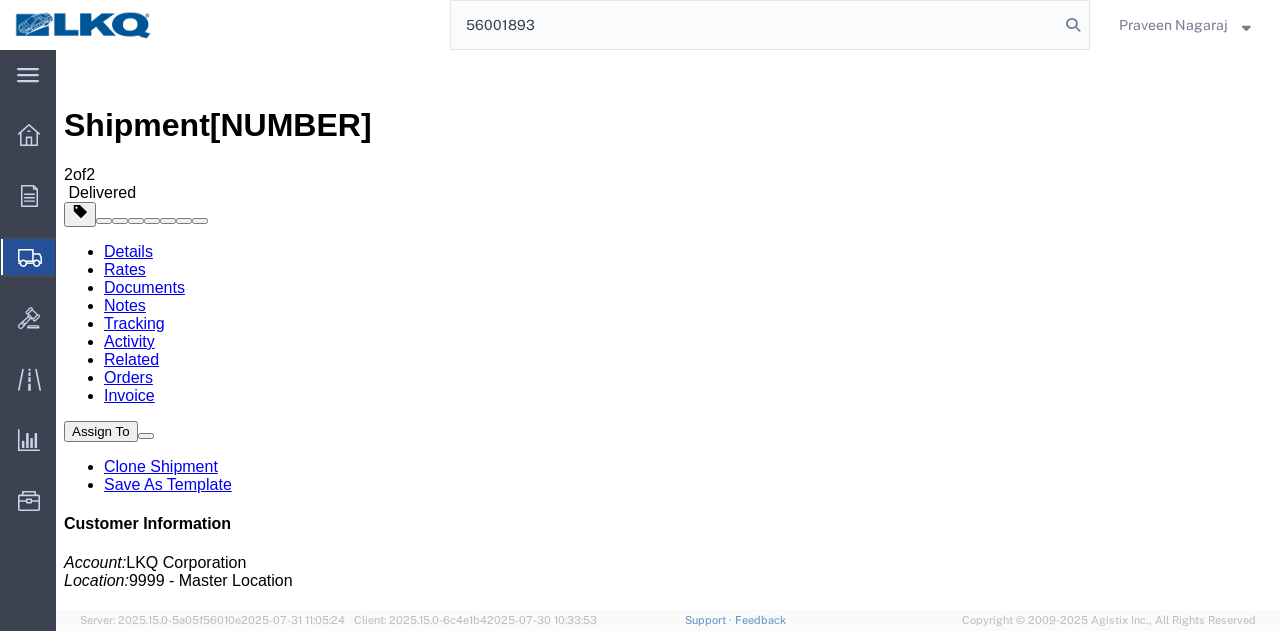 type on "56001893" 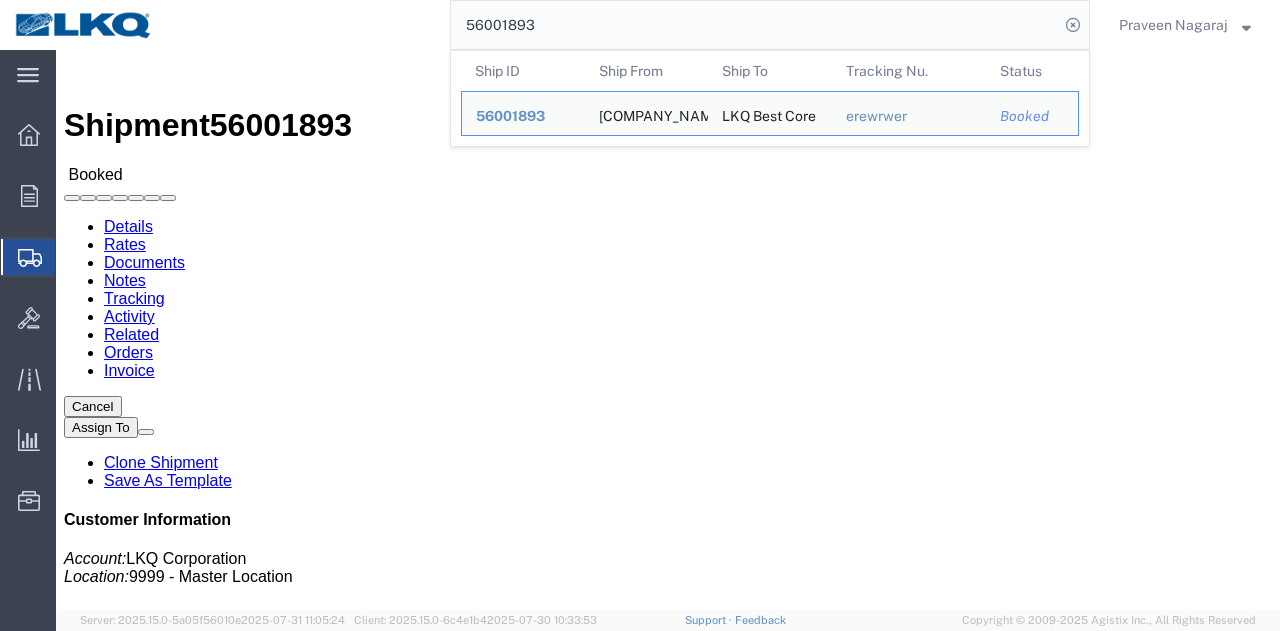 click on "Tracking" 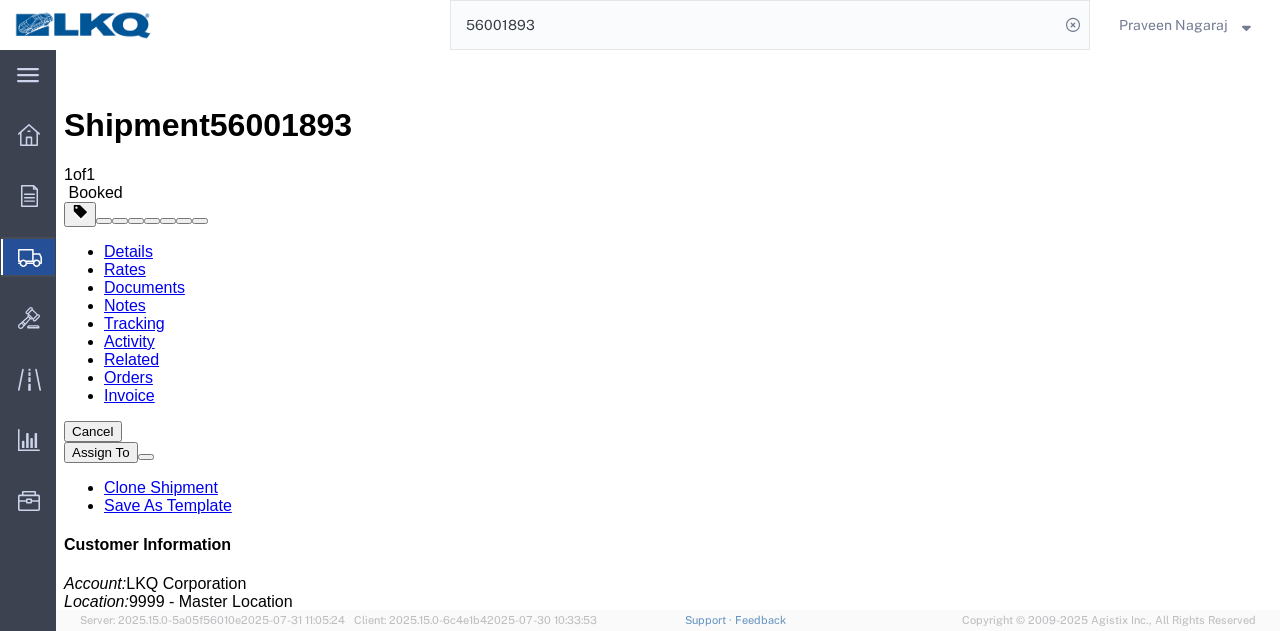 click on "Add New Tracking" at bounding box center (229, 1156) 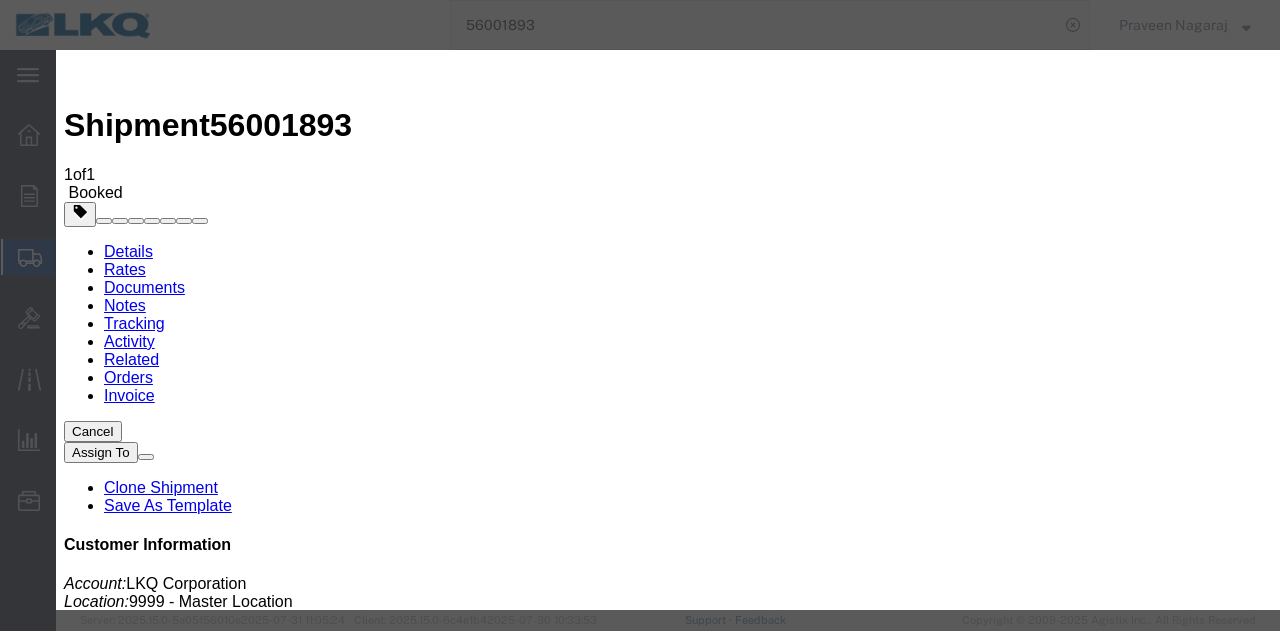 type on "08/01/2025" 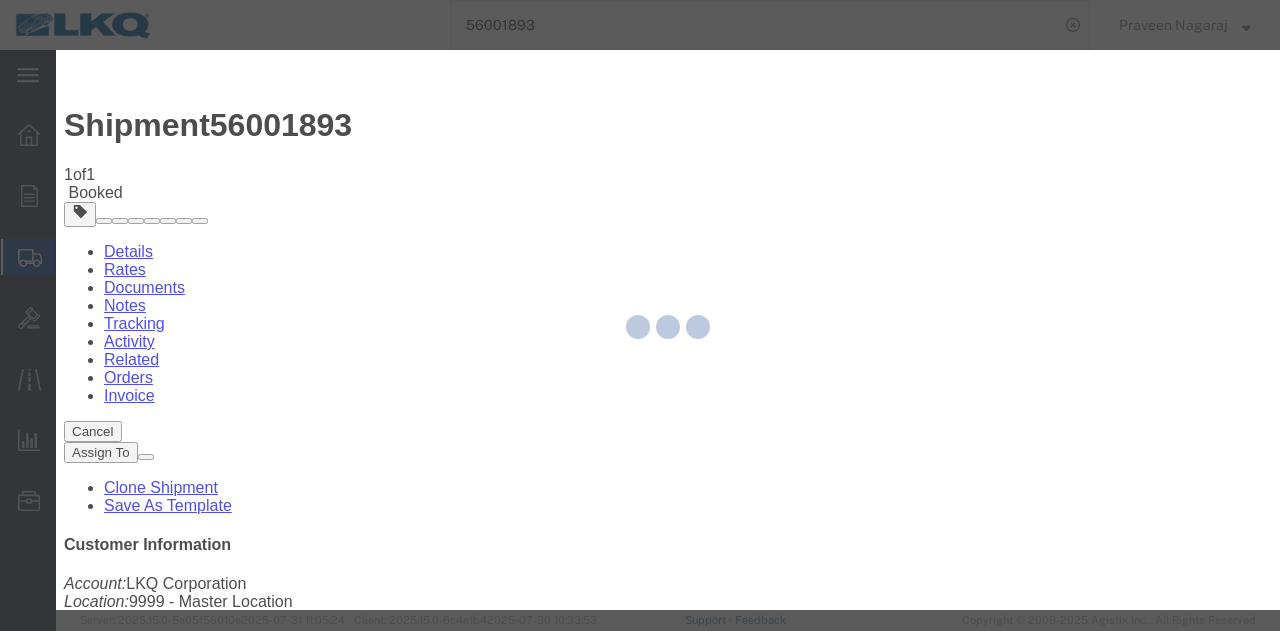 type 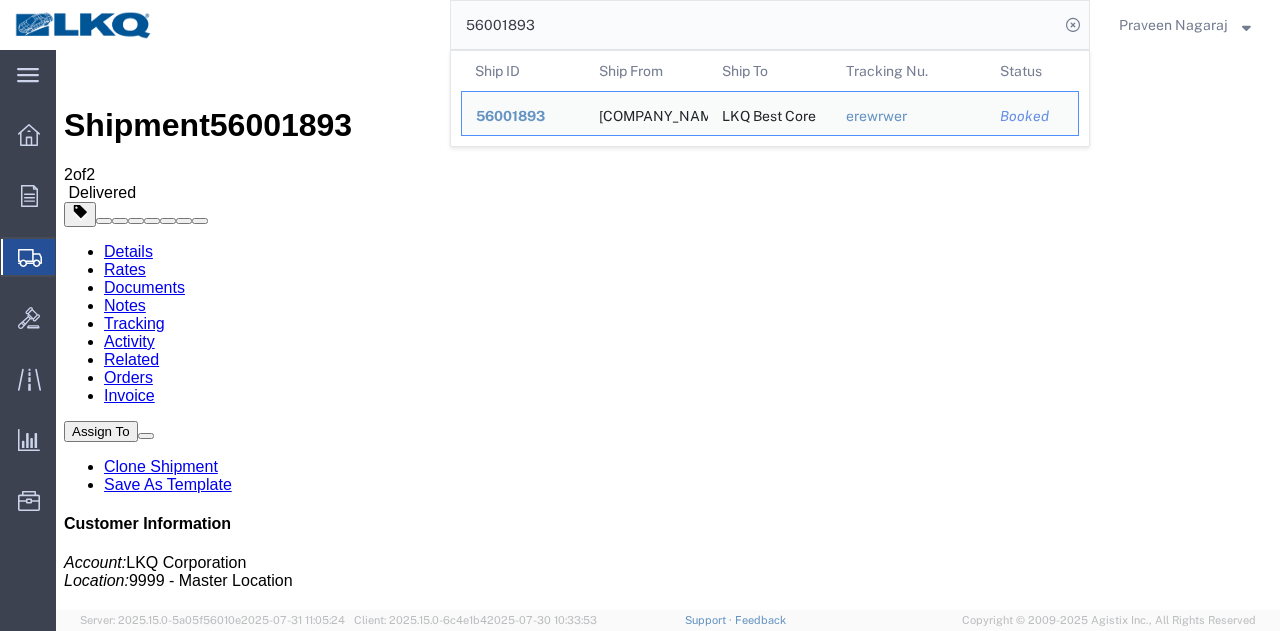 drag, startPoint x: 588, startPoint y: 33, endPoint x: 382, endPoint y: 31, distance: 206.0097 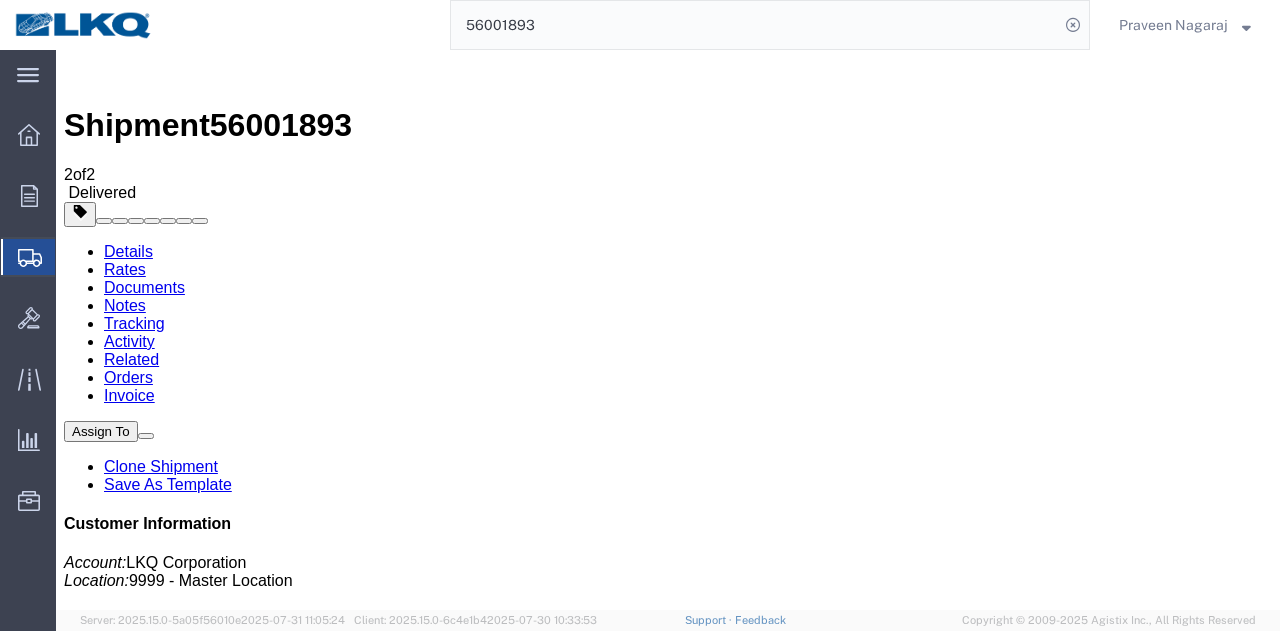 paste on "[NUMBER]" 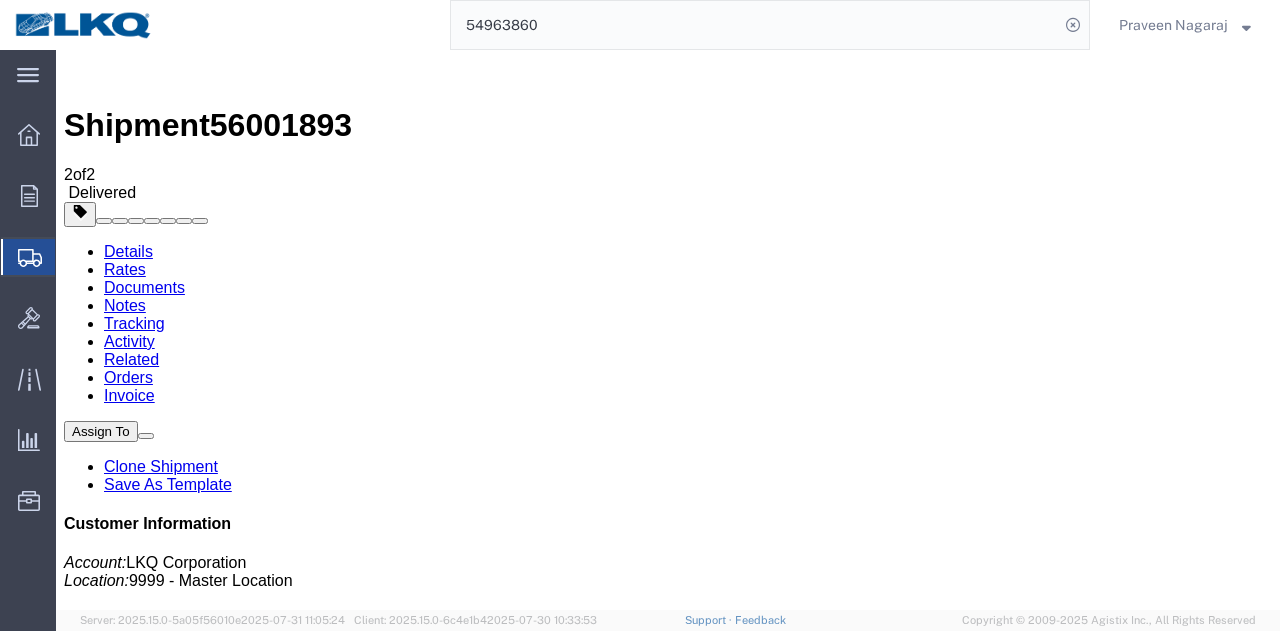 type on "54963860" 